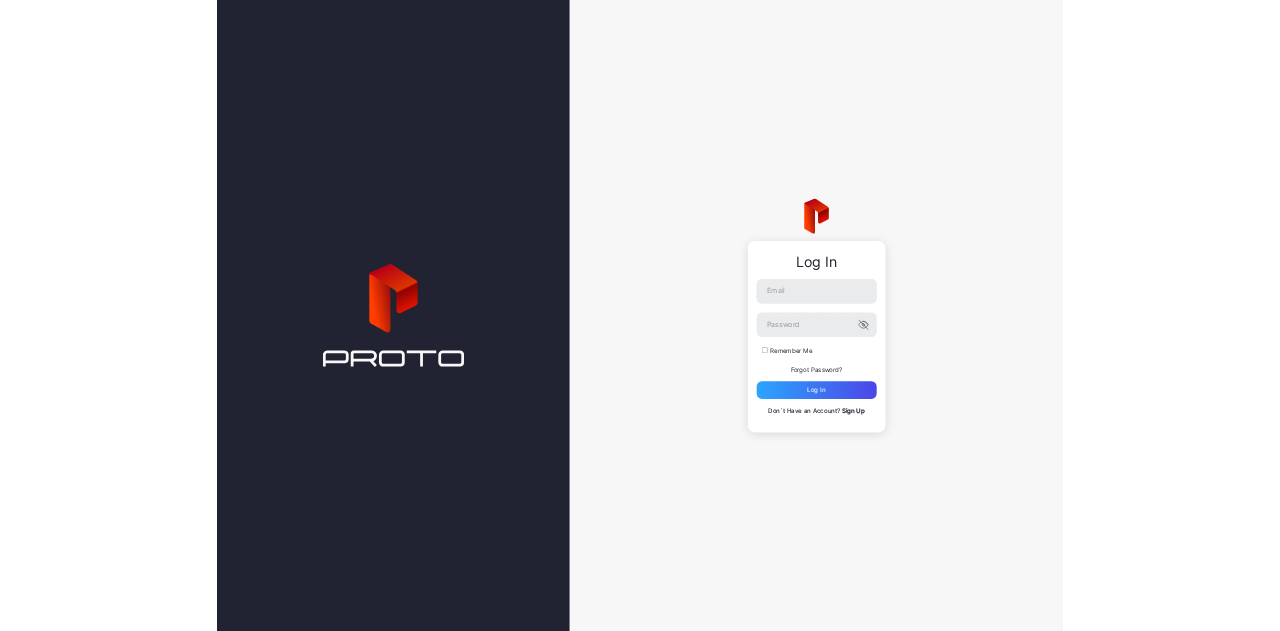 scroll, scrollTop: 0, scrollLeft: 0, axis: both 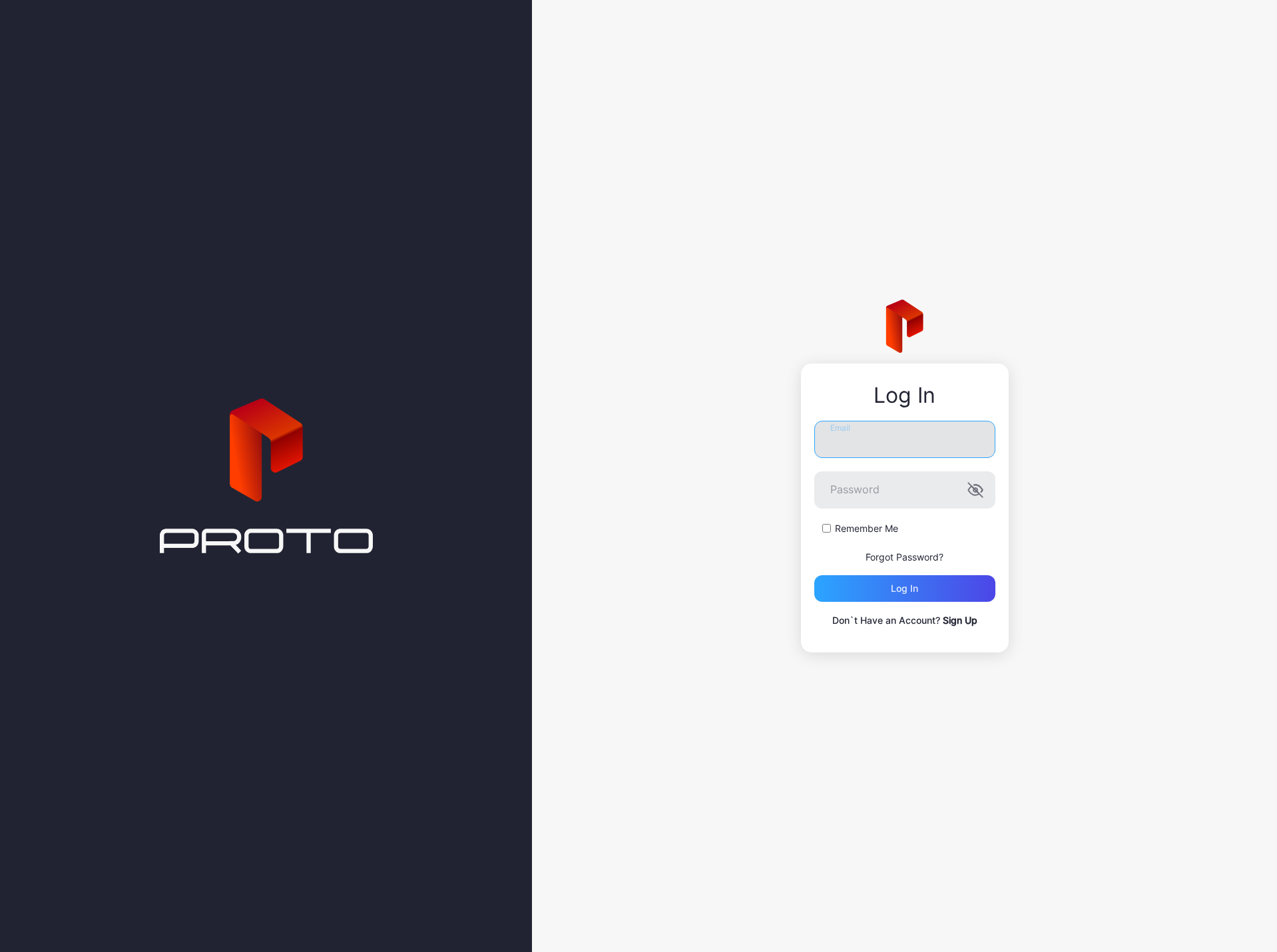 click on "Email" at bounding box center (905, 439) 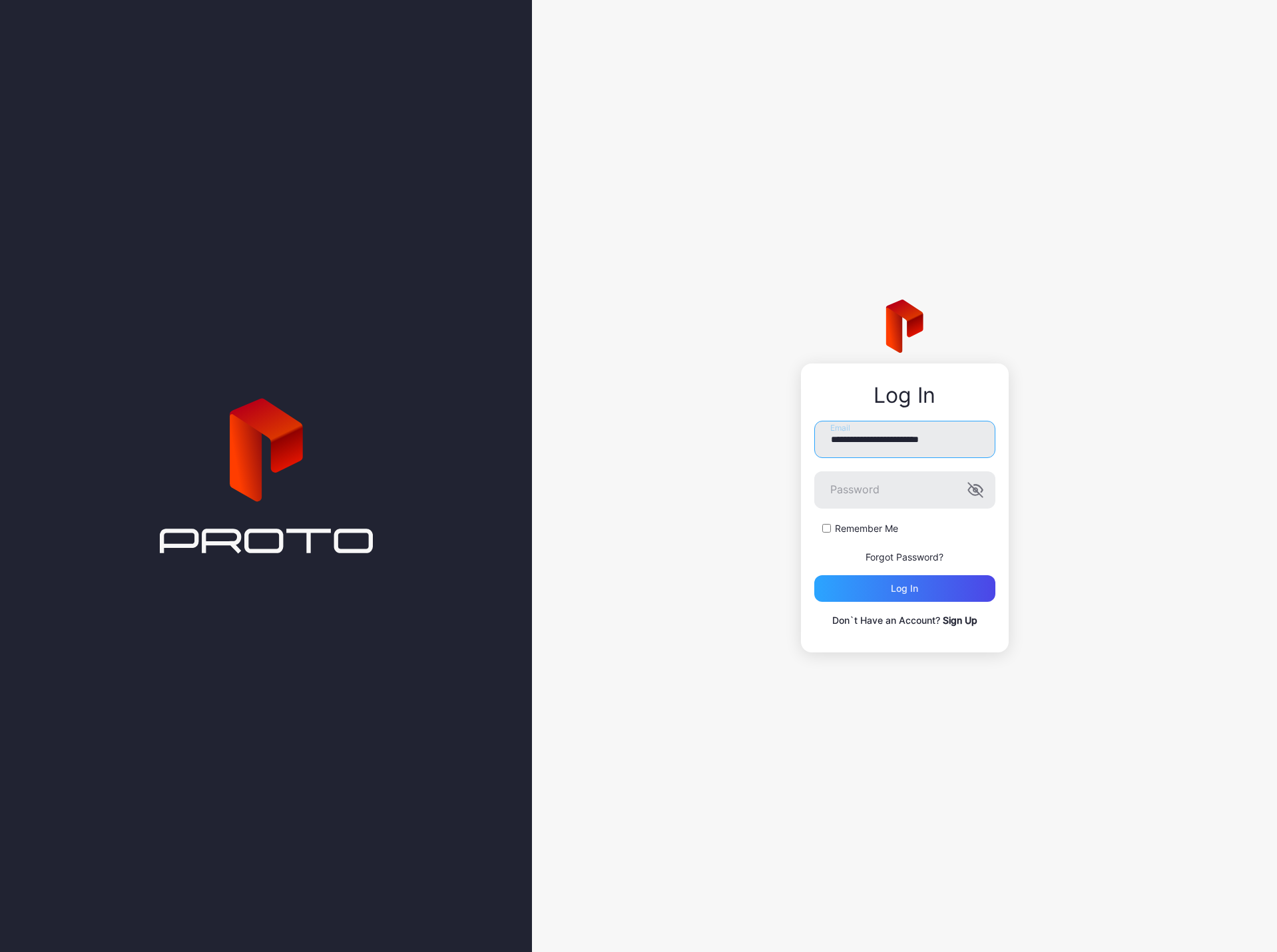 type on "**********" 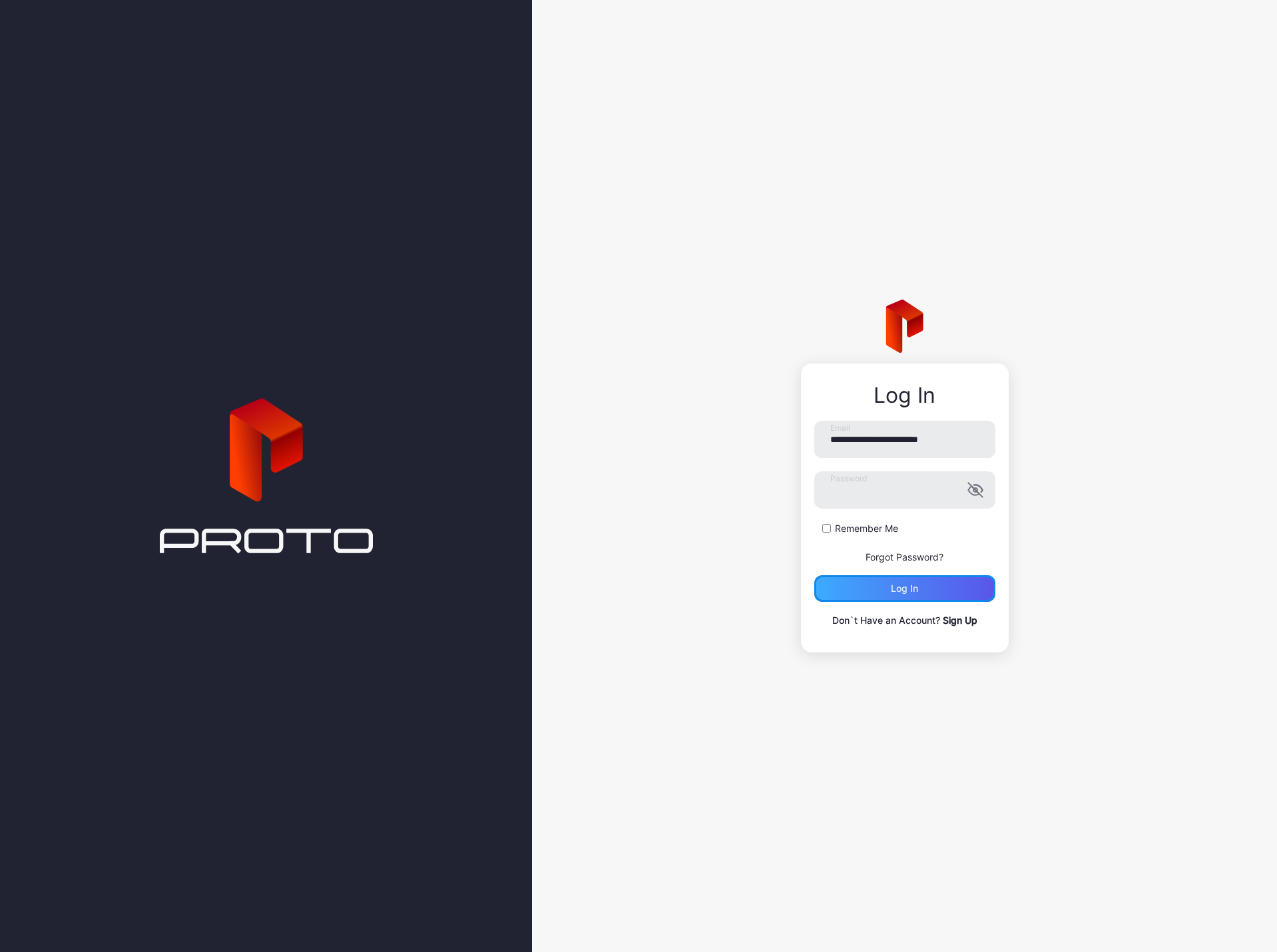 click on "Log in" at bounding box center (905, 589) 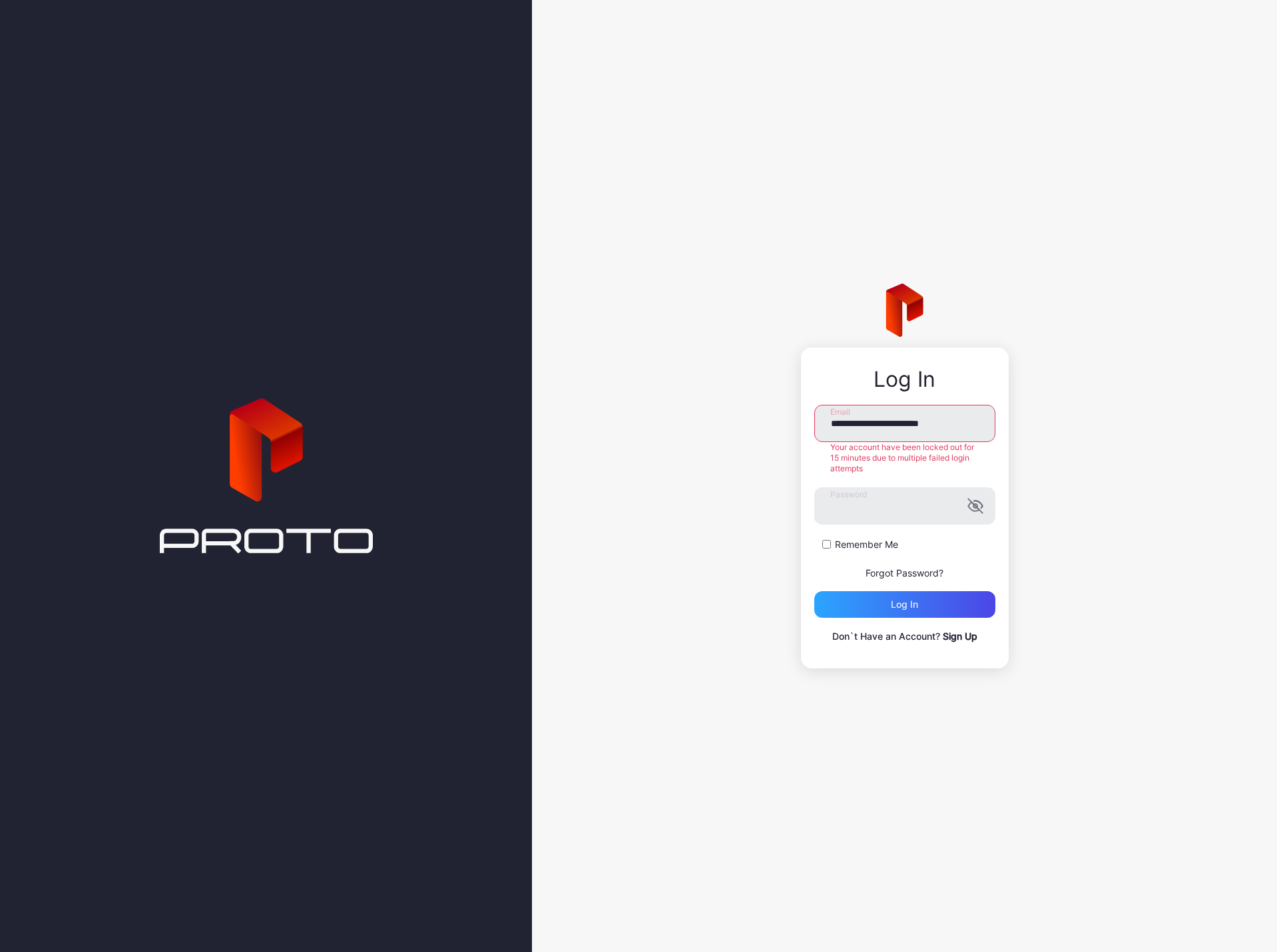 click on "Your account have been locked out for 15 minutes due to multiple failed login attempts" at bounding box center [905, 458] 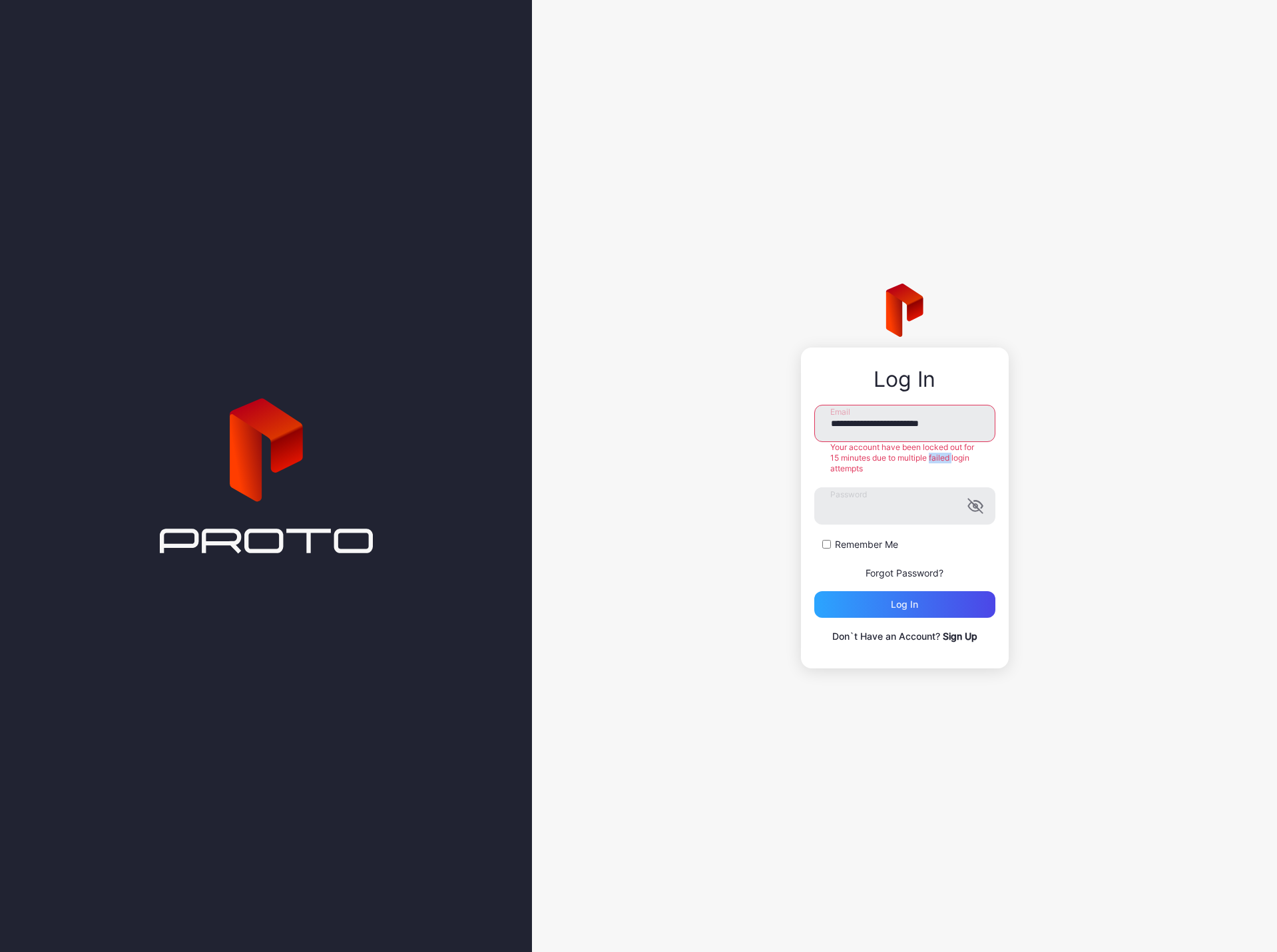 click on "Your account have been locked out for 15 minutes due to multiple failed login attempts" at bounding box center (905, 458) 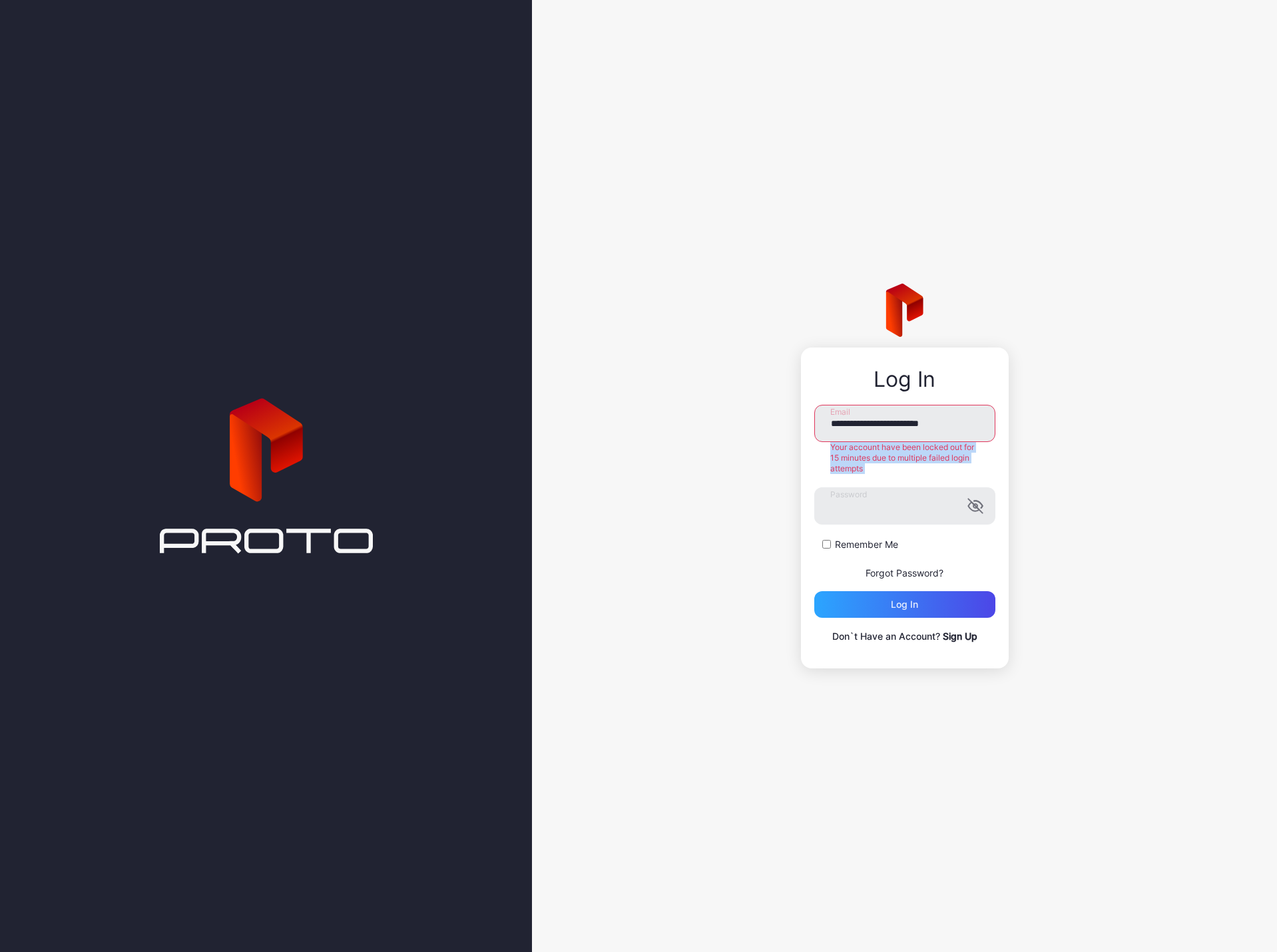 click on "Your account have been locked out for 15 minutes due to multiple failed login attempts" at bounding box center [905, 458] 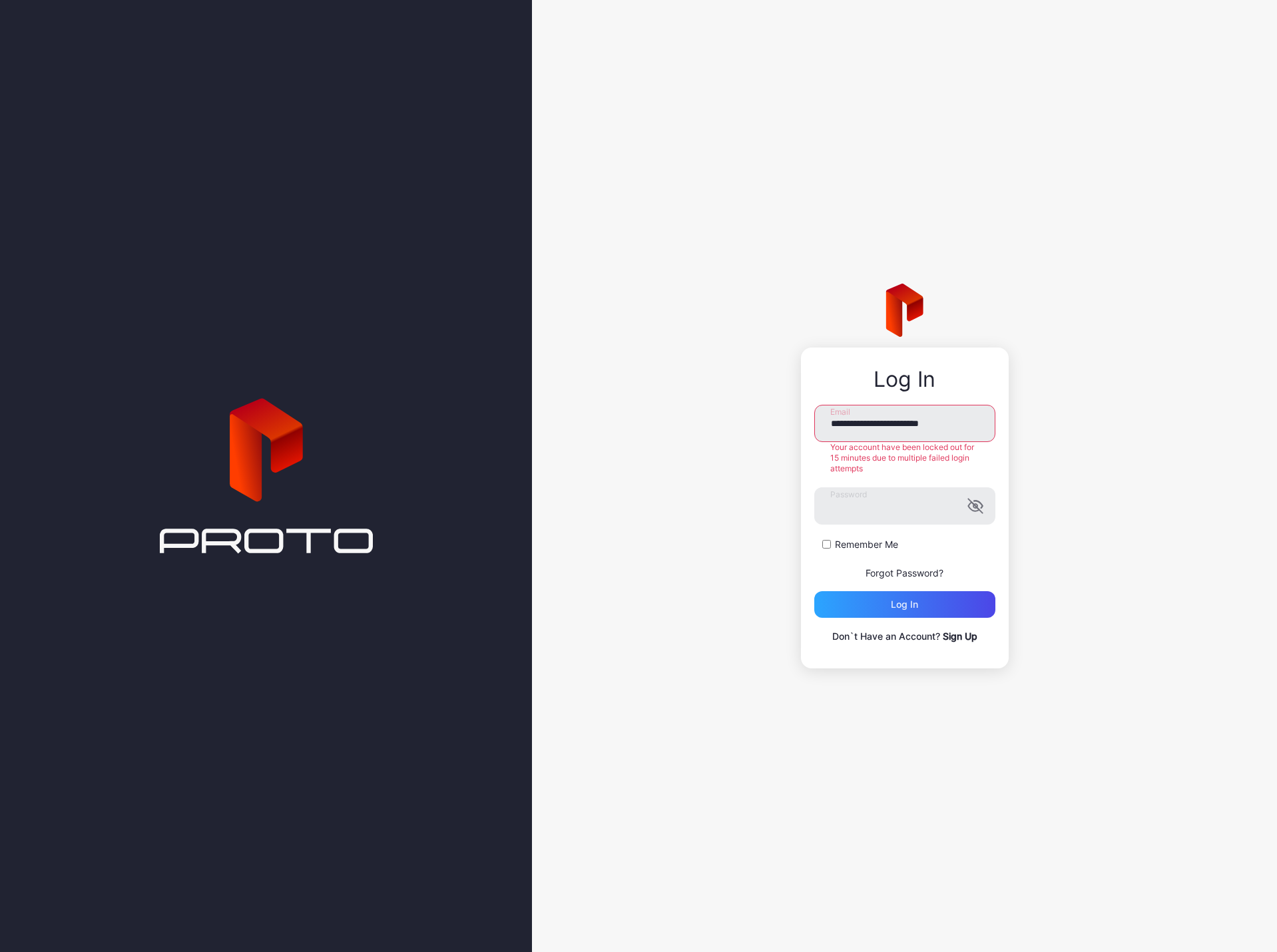 click on "Forgot Password?" at bounding box center (904, 573) 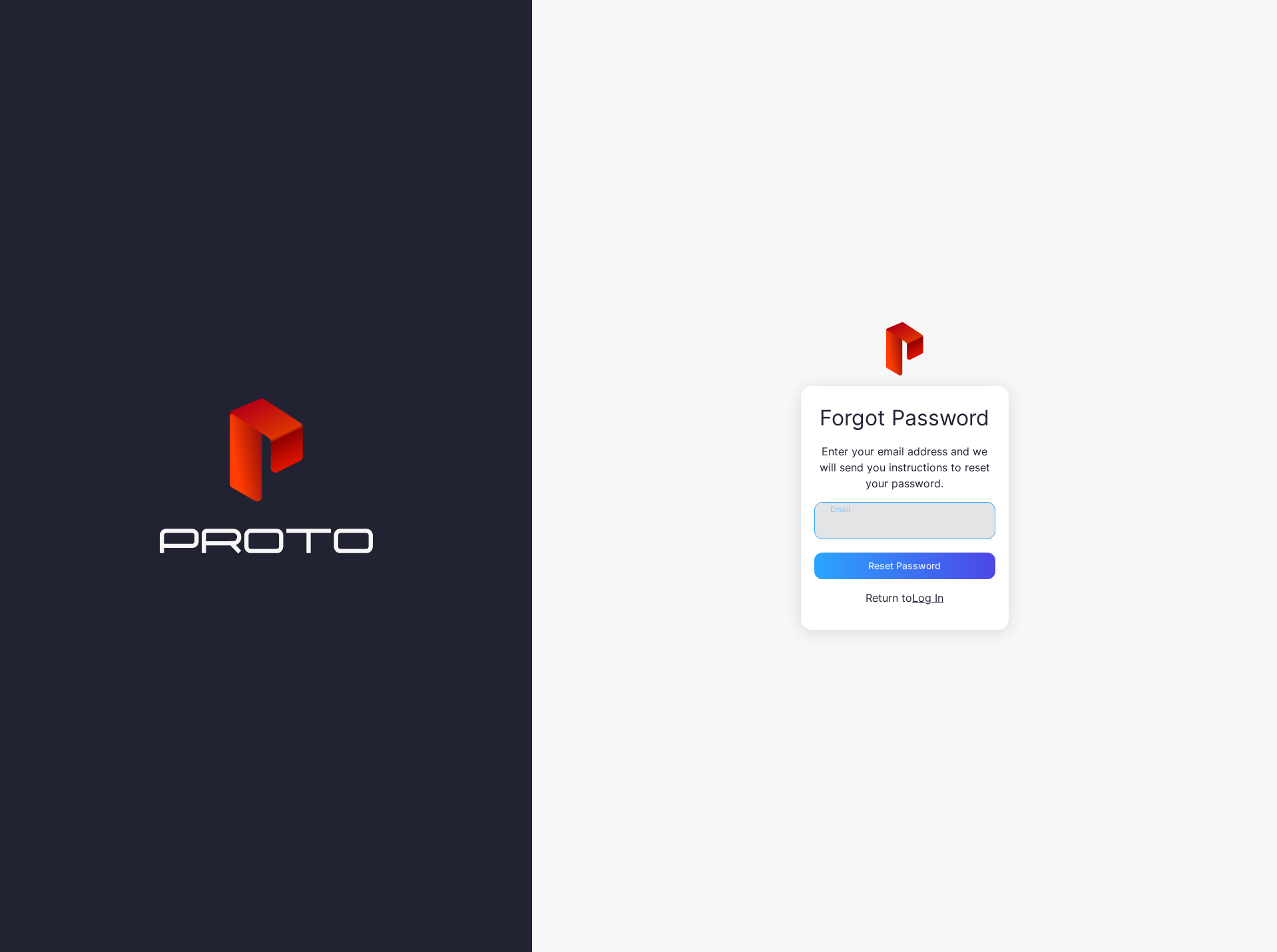 click on "Email" at bounding box center (905, 521) 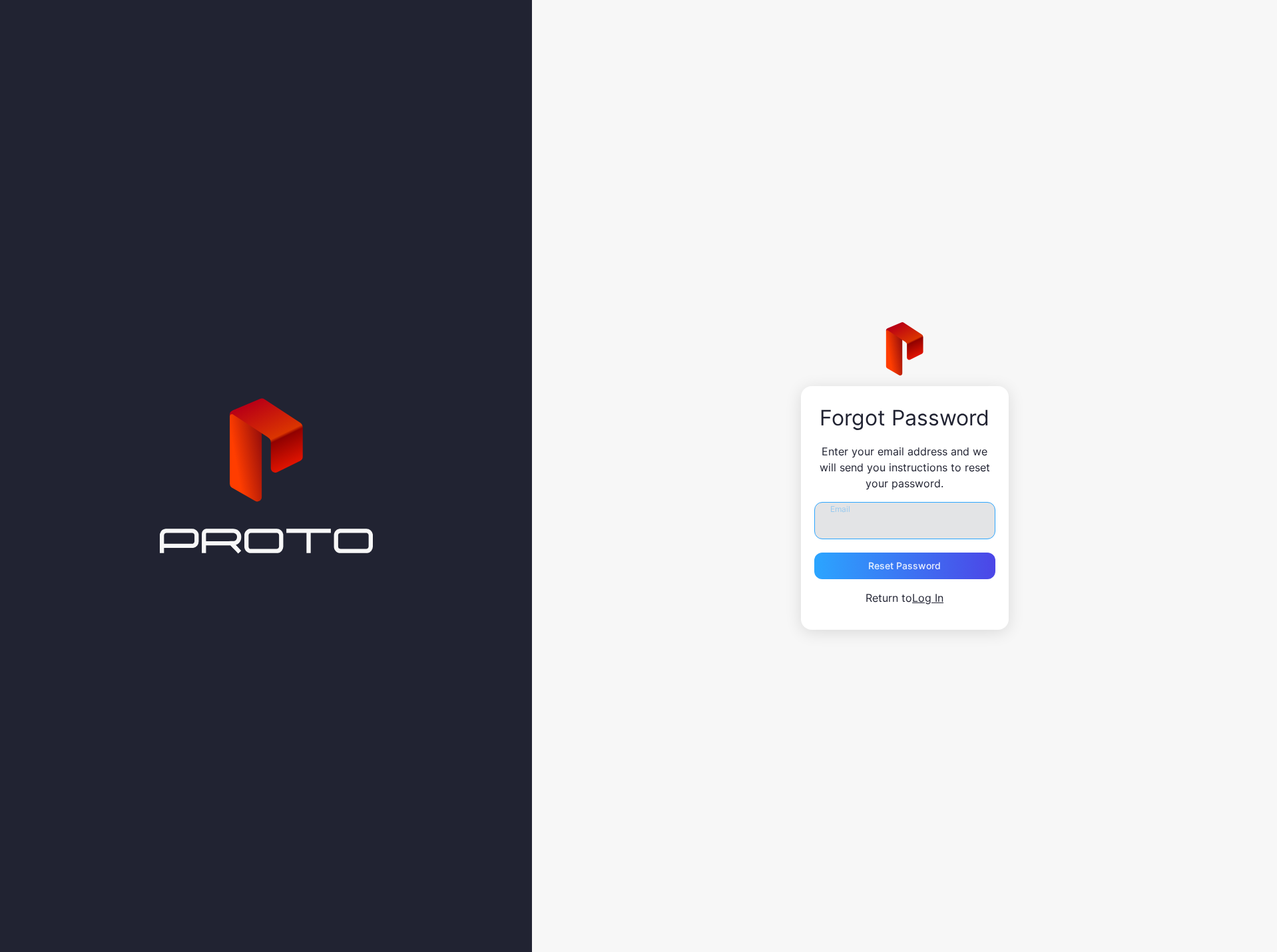 click on "Email" at bounding box center (905, 521) 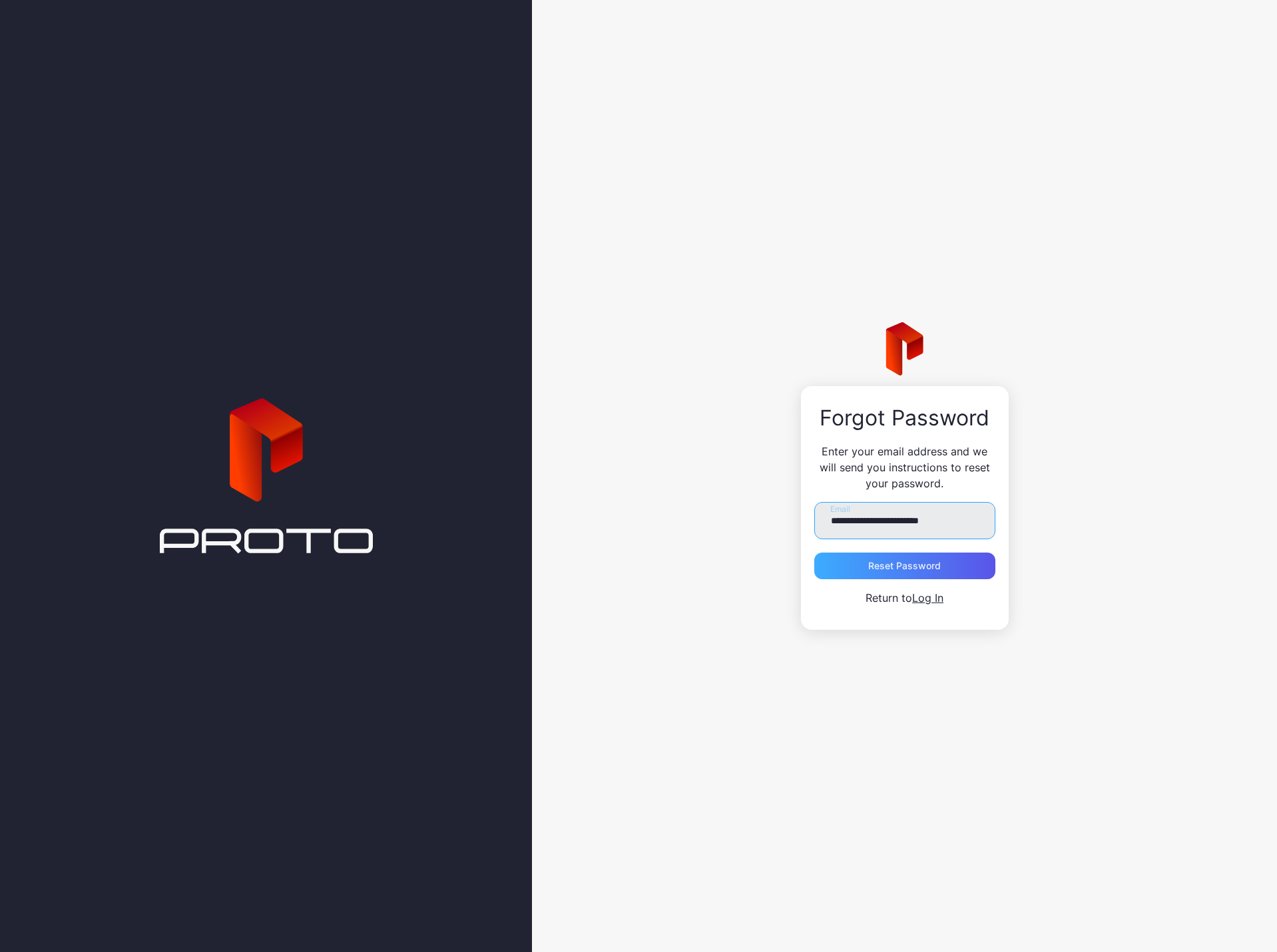 type on "**********" 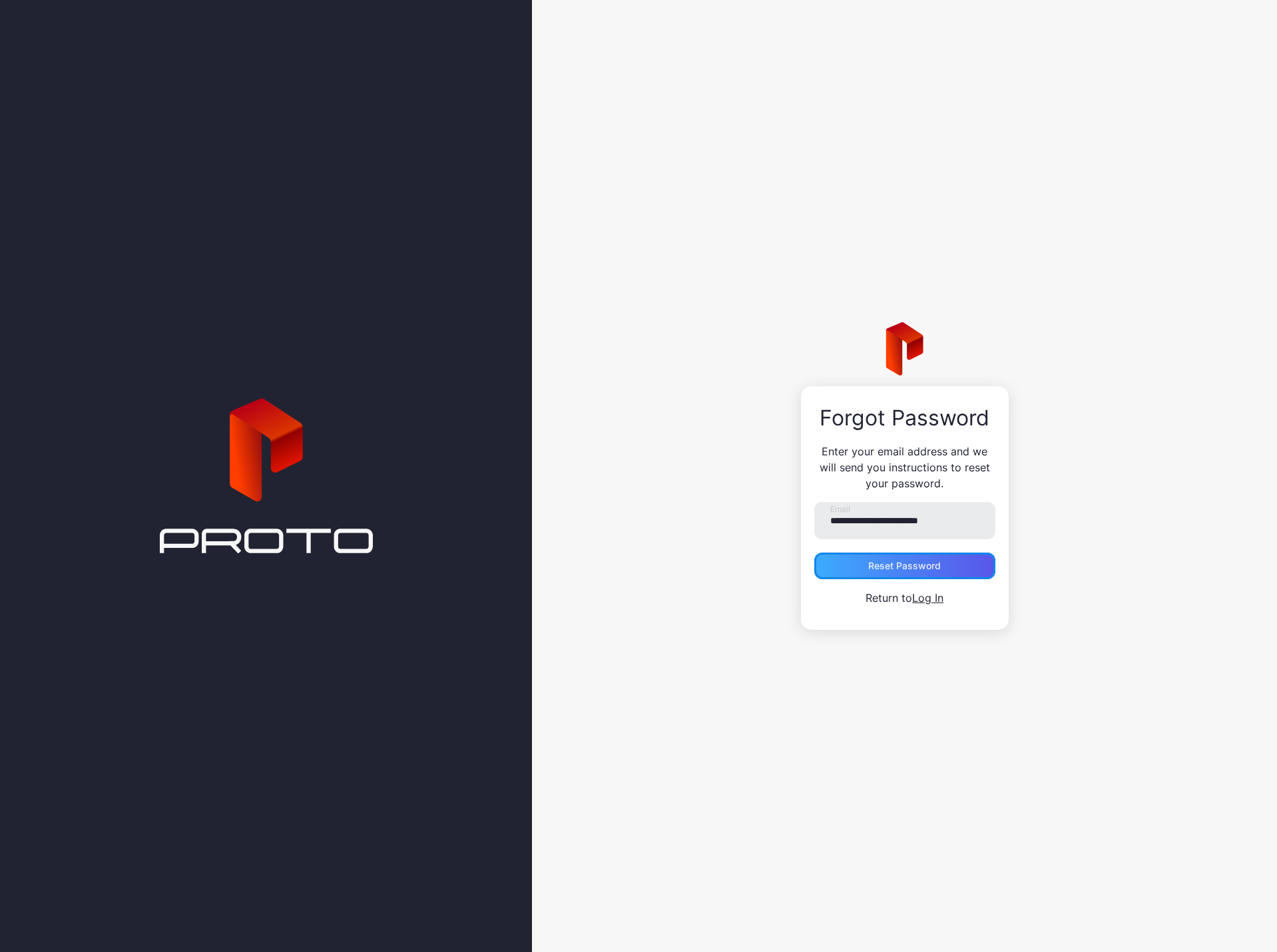 click on "Reset Password" at bounding box center [905, 566] 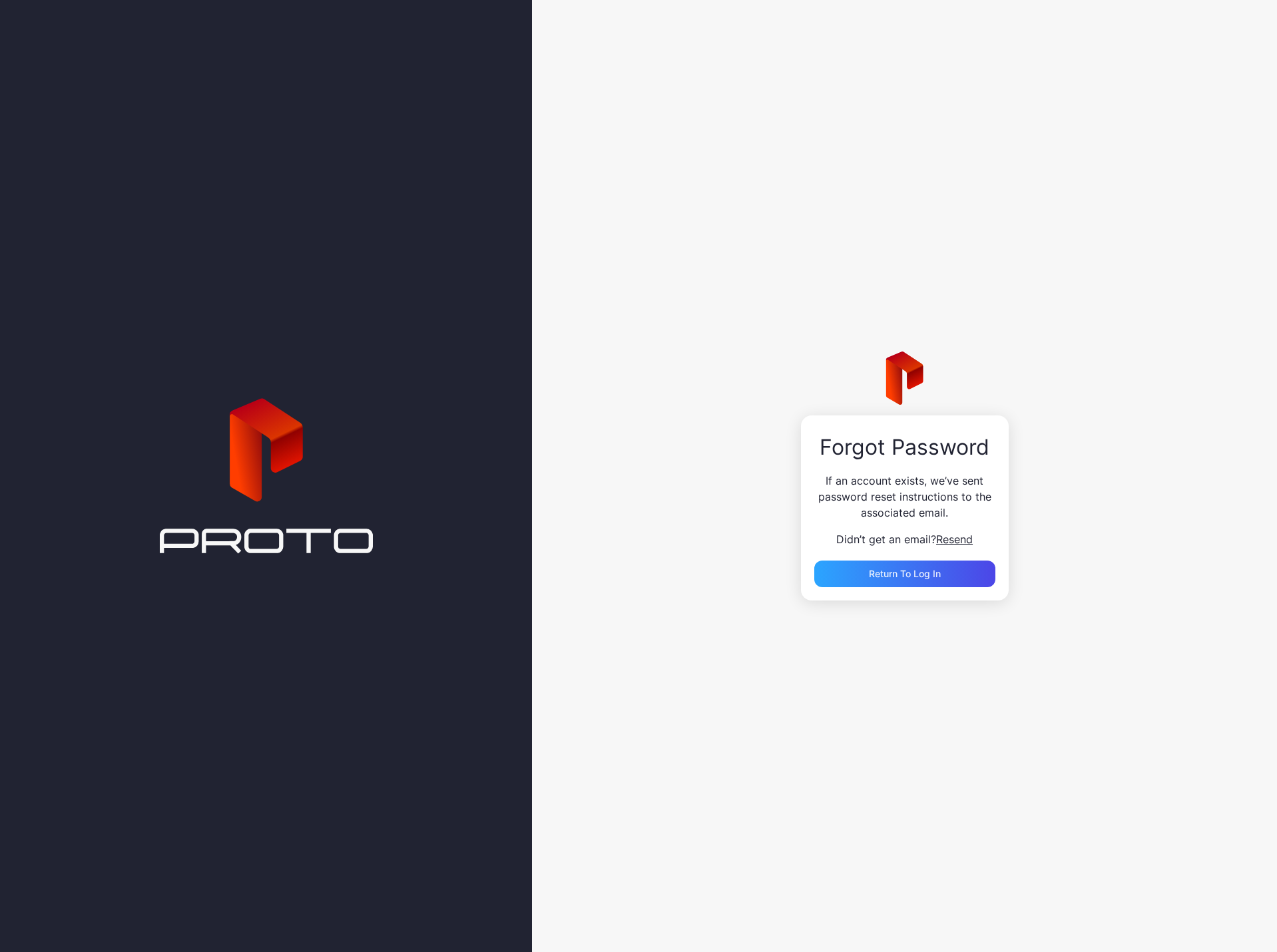 click on "Resend" at bounding box center (954, 539) 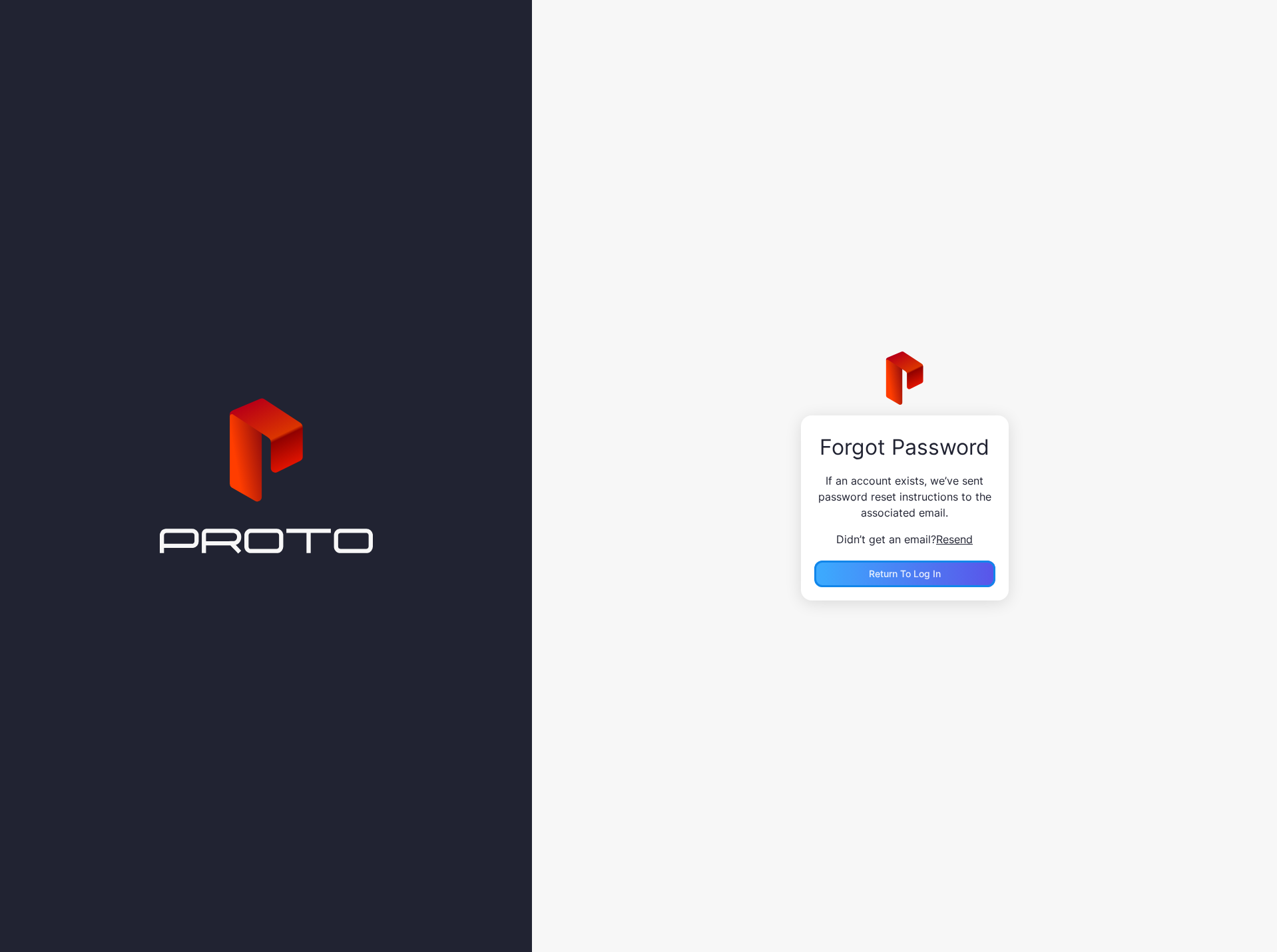 click on "Return to Log In" at bounding box center [905, 573] 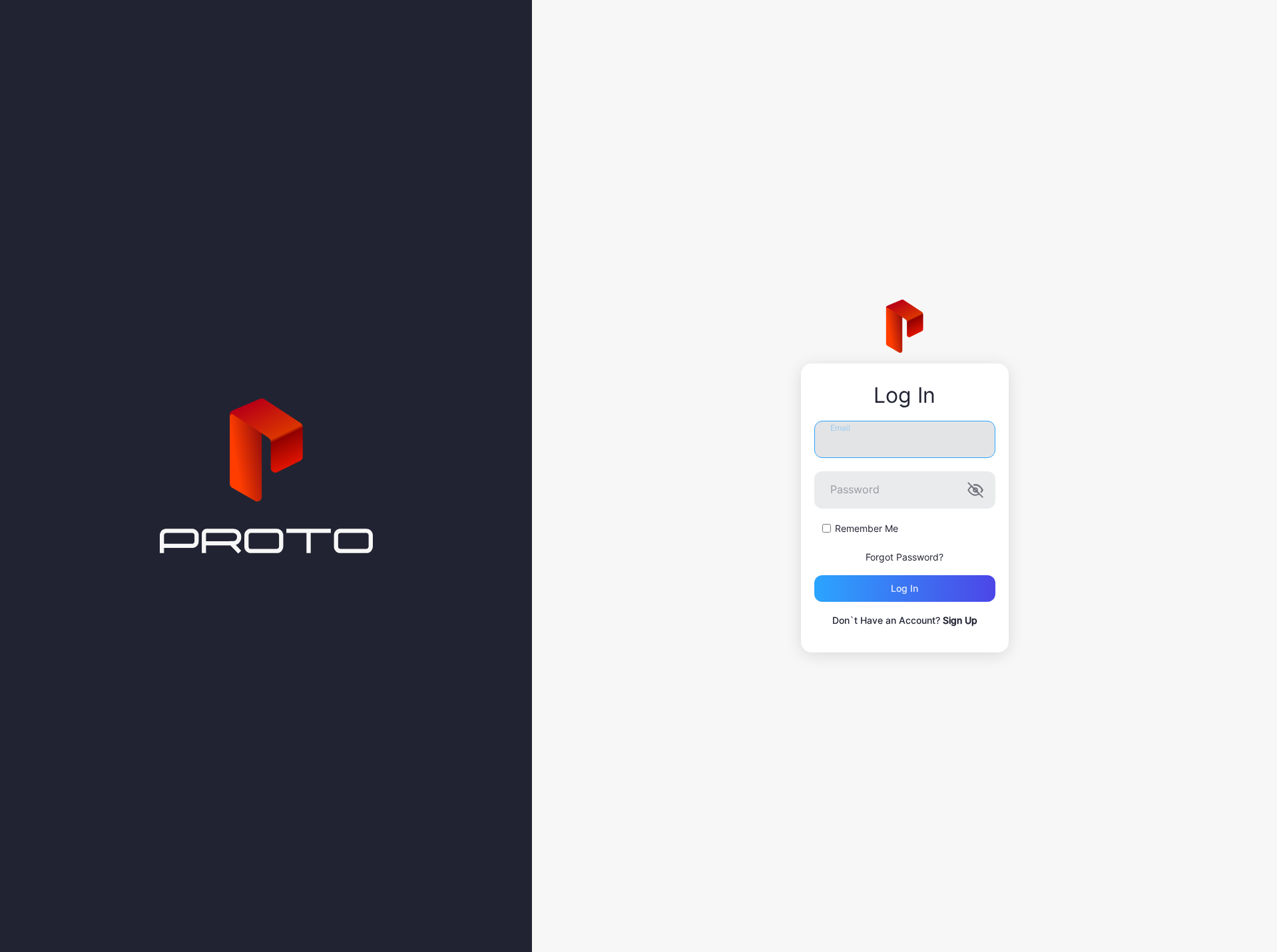 click on "Email" at bounding box center [905, 439] 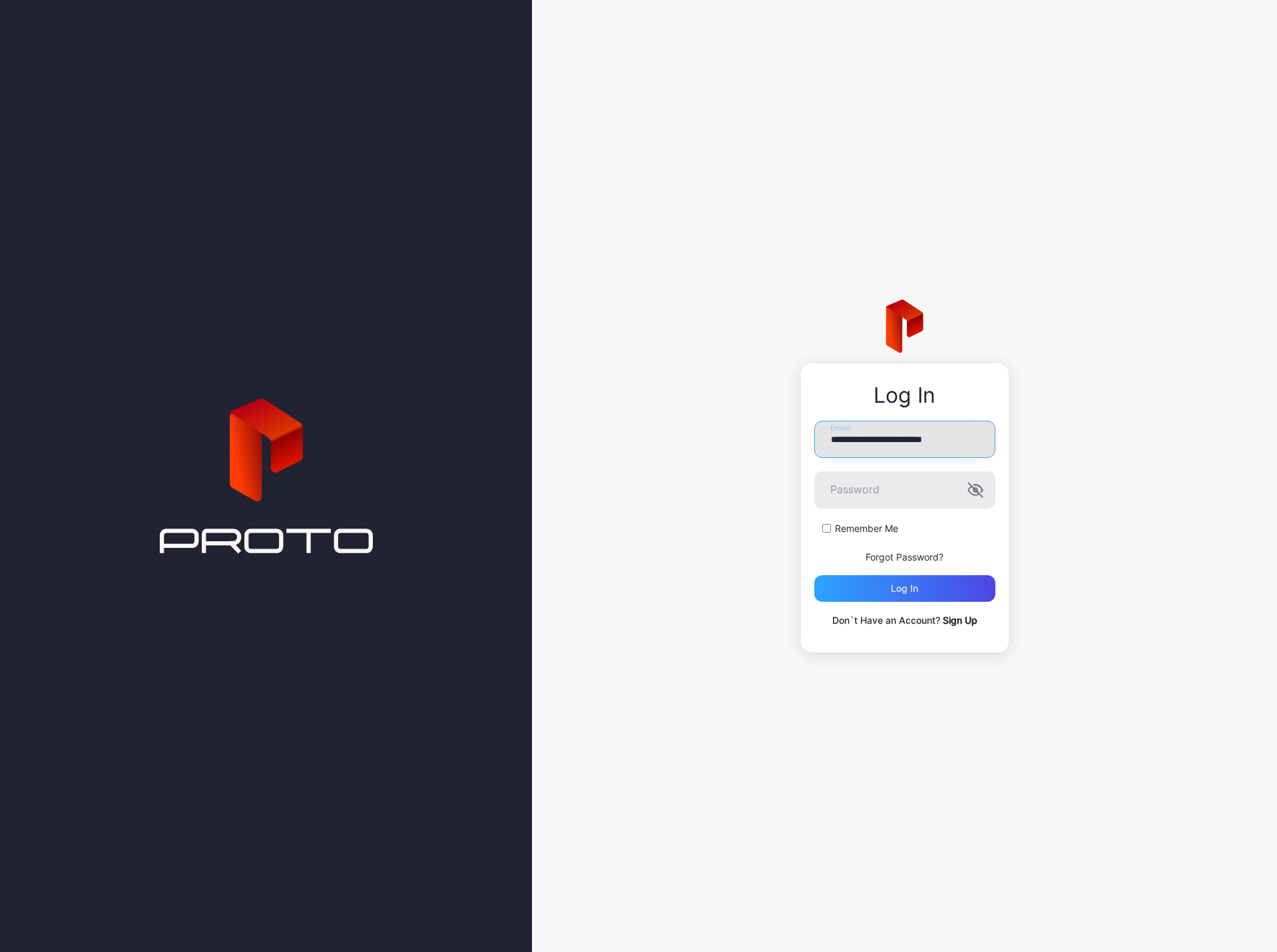 type on "**********" 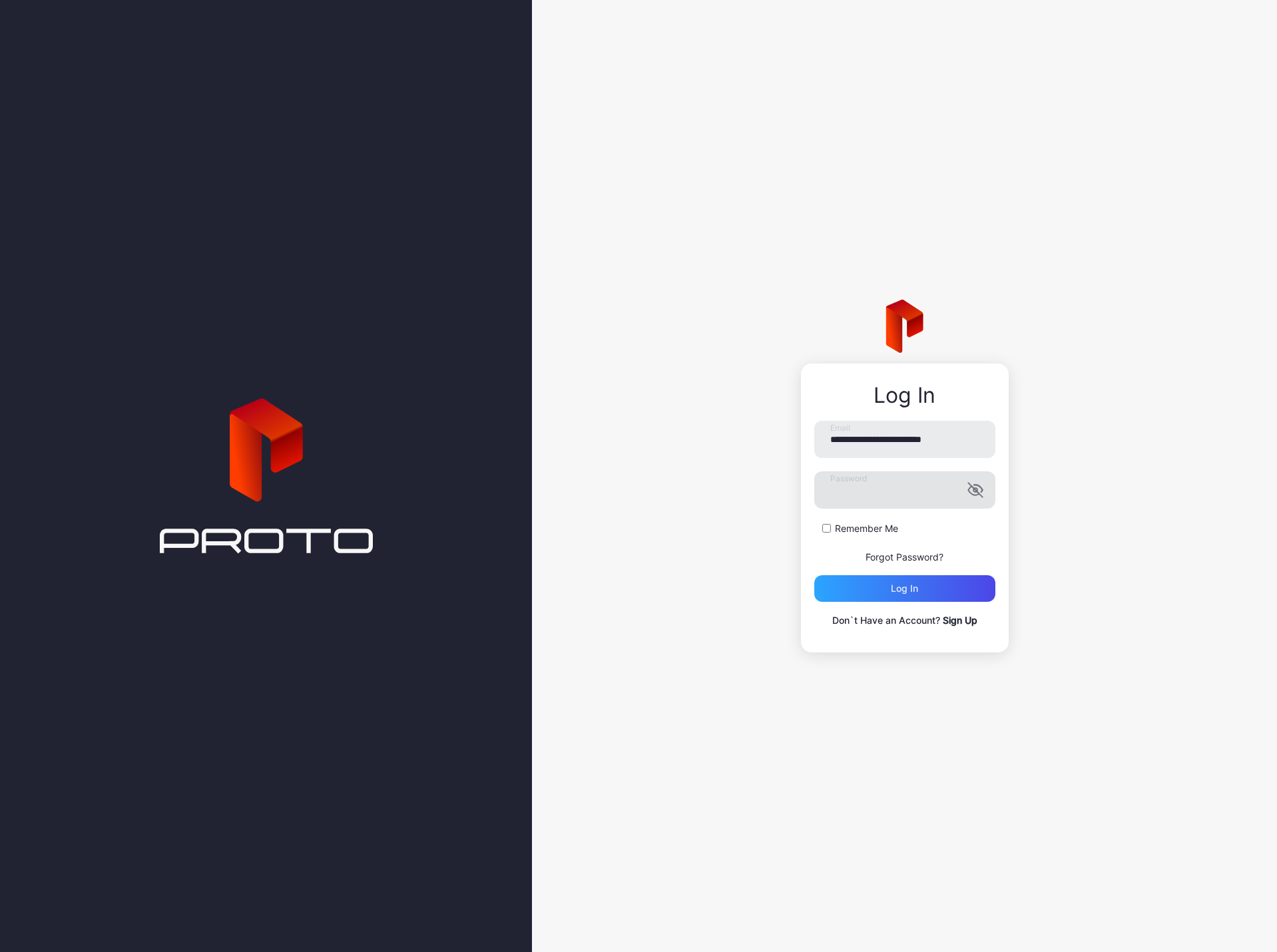 click 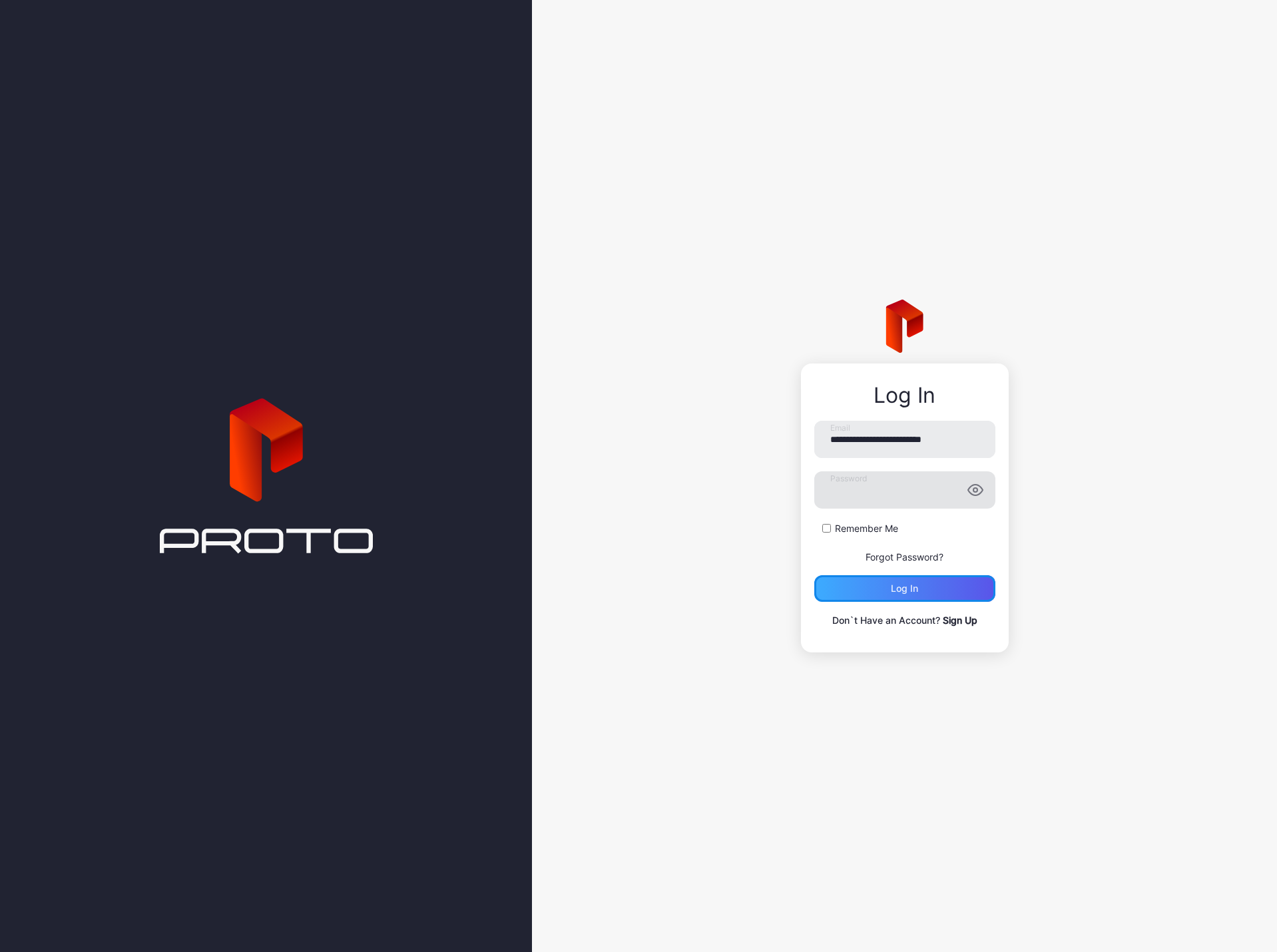 click on "Log in" at bounding box center (905, 589) 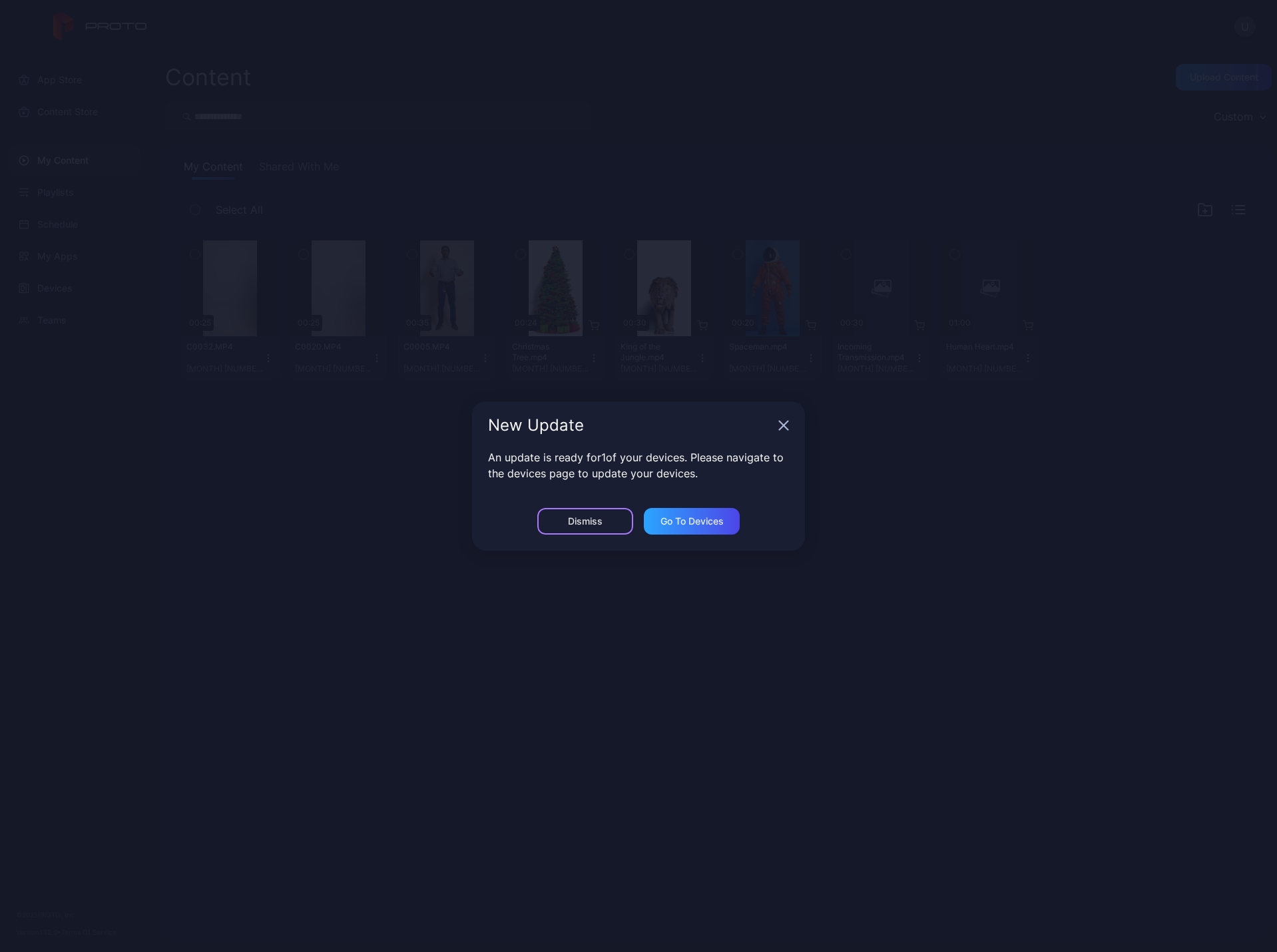 click on "Dismiss" at bounding box center (585, 521) 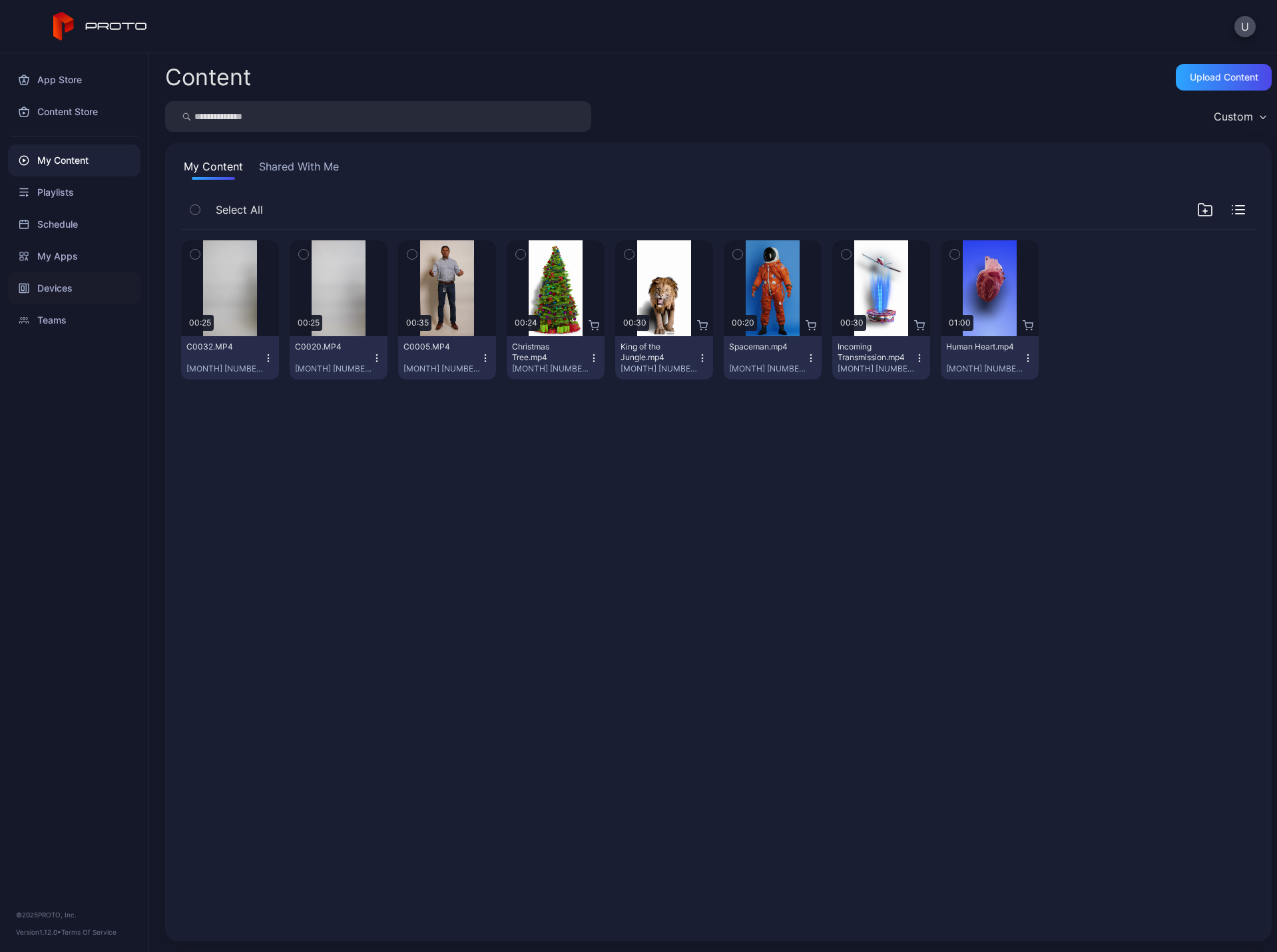 click on "Devices" at bounding box center (74, 288) 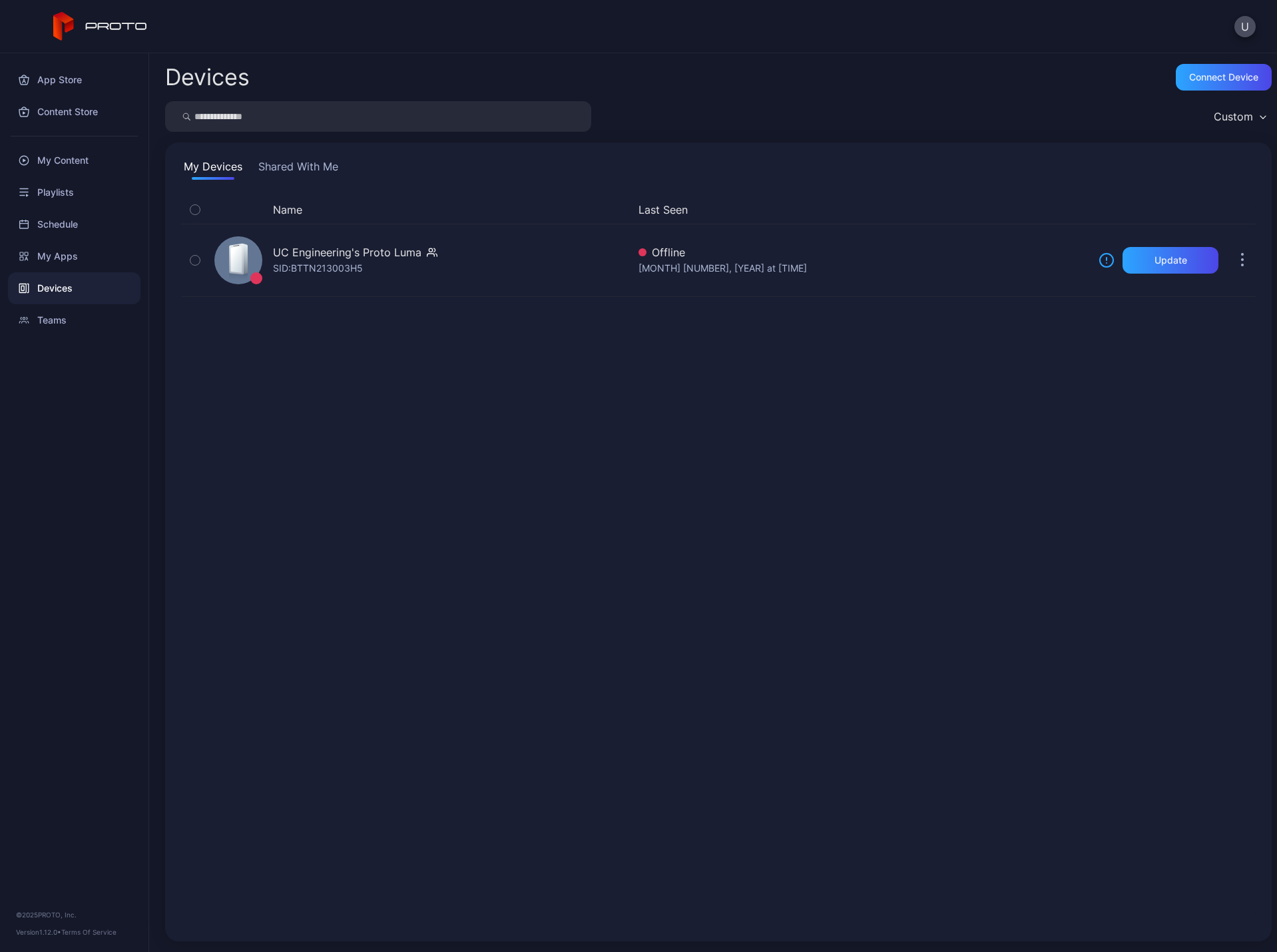 click on "Shared With Me" at bounding box center [298, 169] 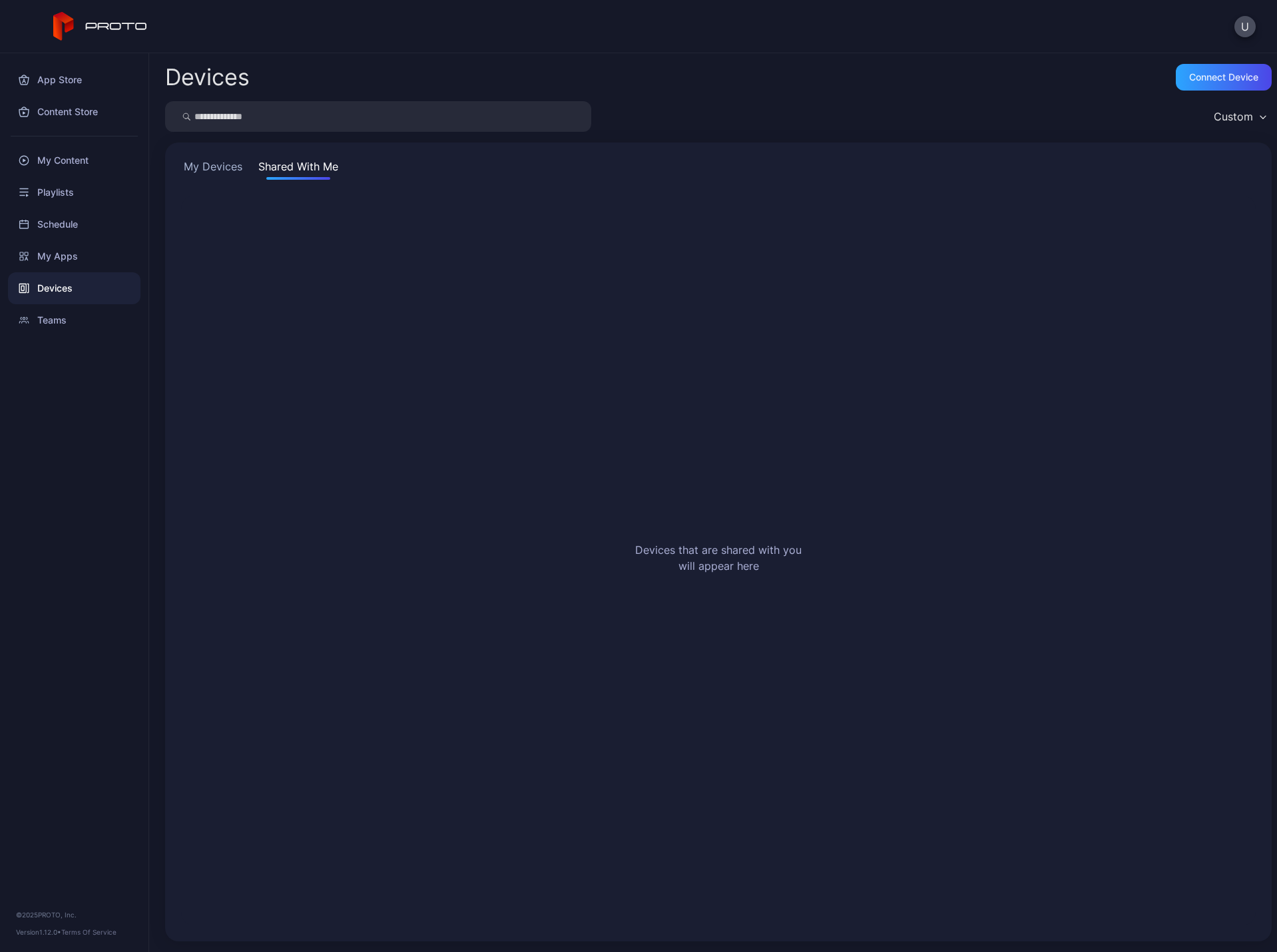 click on "My Devices" at bounding box center [213, 169] 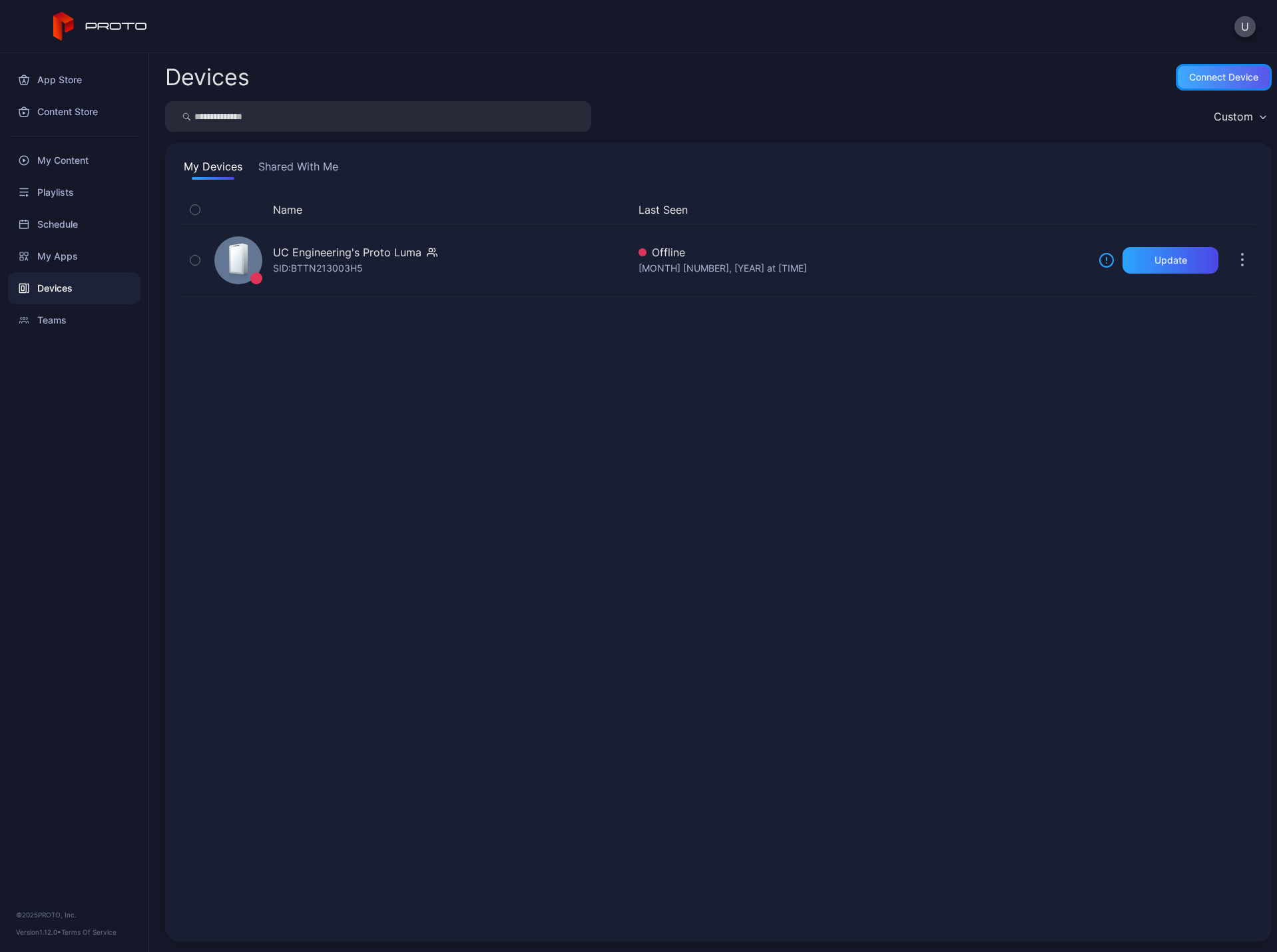 click on "Connect device" at bounding box center [1224, 77] 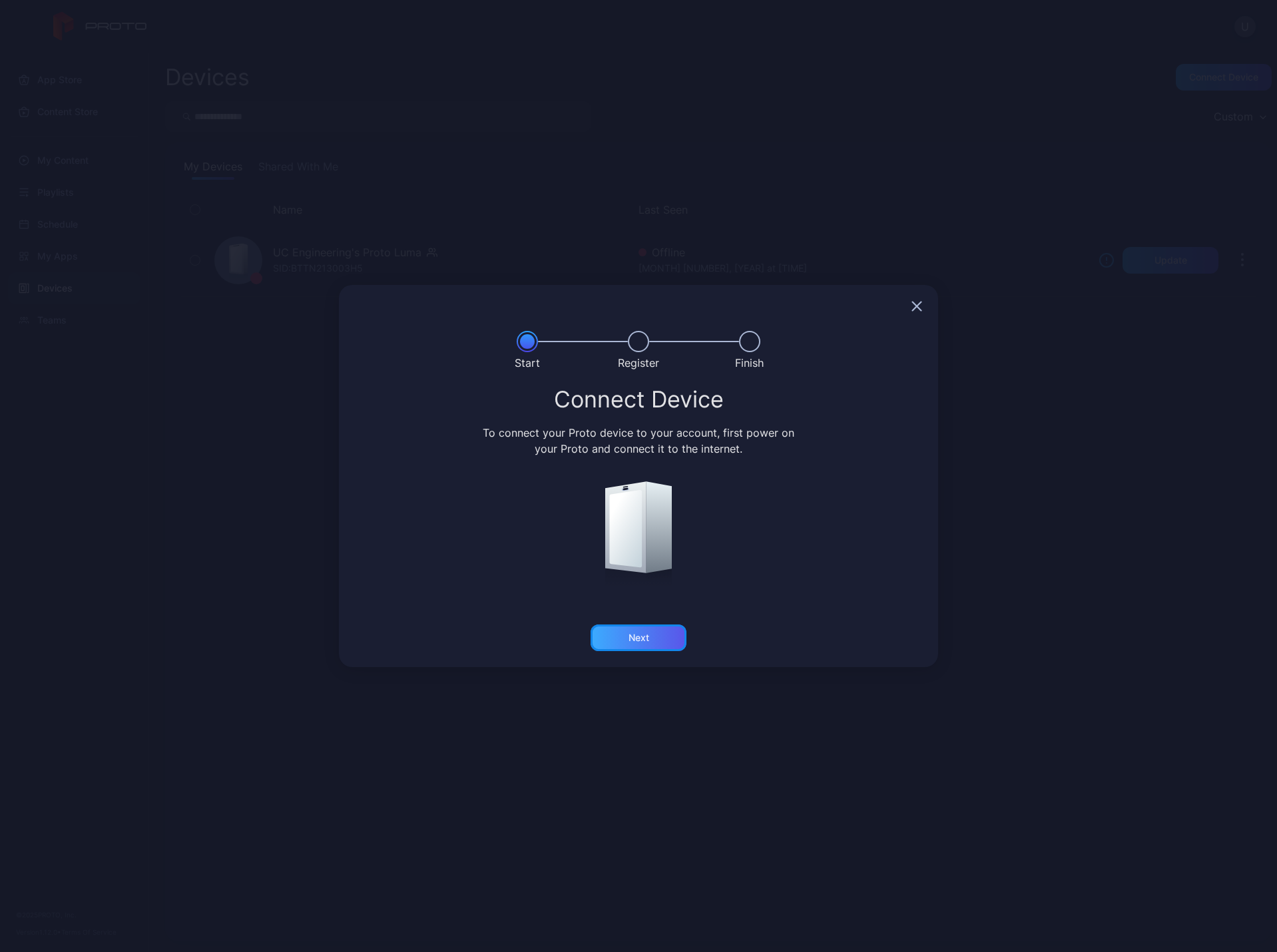 click on "Next" at bounding box center (638, 638) 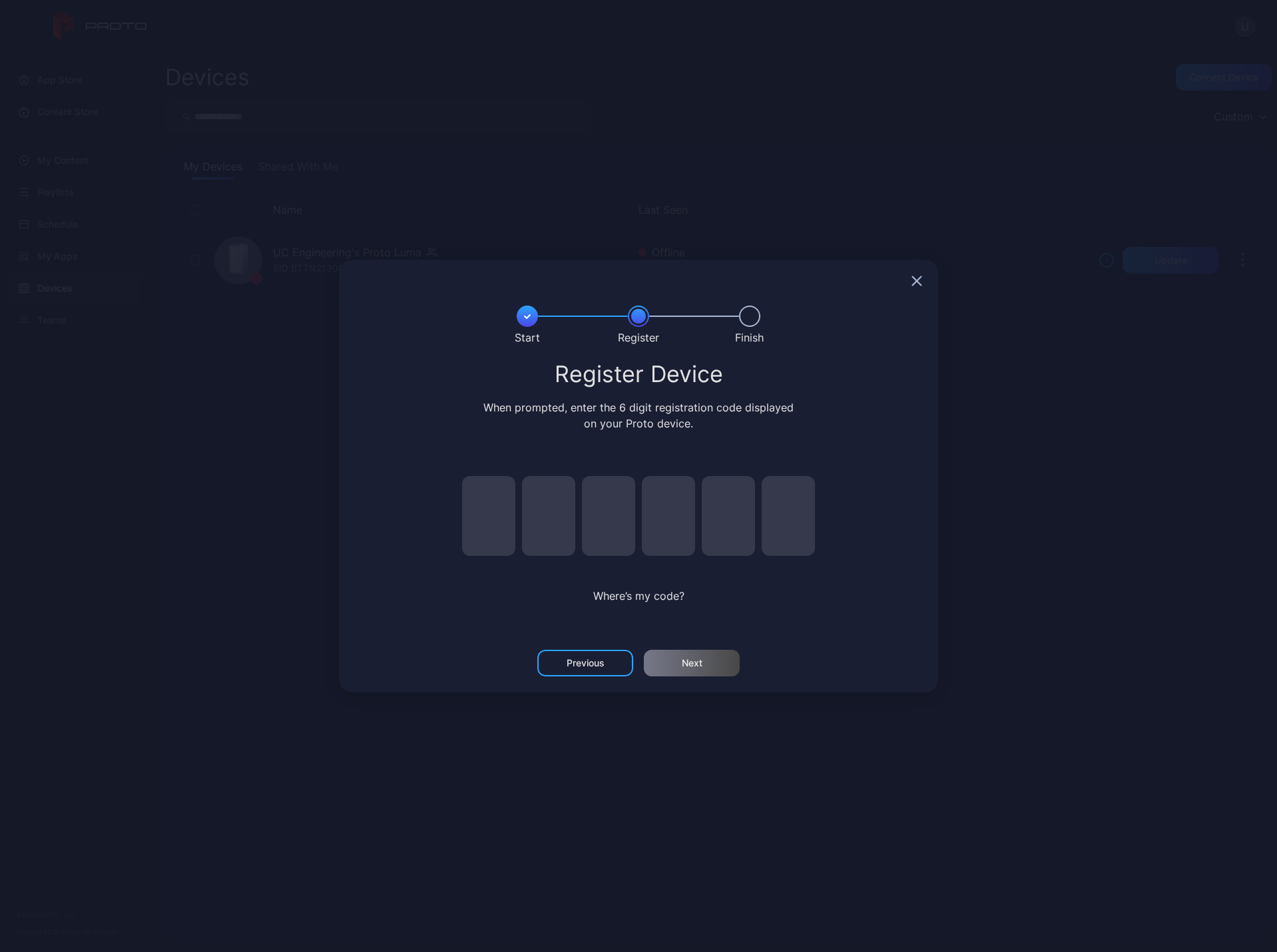 click at bounding box center [489, 516] 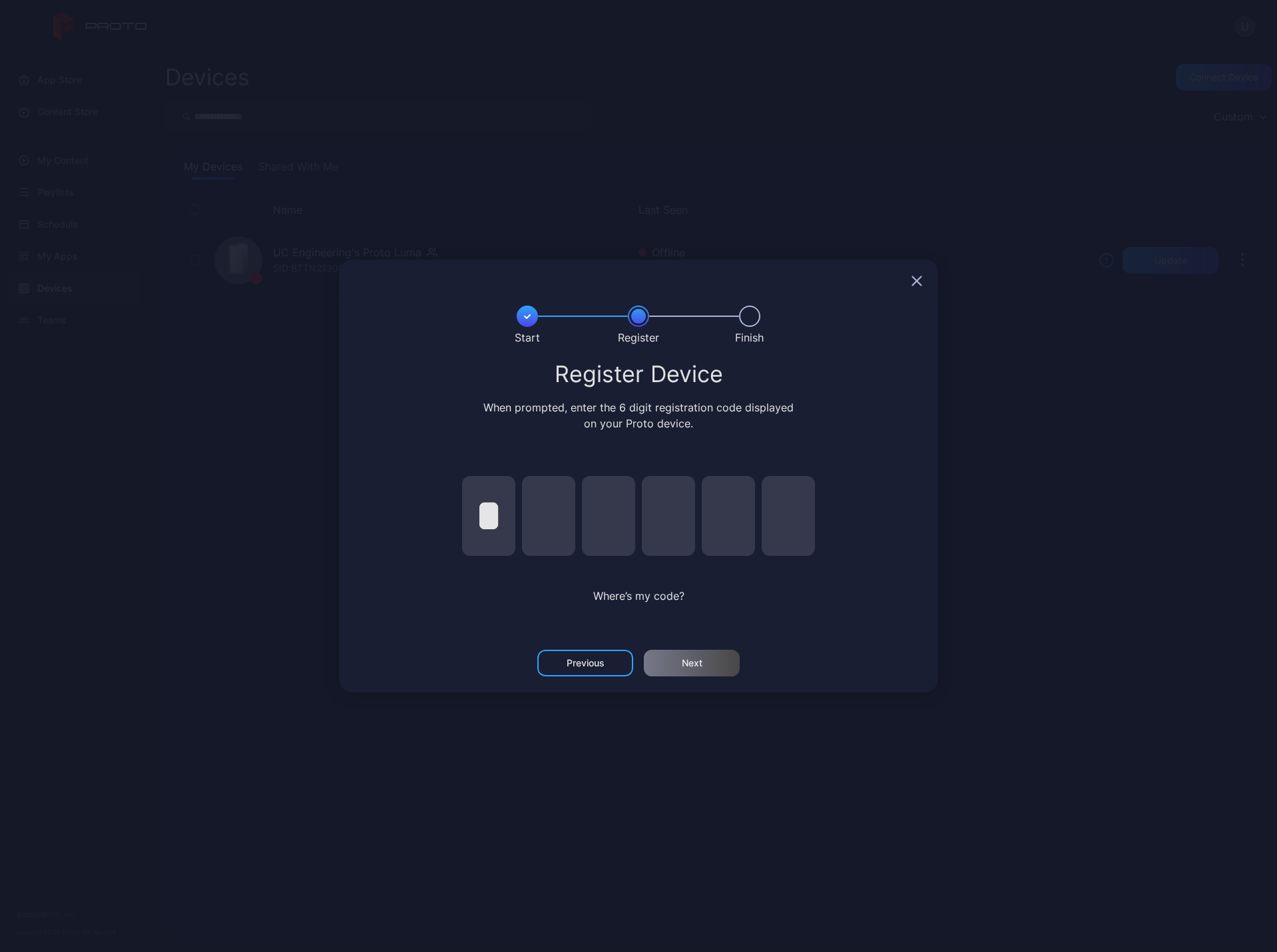 type on "*" 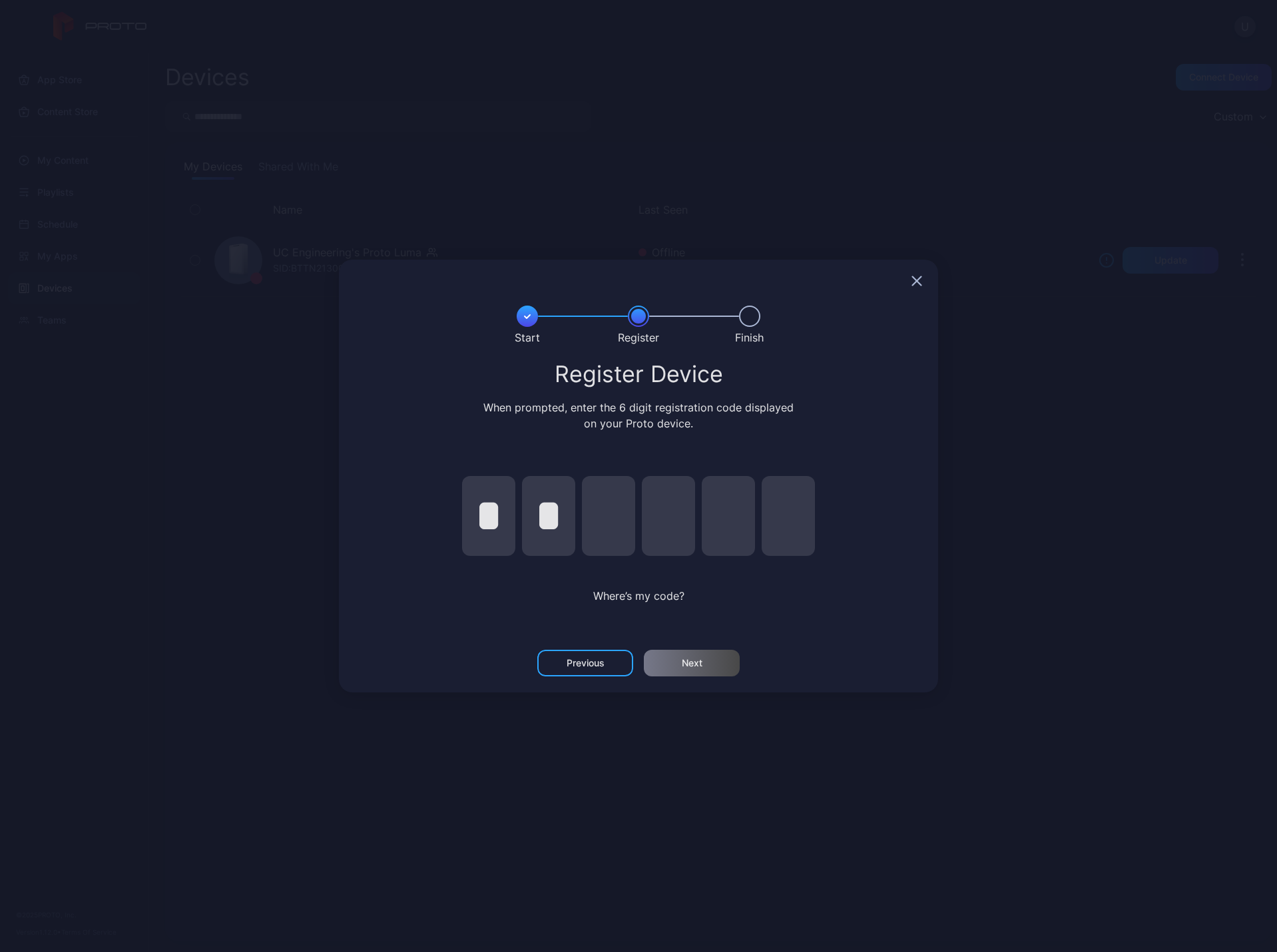 type on "*" 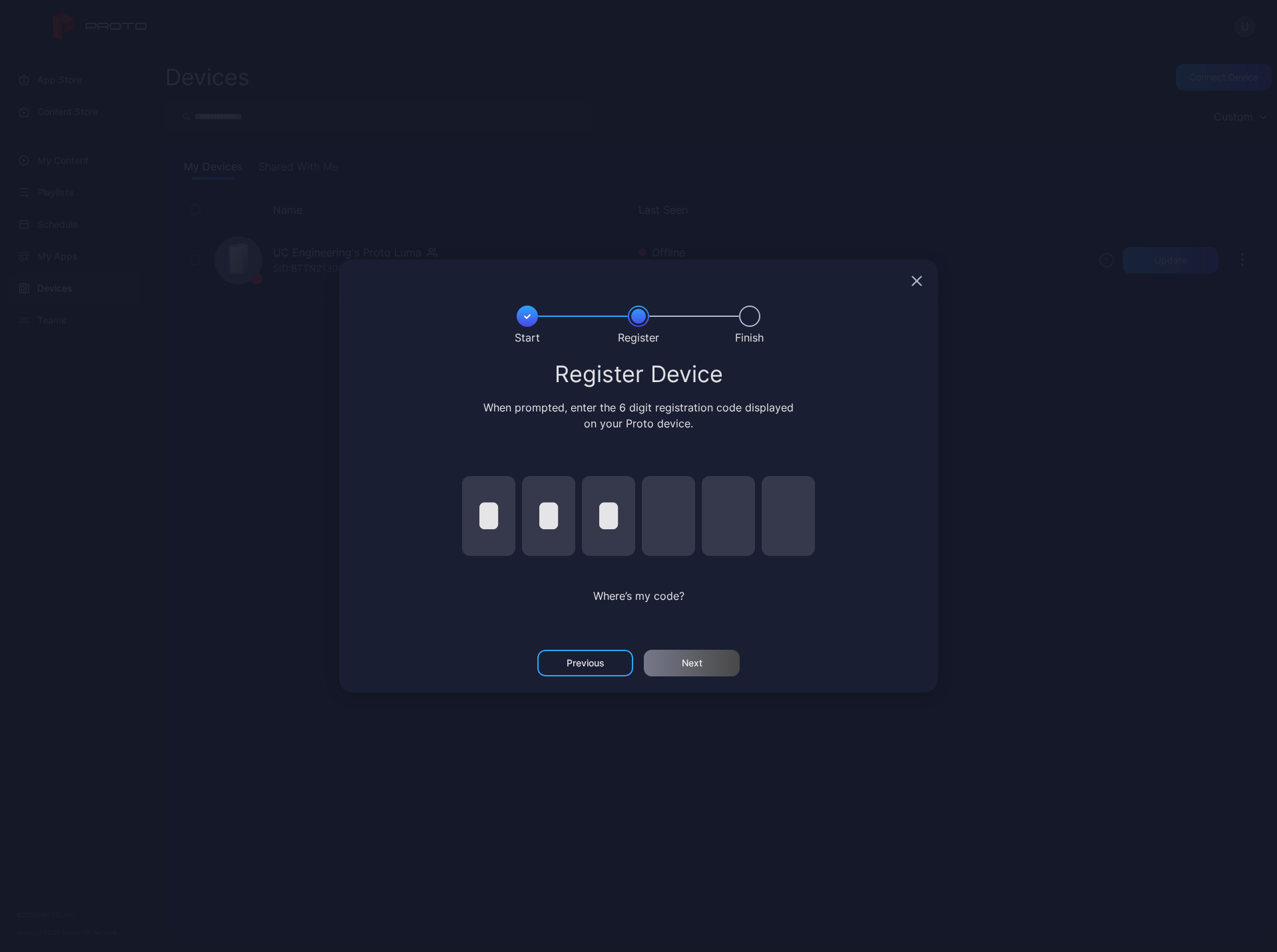 type on "*" 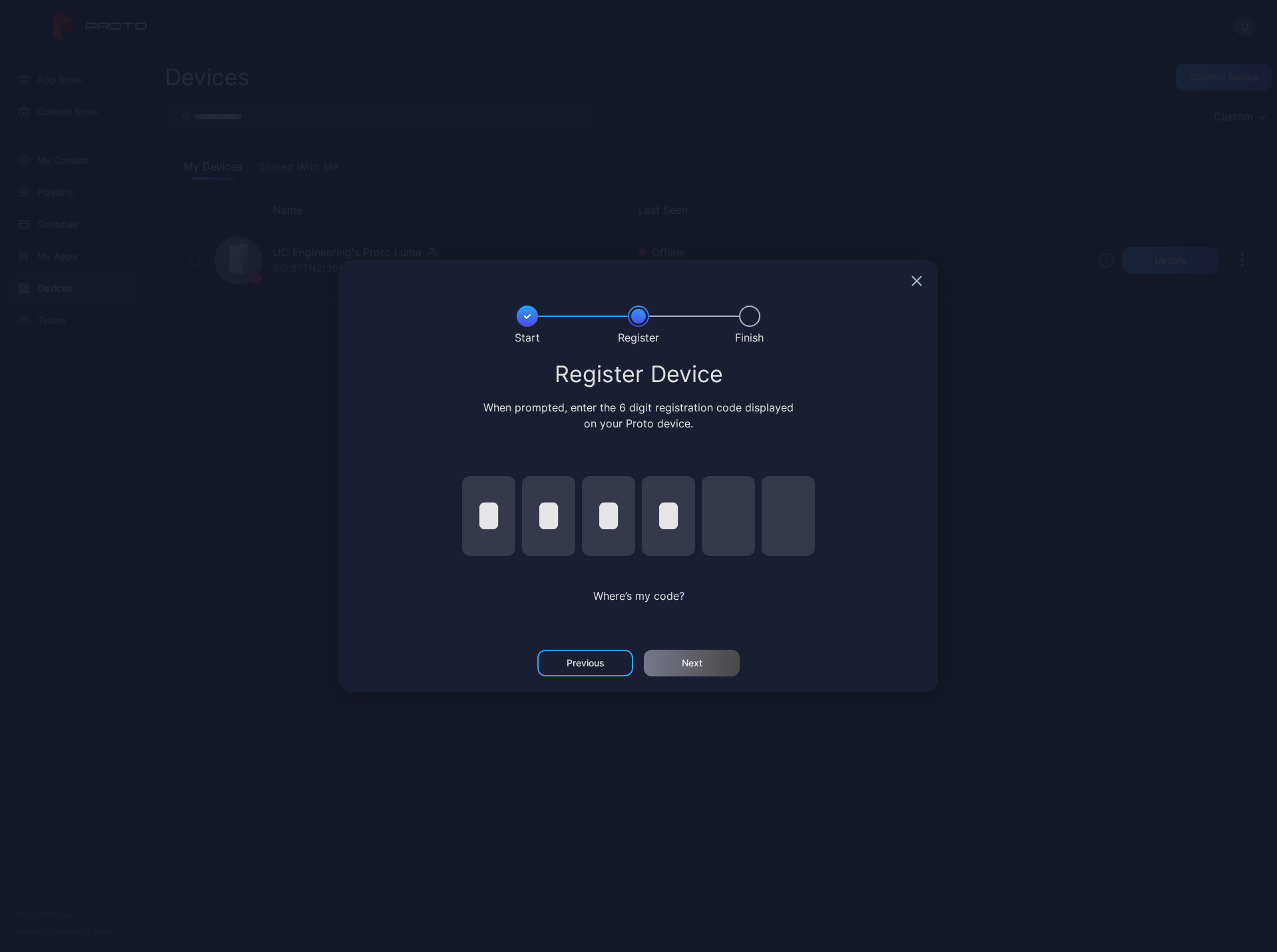type on "*" 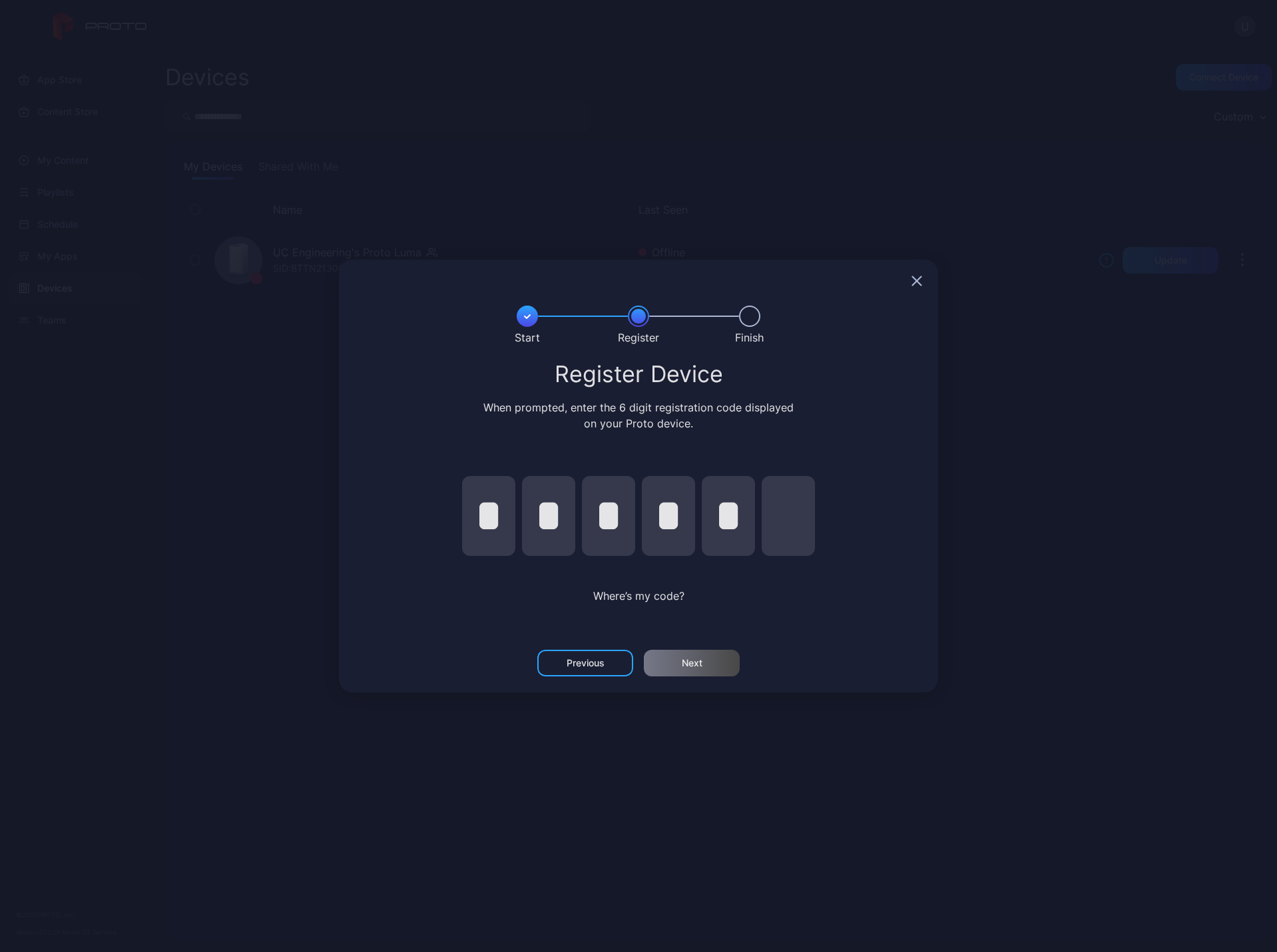 type on "*" 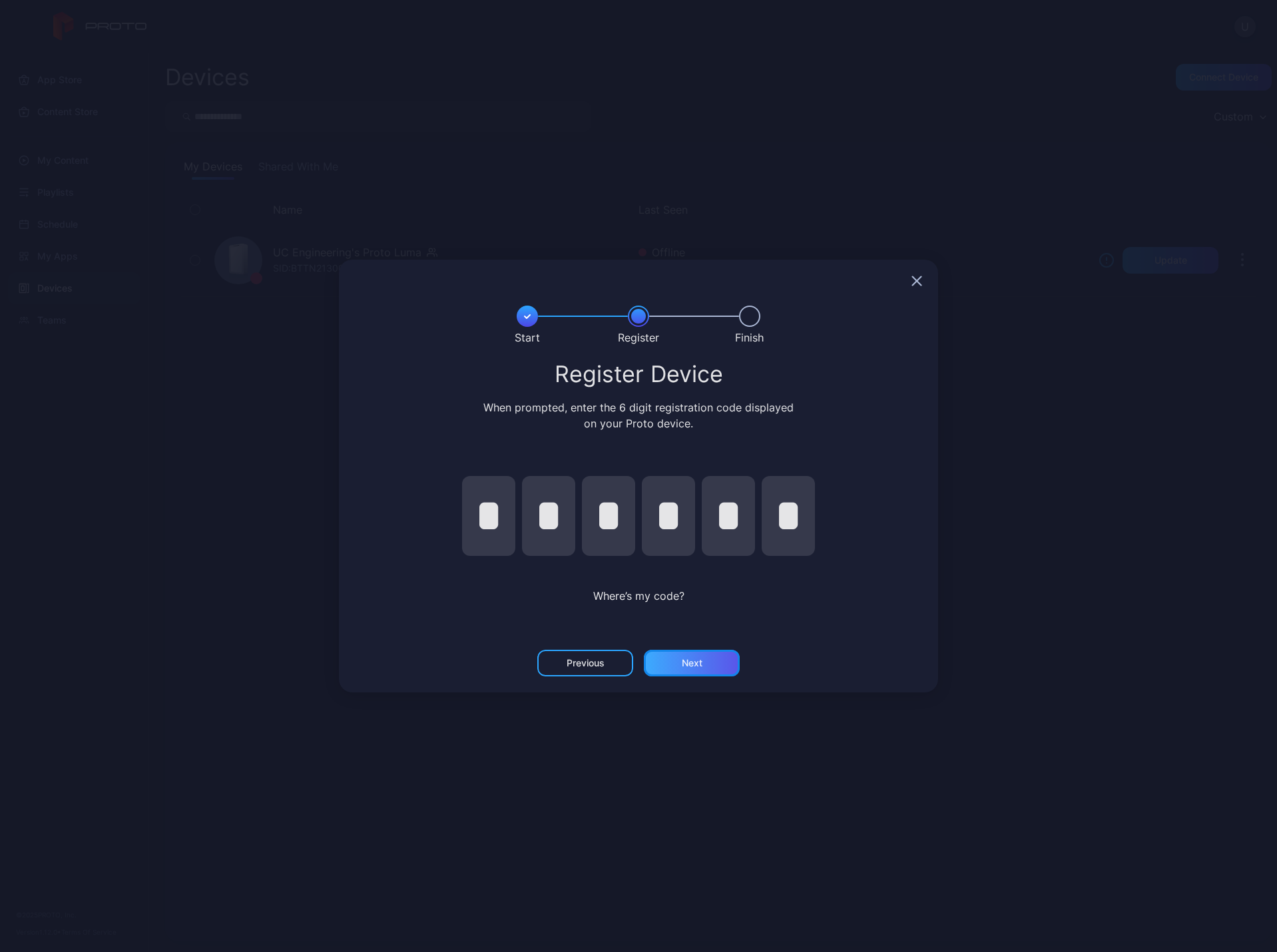 click on "Next" at bounding box center [692, 663] 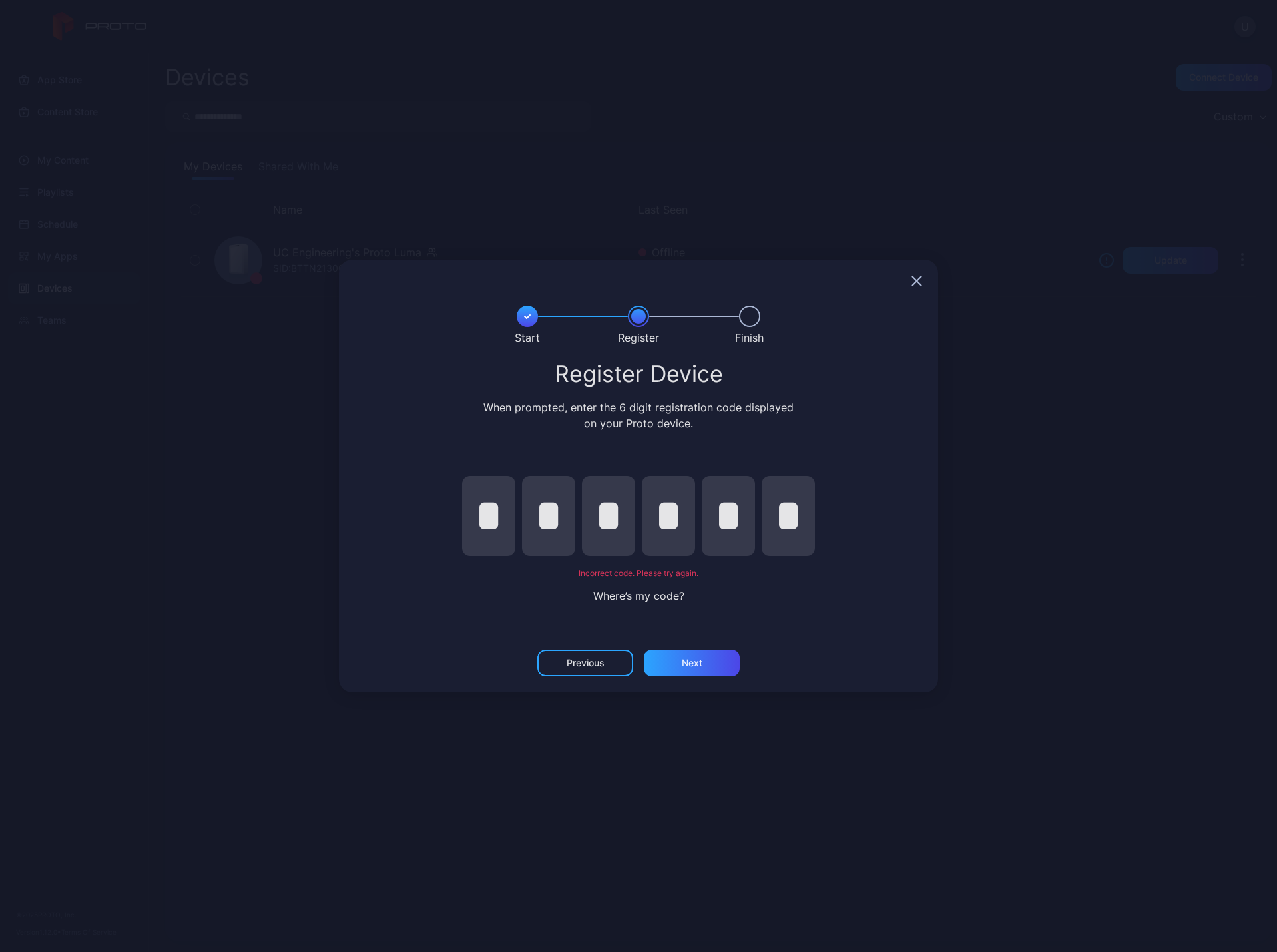 click at bounding box center [638, 281] 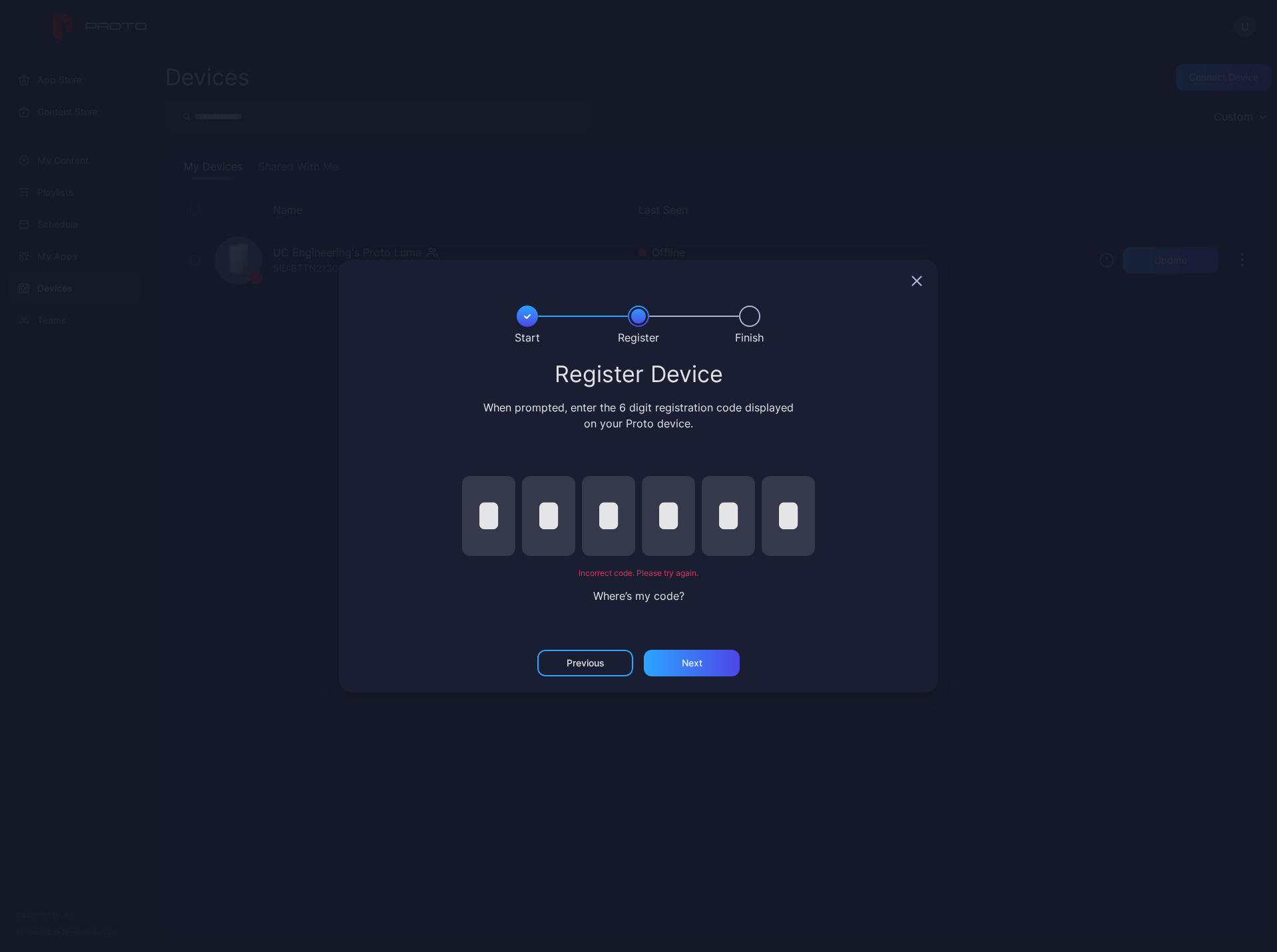 click 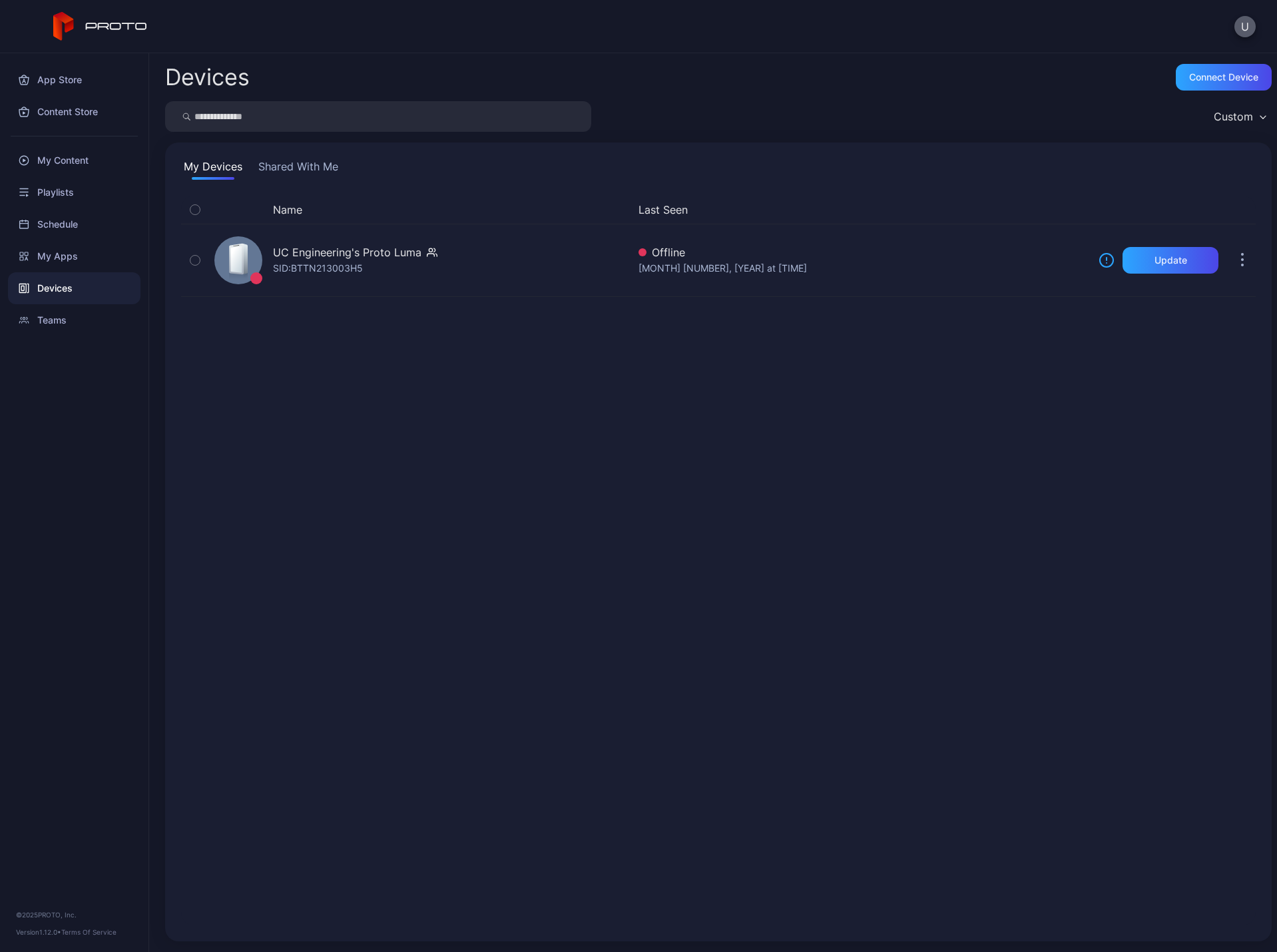 click on "U" at bounding box center [1245, 27] 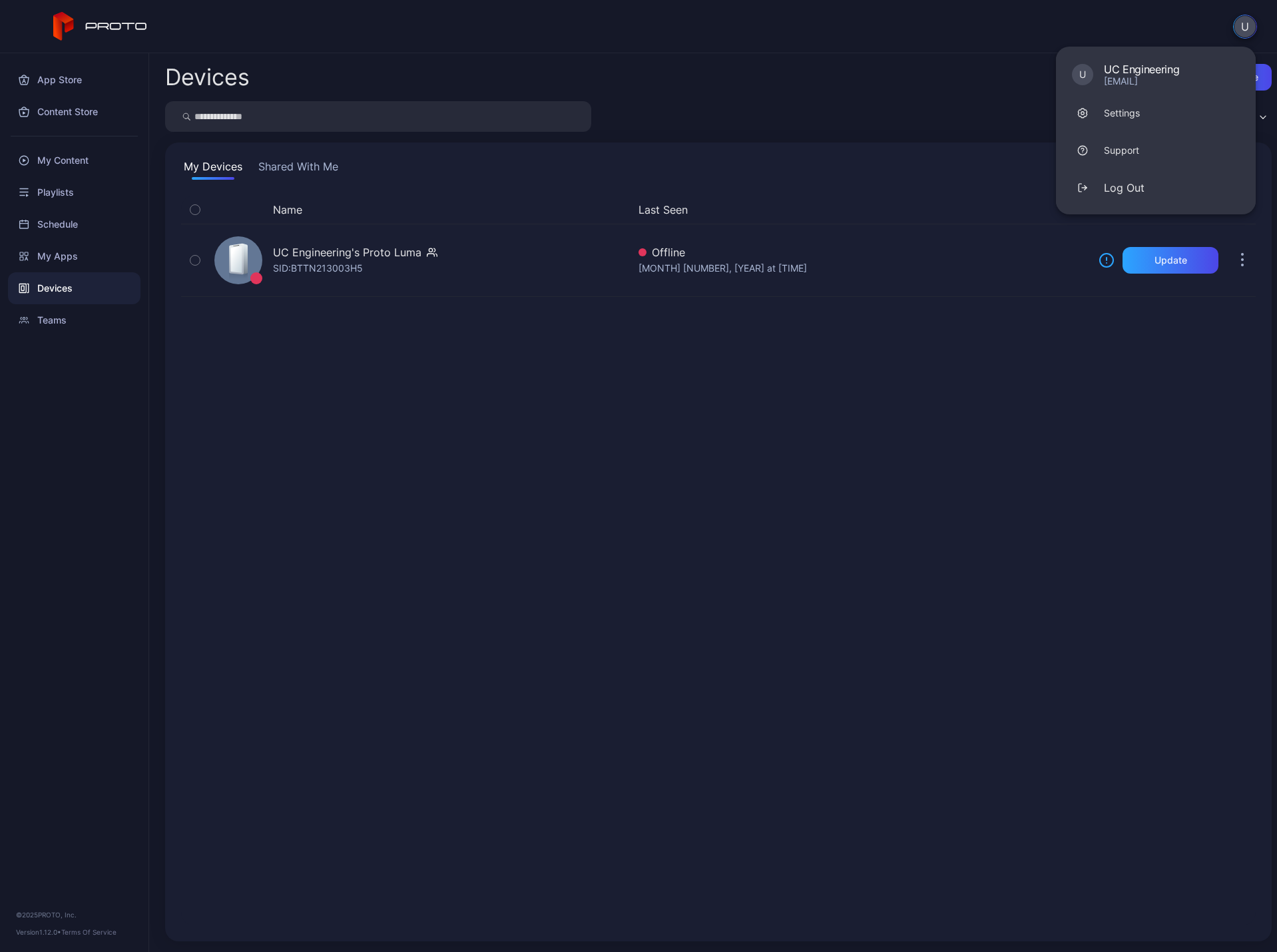 click on "U" at bounding box center [1245, 27] 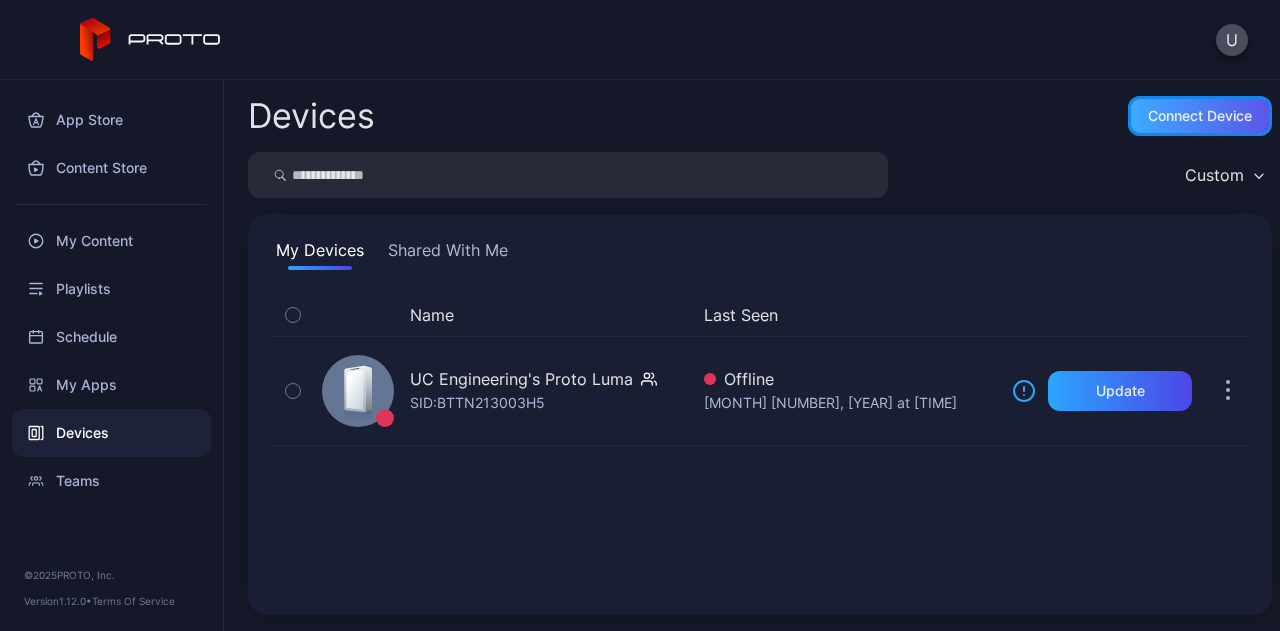 click on "Connect device" at bounding box center [1200, 116] 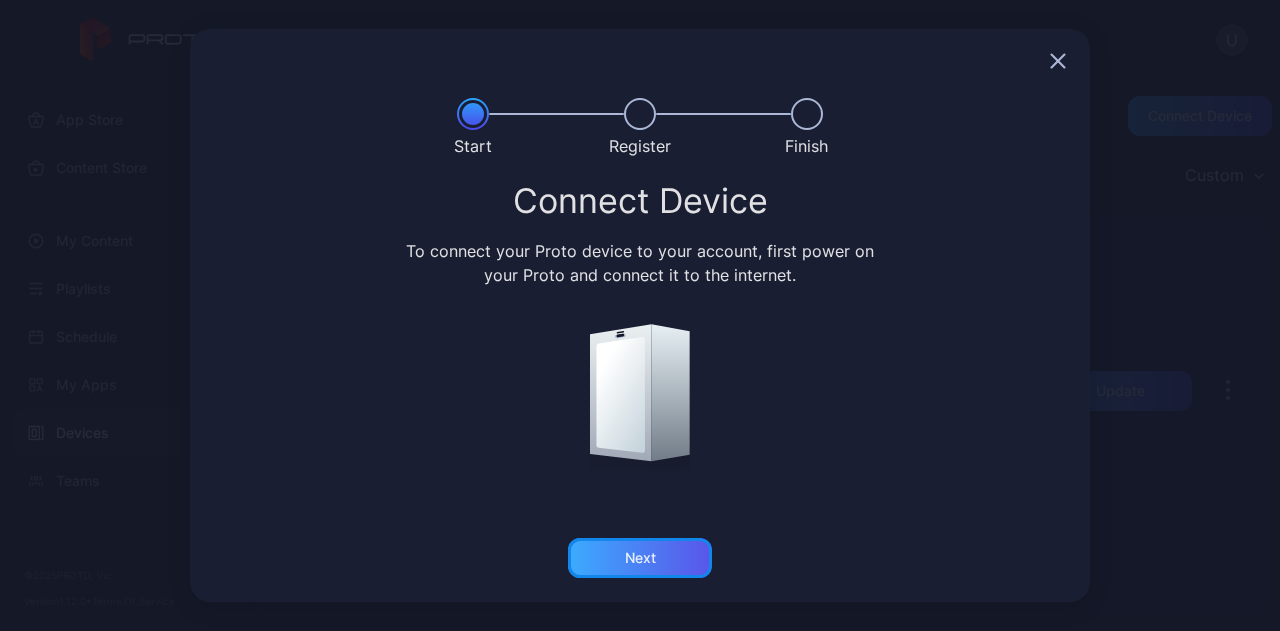 click on "Next" at bounding box center (640, 558) 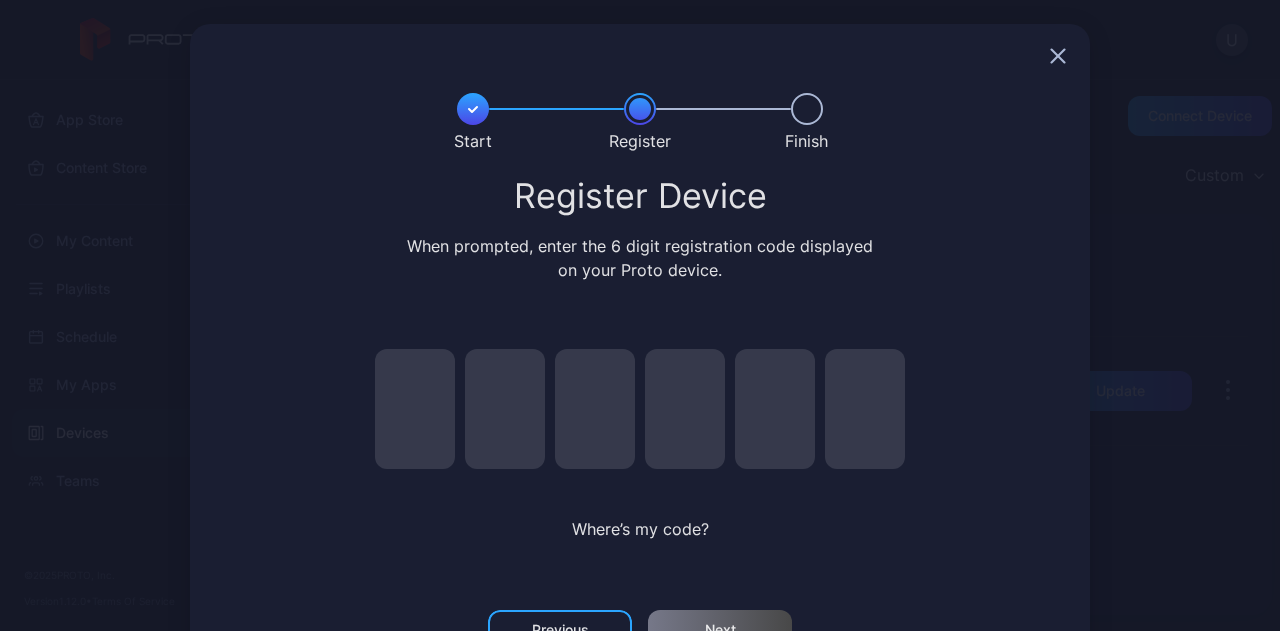 click at bounding box center [415, 409] 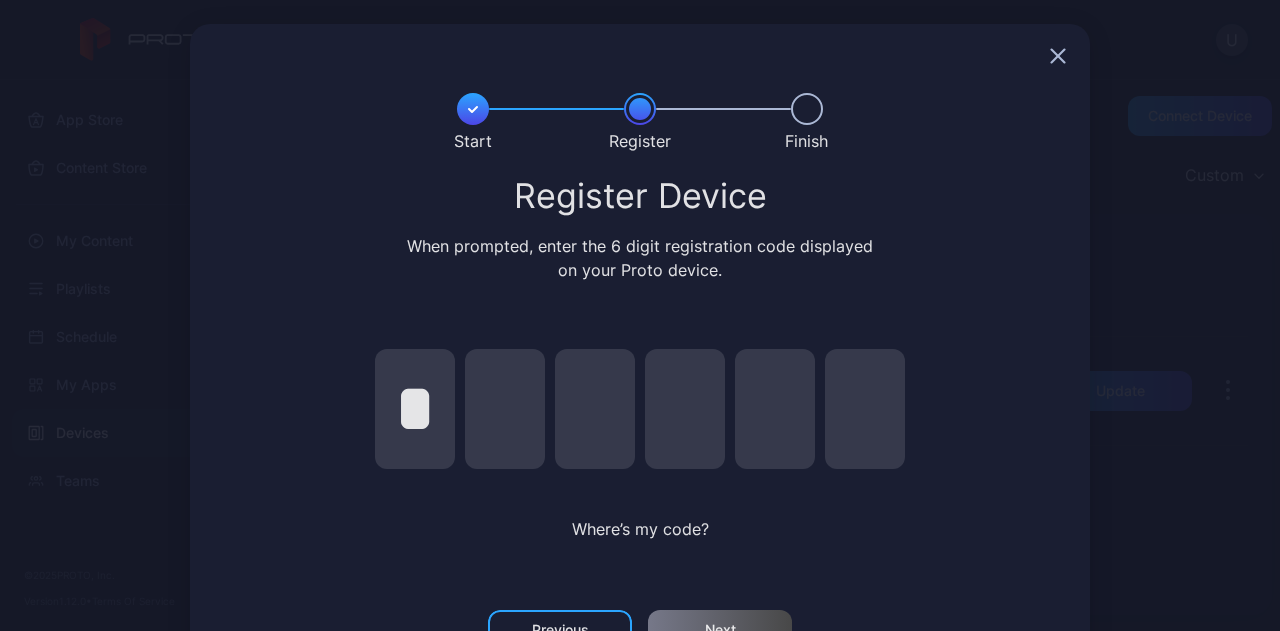 type on "*" 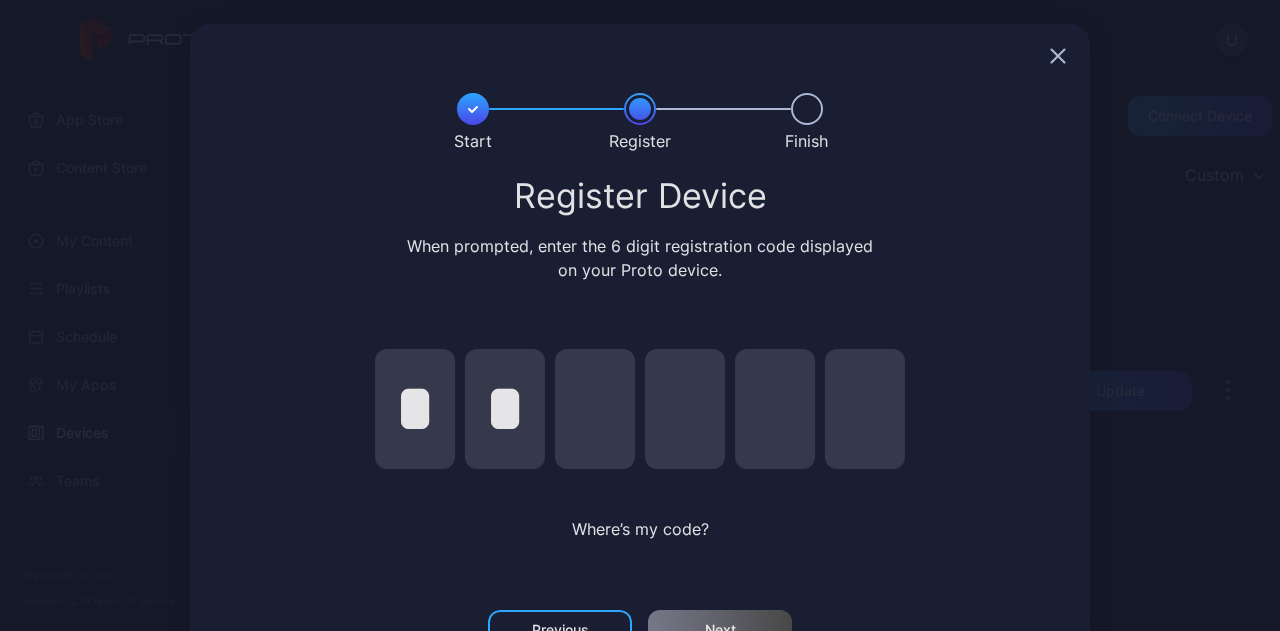 type on "*" 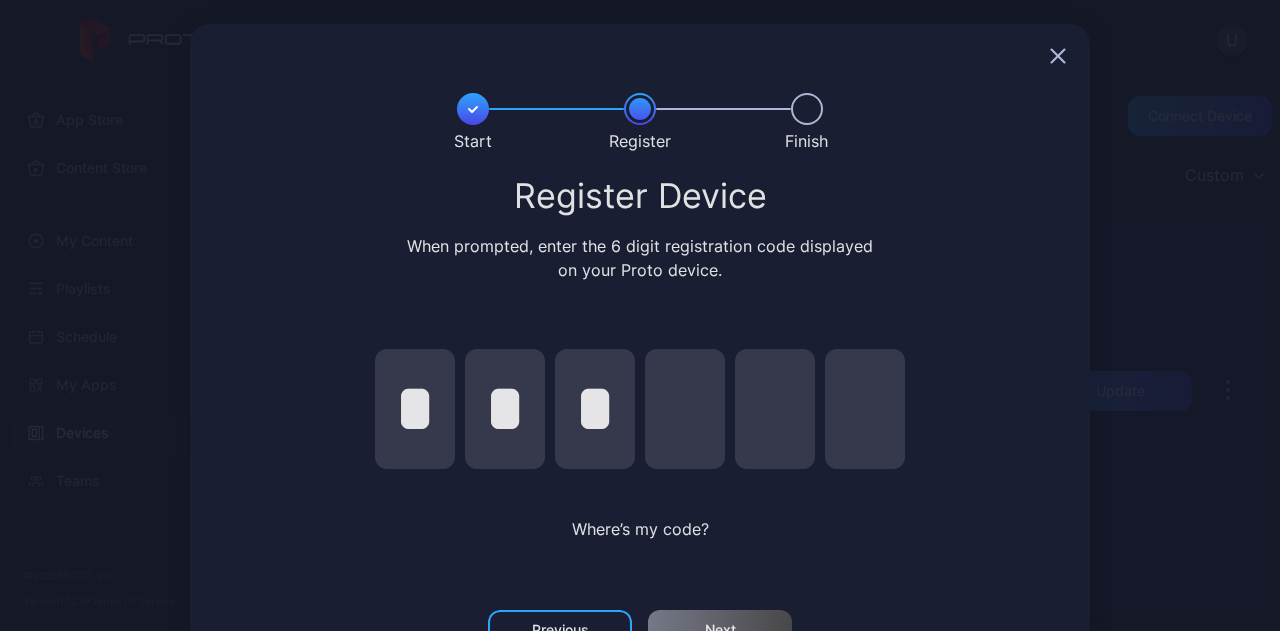 type on "*" 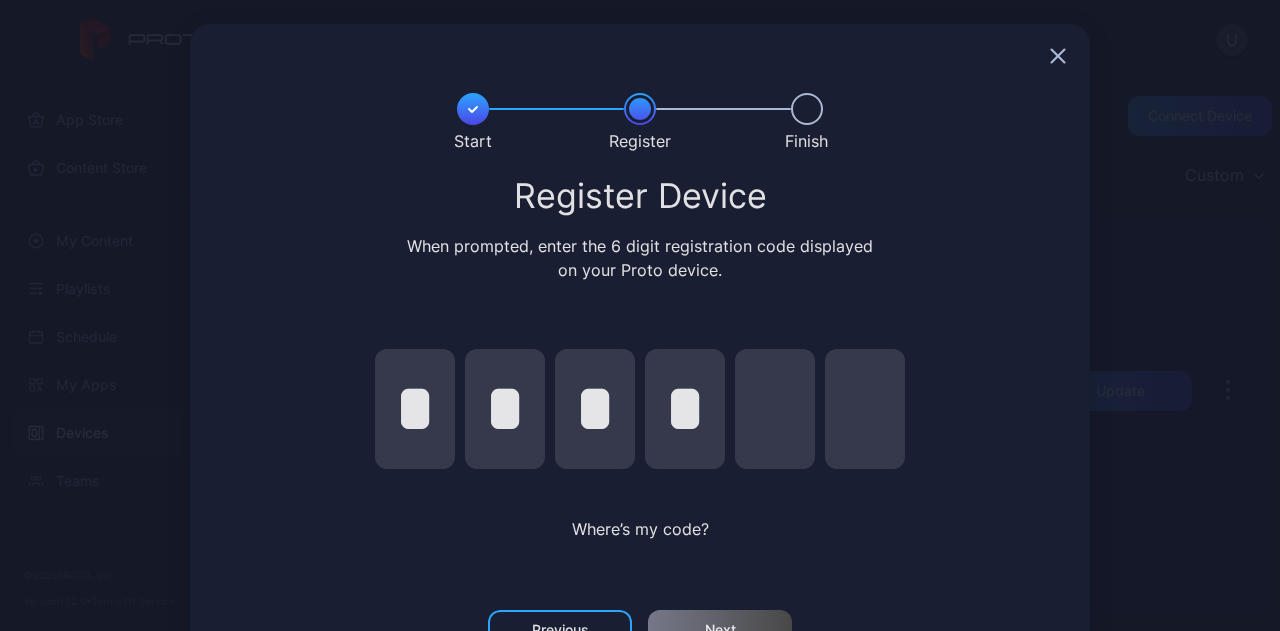 type on "*" 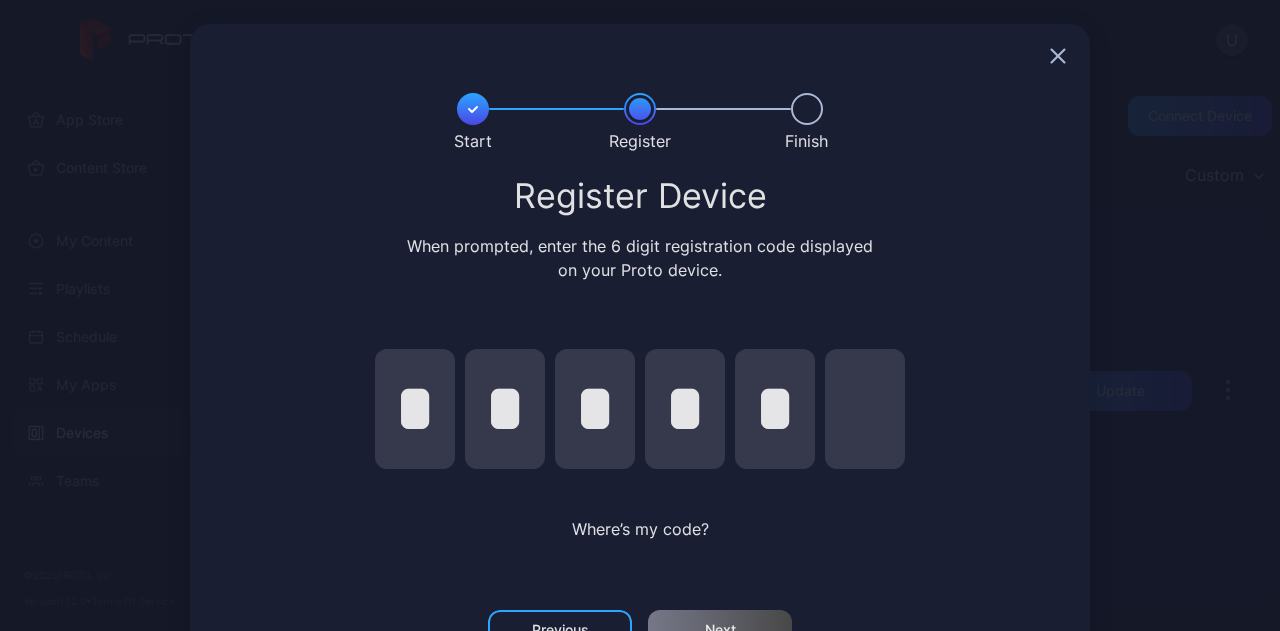 type on "*" 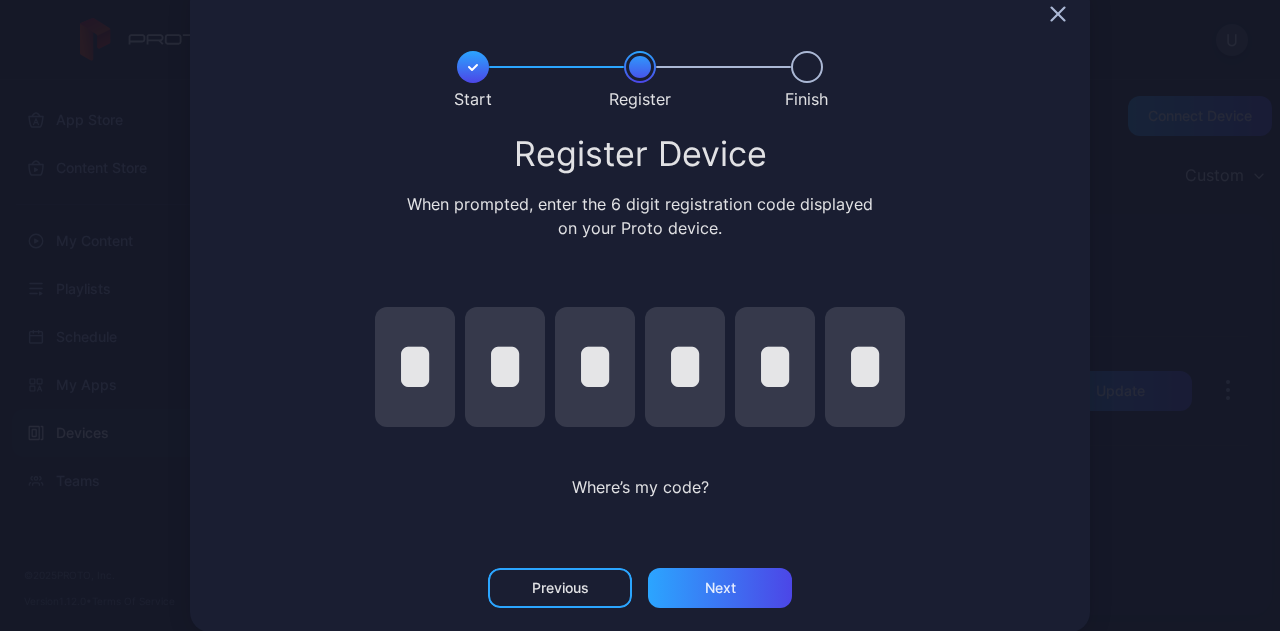scroll, scrollTop: 58, scrollLeft: 0, axis: vertical 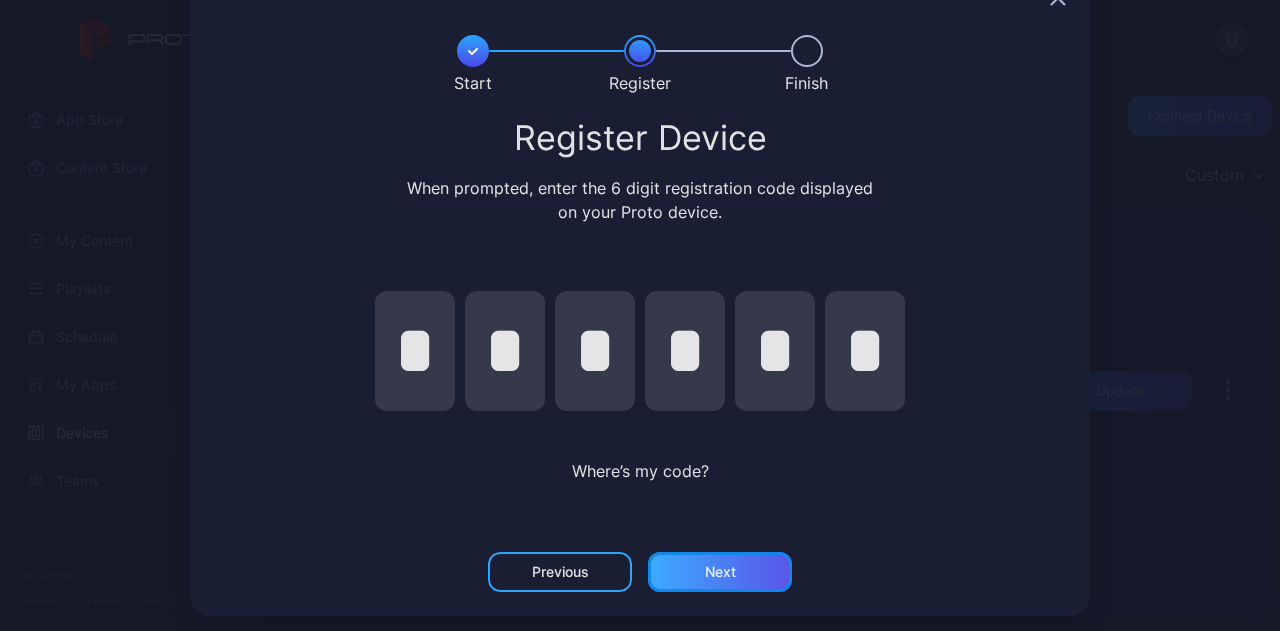 click on "Next" at bounding box center [720, 572] 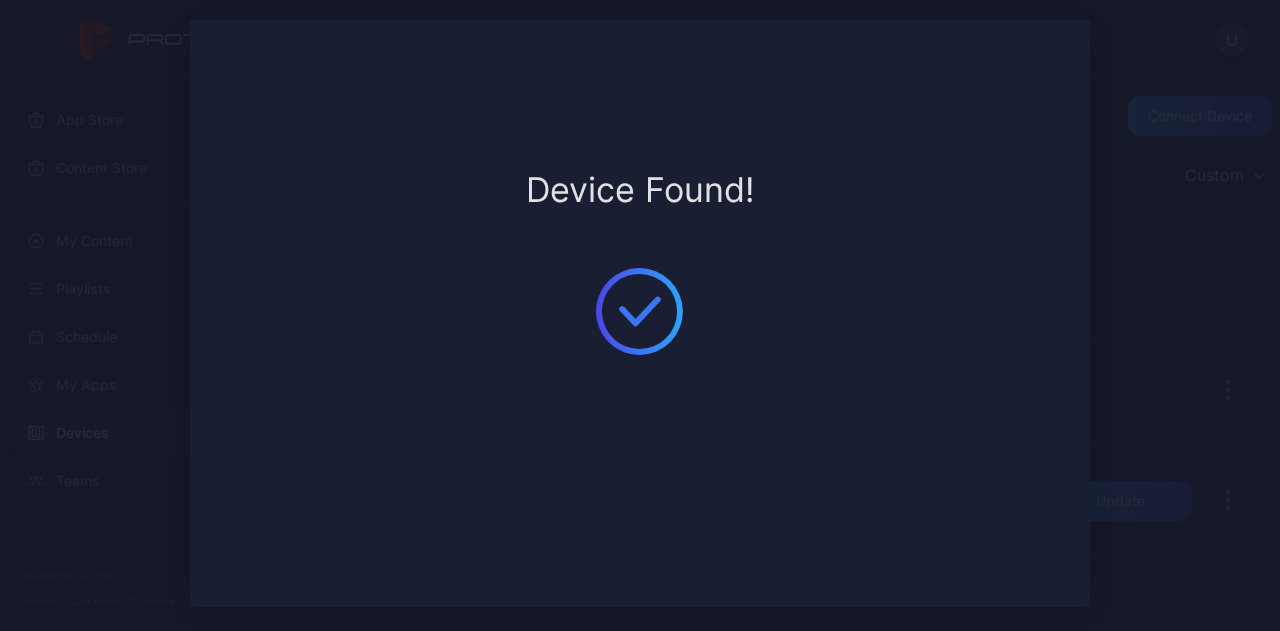 scroll, scrollTop: 4, scrollLeft: 0, axis: vertical 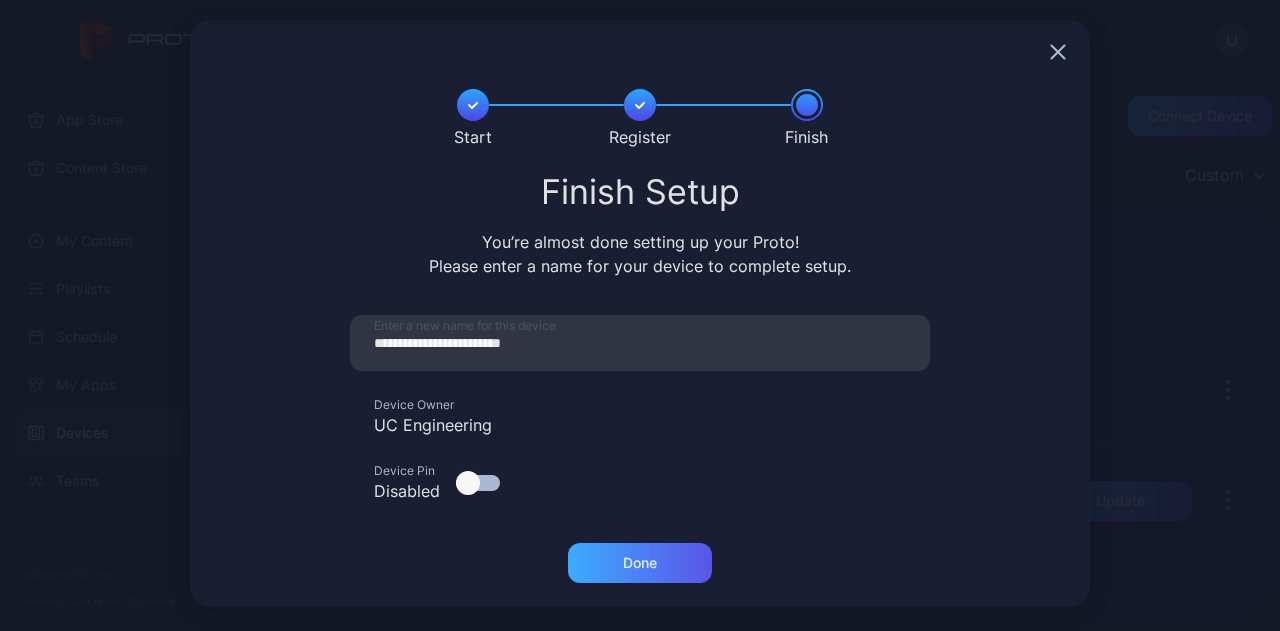 click on "Done" at bounding box center (640, 563) 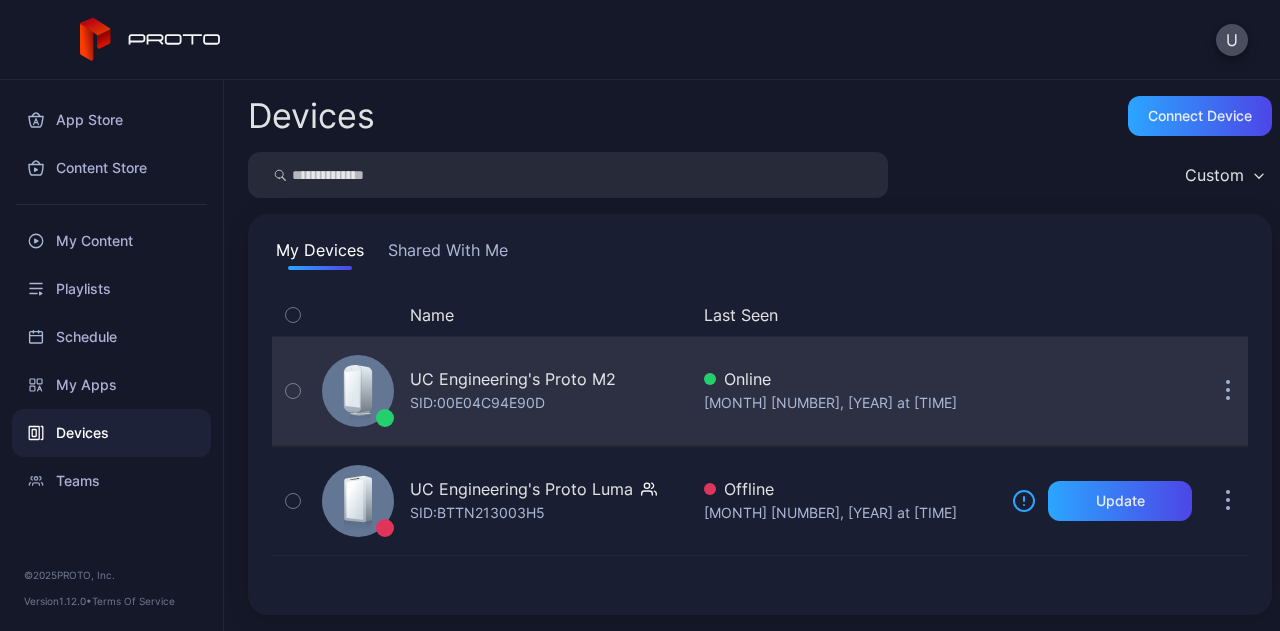 click at bounding box center (1228, 391) 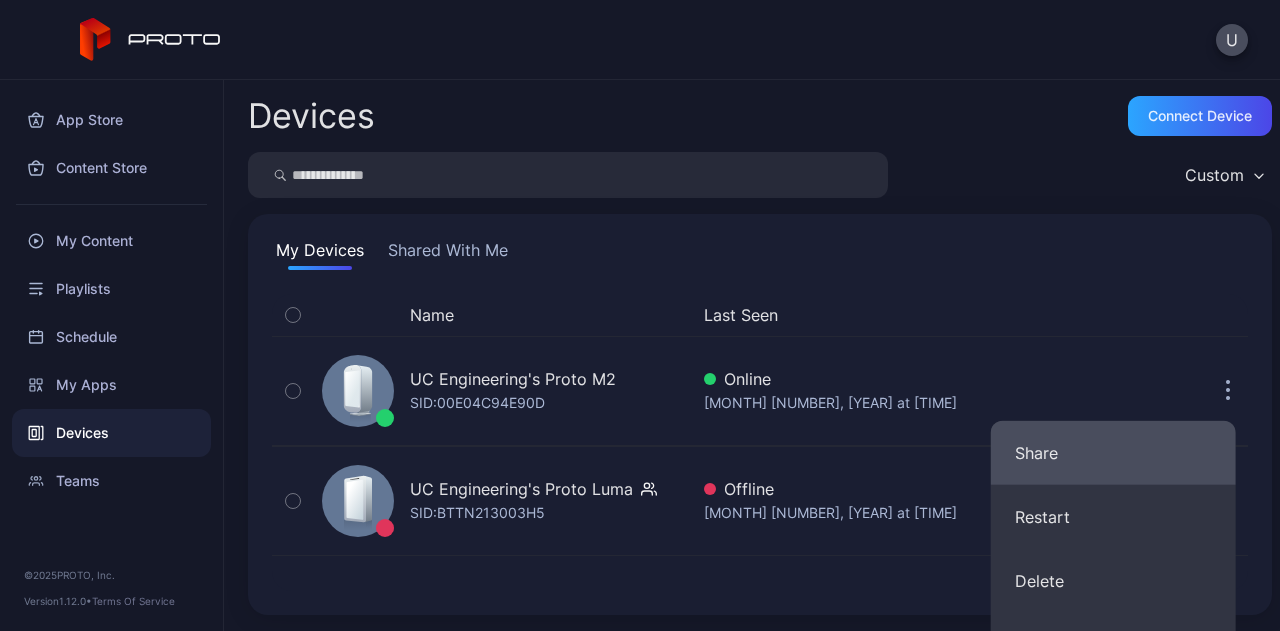 click on "Share" at bounding box center [1113, 453] 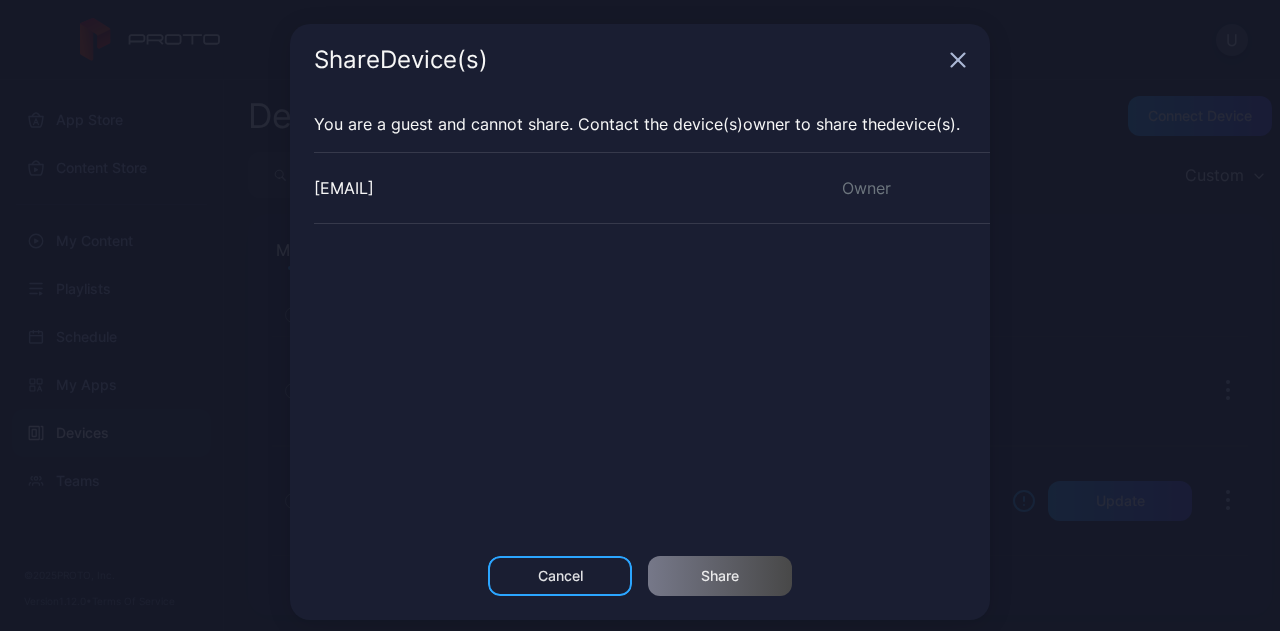scroll, scrollTop: 12, scrollLeft: 0, axis: vertical 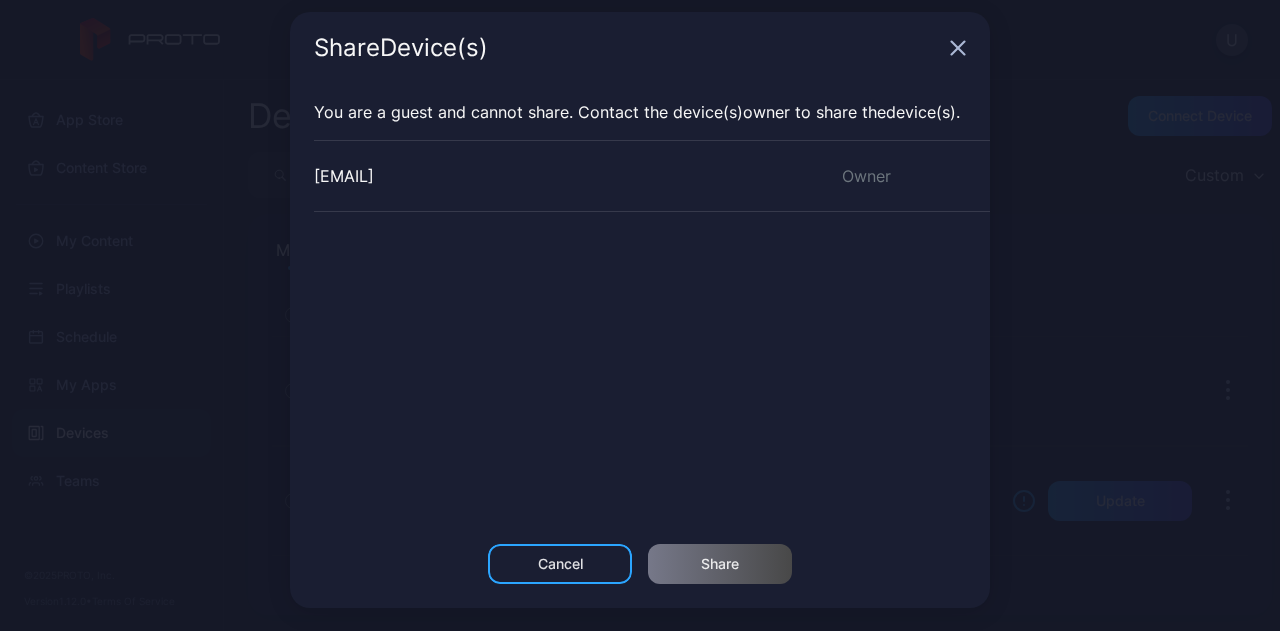 click 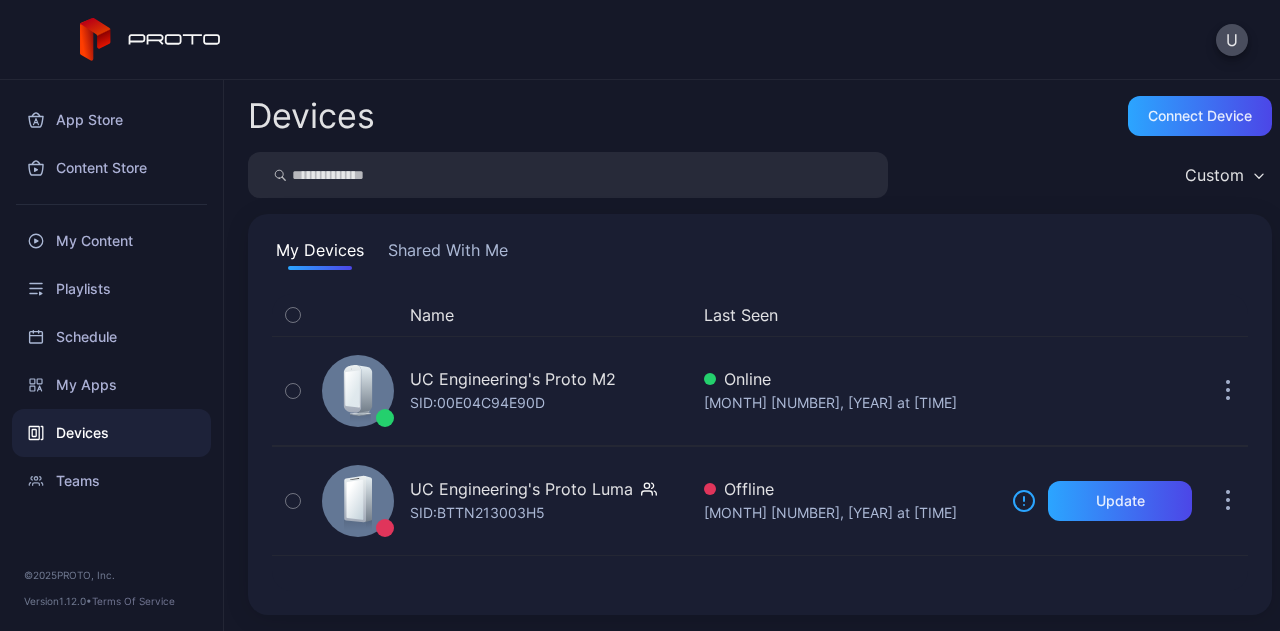 click on "U" at bounding box center (1232, 40) 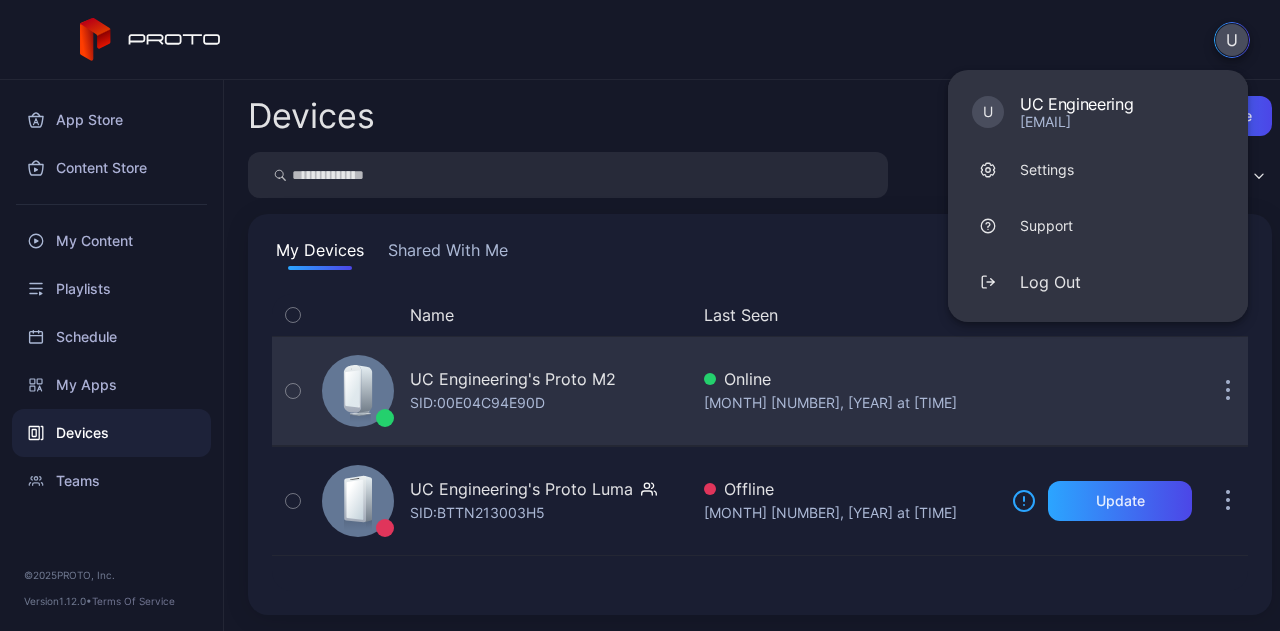 click at bounding box center (1228, 391) 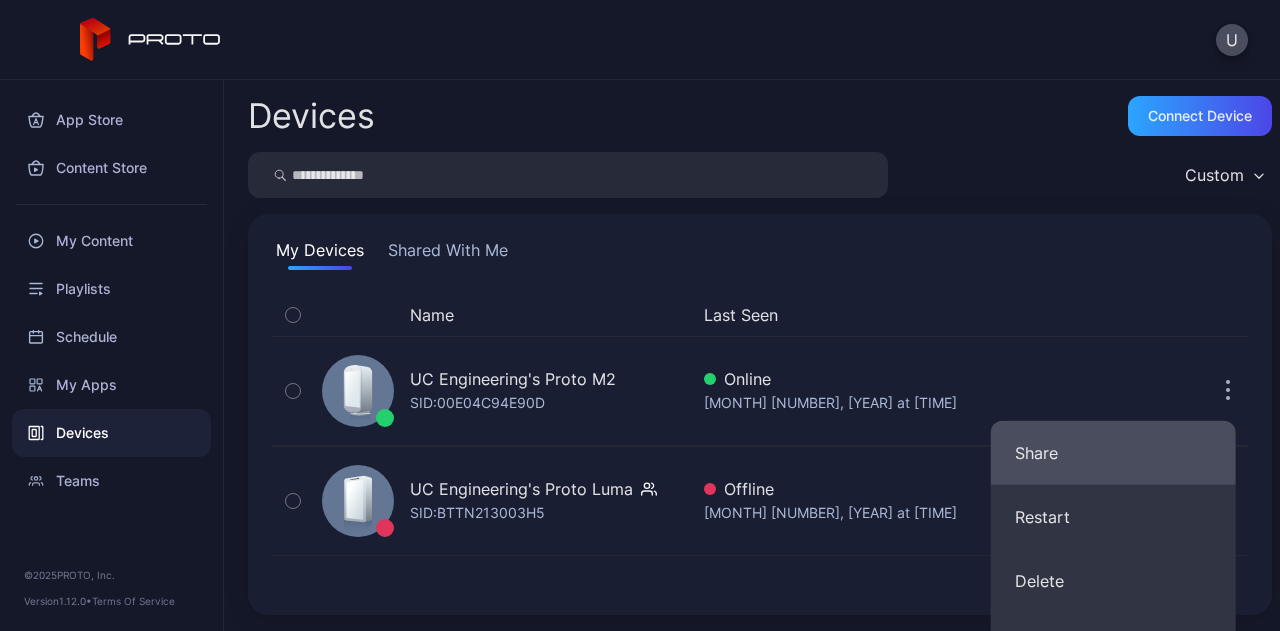 click on "Share" at bounding box center [1113, 453] 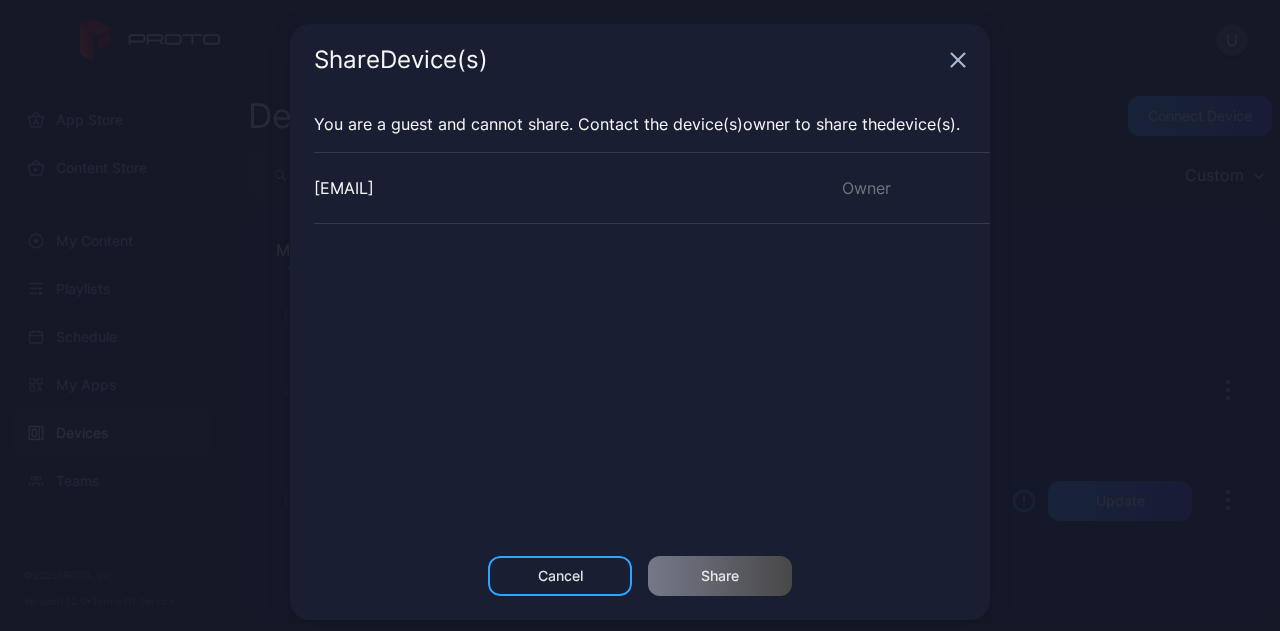 click on "Cancel" at bounding box center (560, 576) 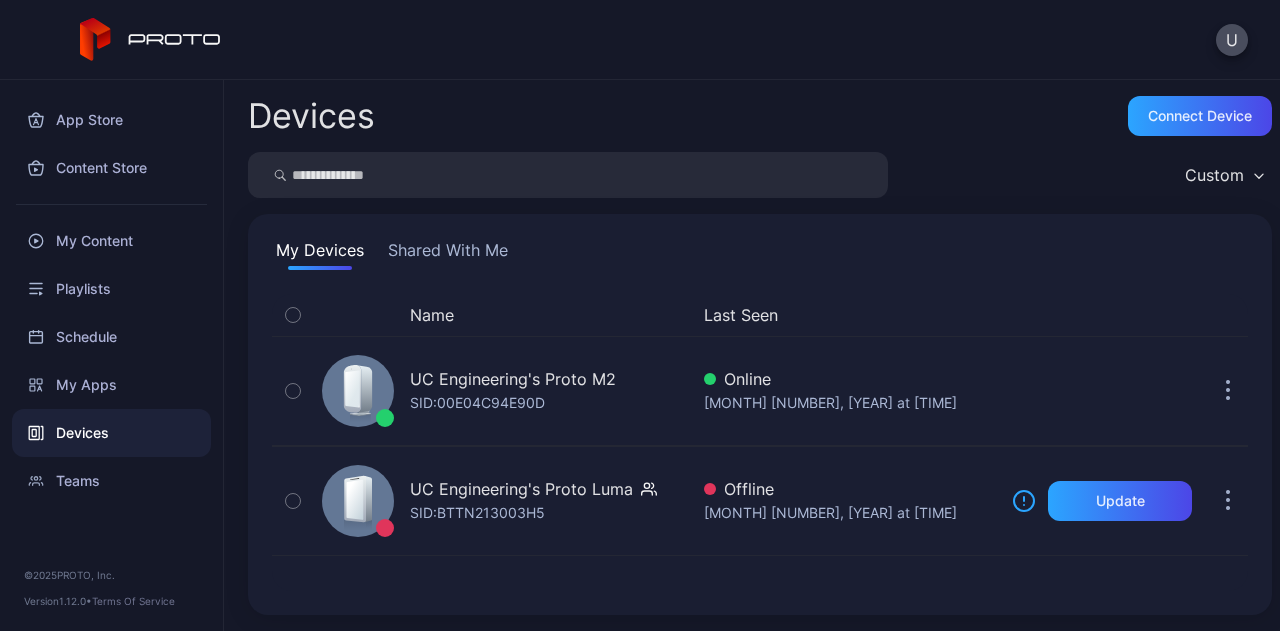 click on "Devices" at bounding box center (111, 433) 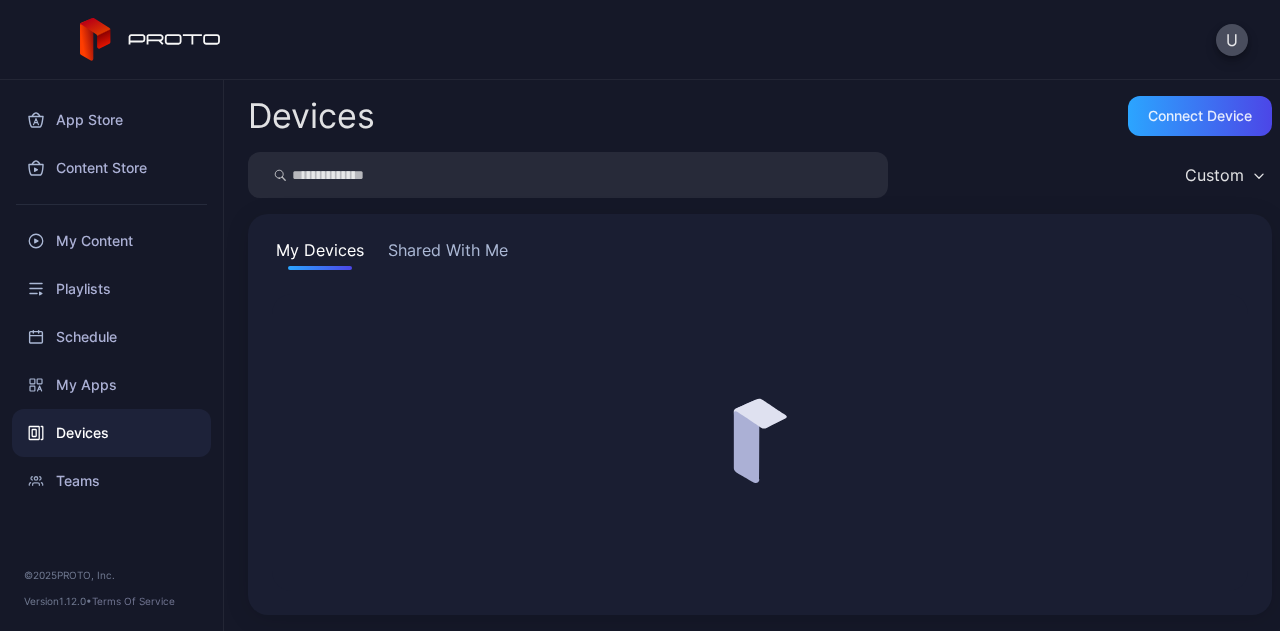 scroll, scrollTop: 0, scrollLeft: 0, axis: both 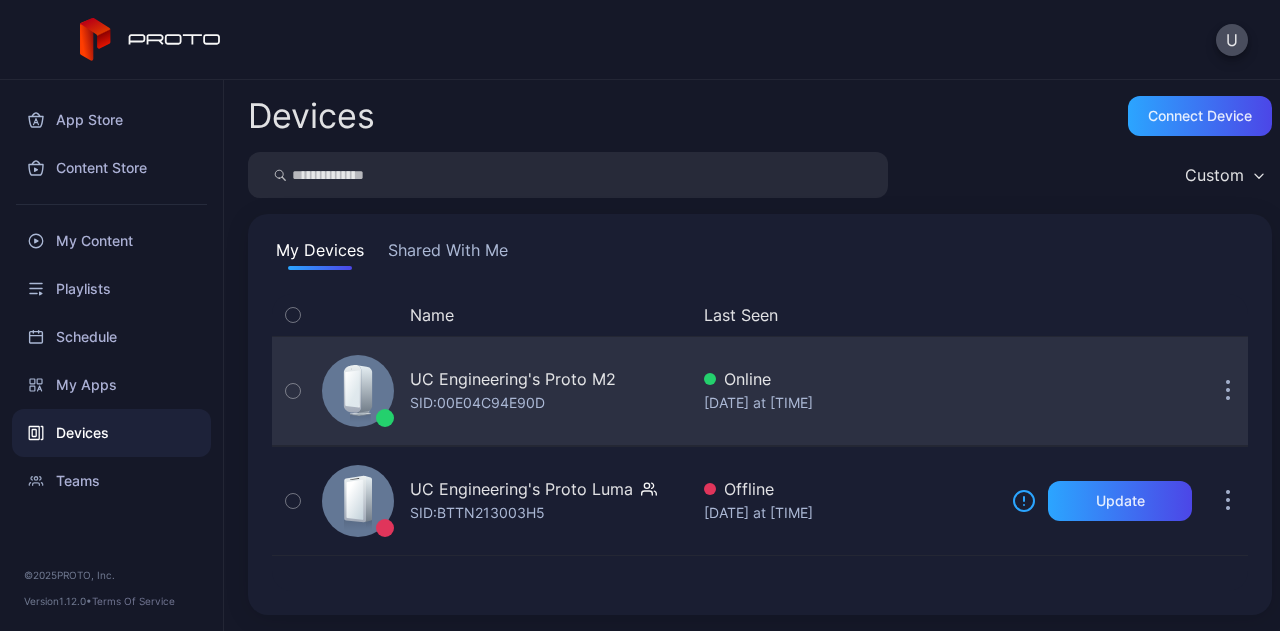 click at bounding box center (1228, 391) 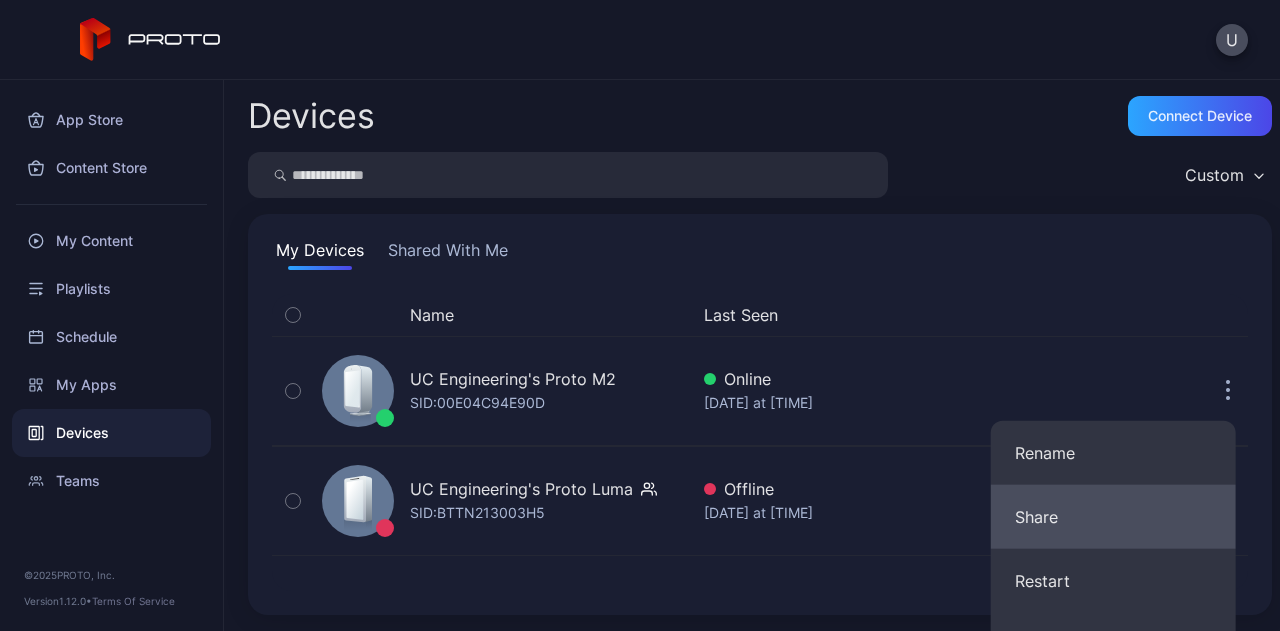 click on "Share" at bounding box center (1113, 517) 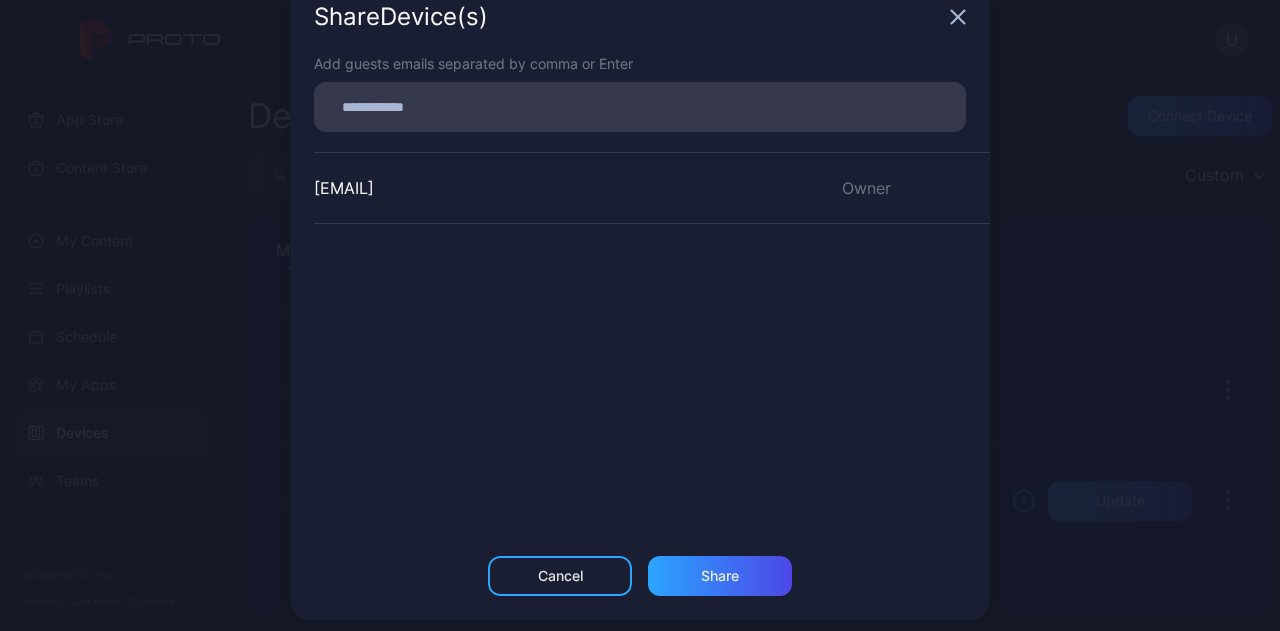 scroll, scrollTop: 48, scrollLeft: 0, axis: vertical 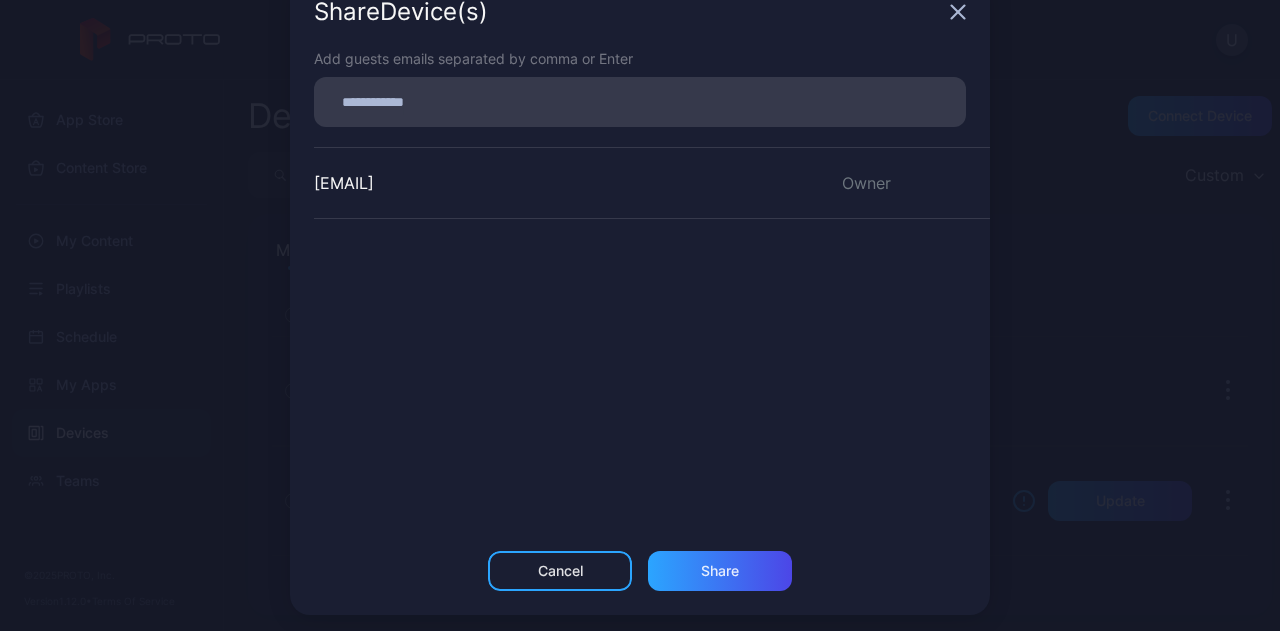 click at bounding box center (640, 102) 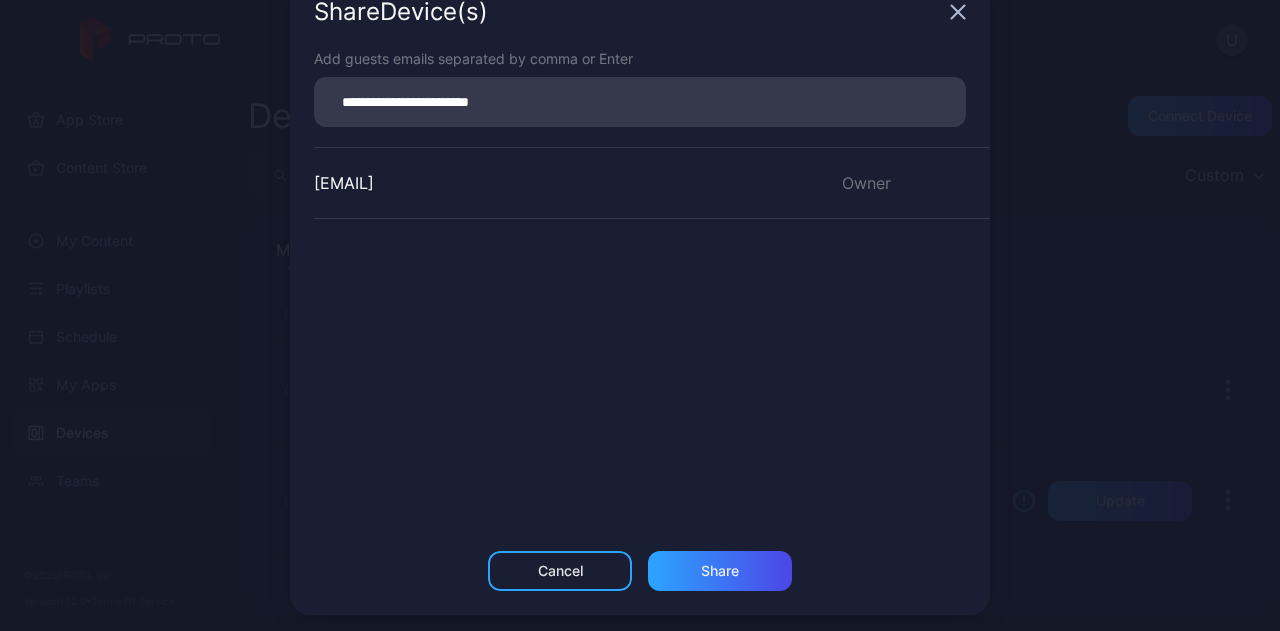 type on "**********" 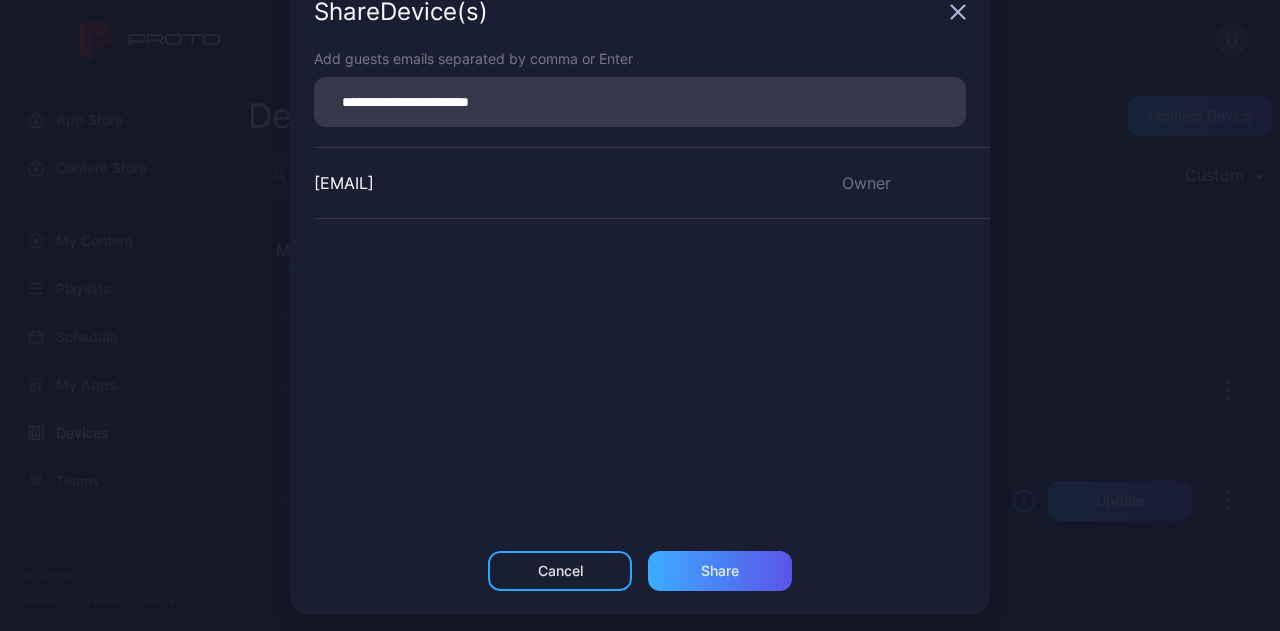 click on "Share" at bounding box center (720, 571) 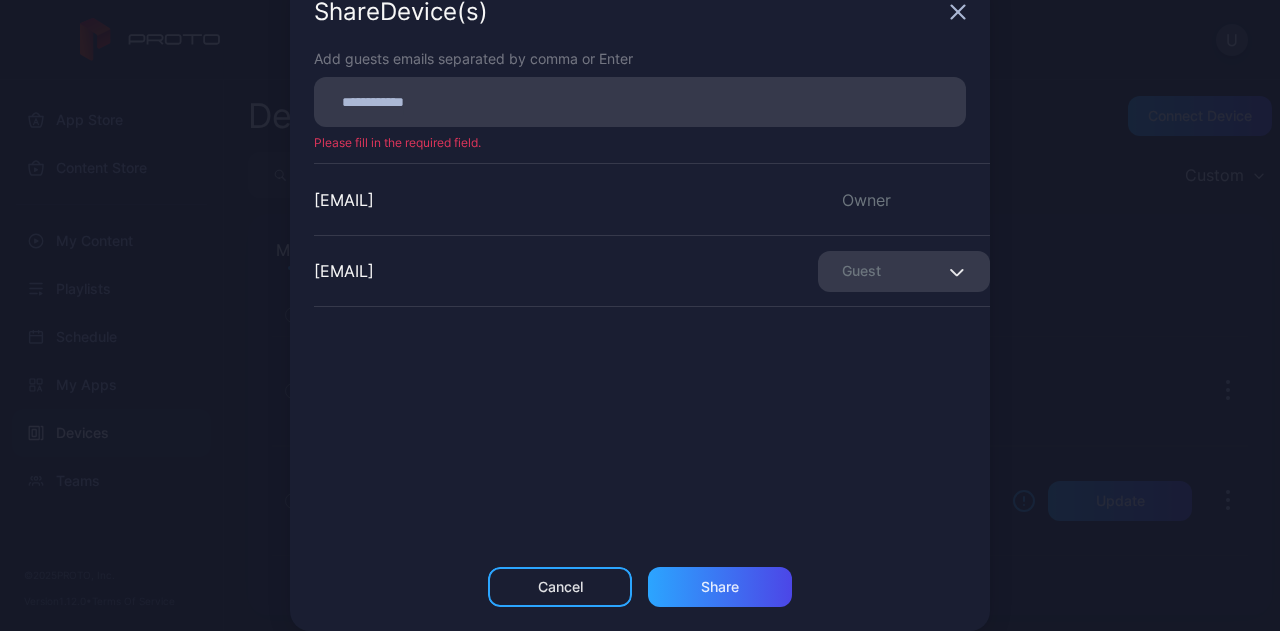click at bounding box center [640, 102] 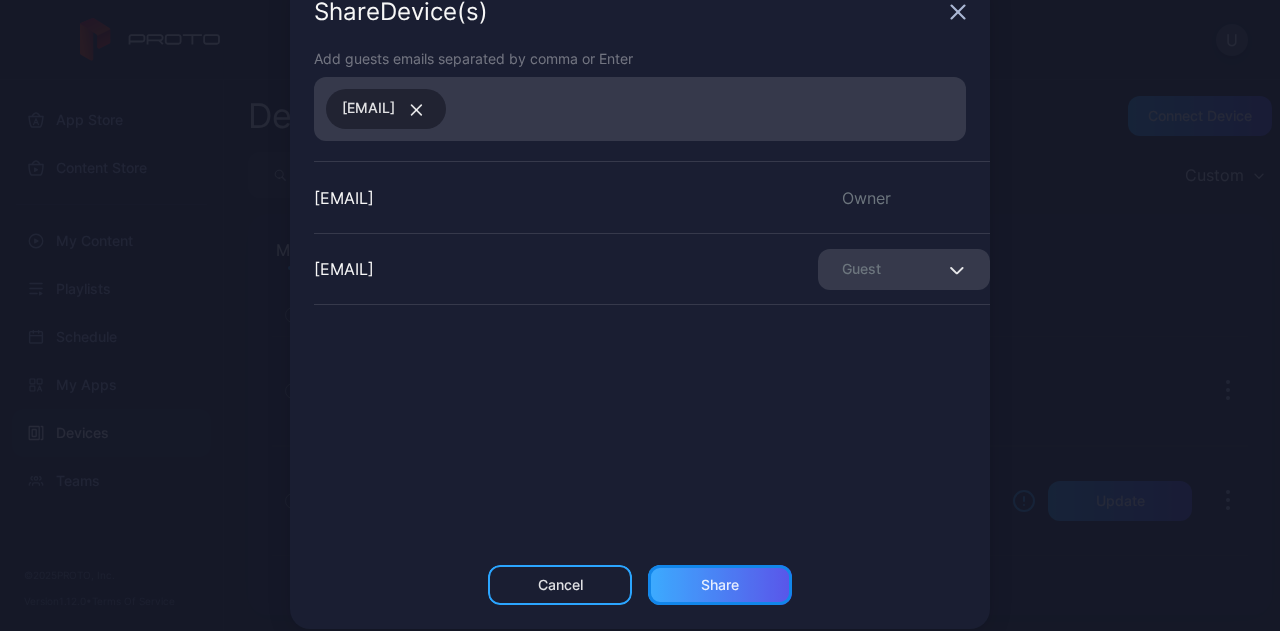 click on "Share" at bounding box center (720, 585) 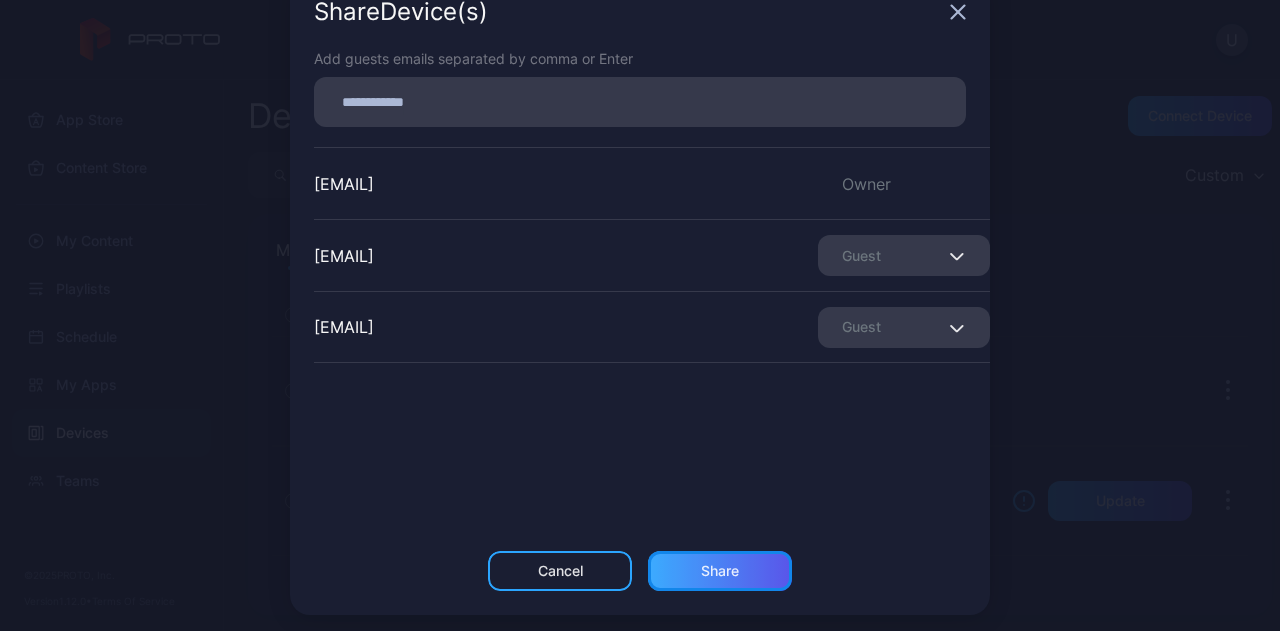 click on "Share" at bounding box center (720, 571) 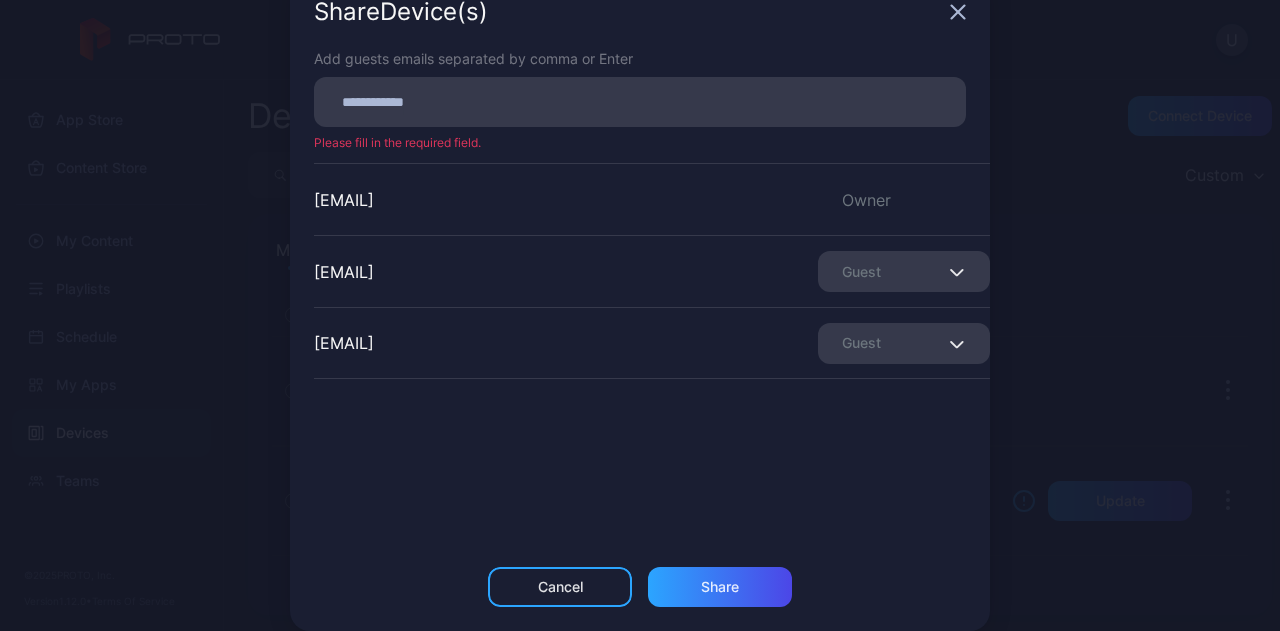 click 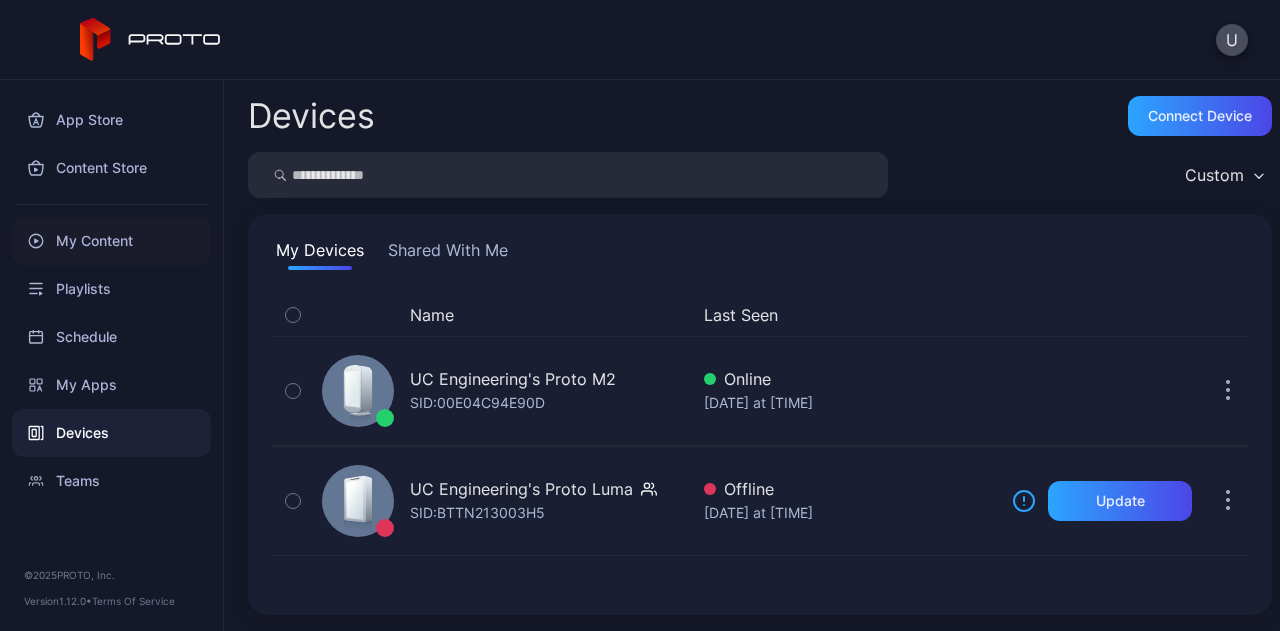 click on "My Content" at bounding box center (111, 241) 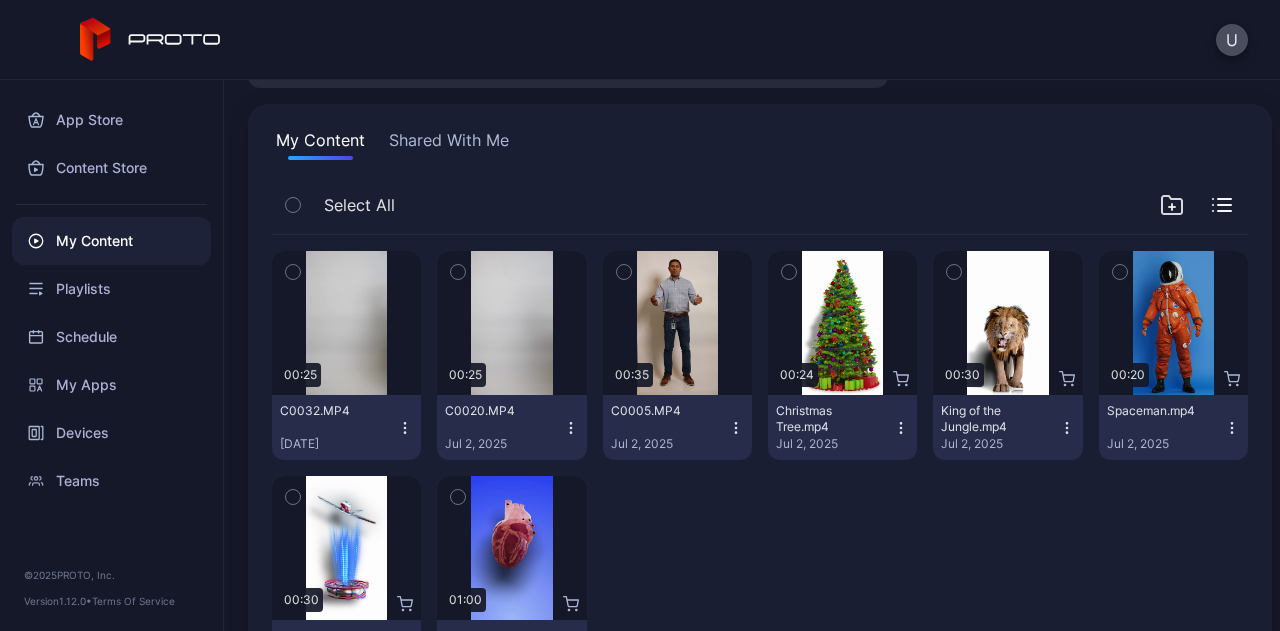 scroll, scrollTop: 90, scrollLeft: 0, axis: vertical 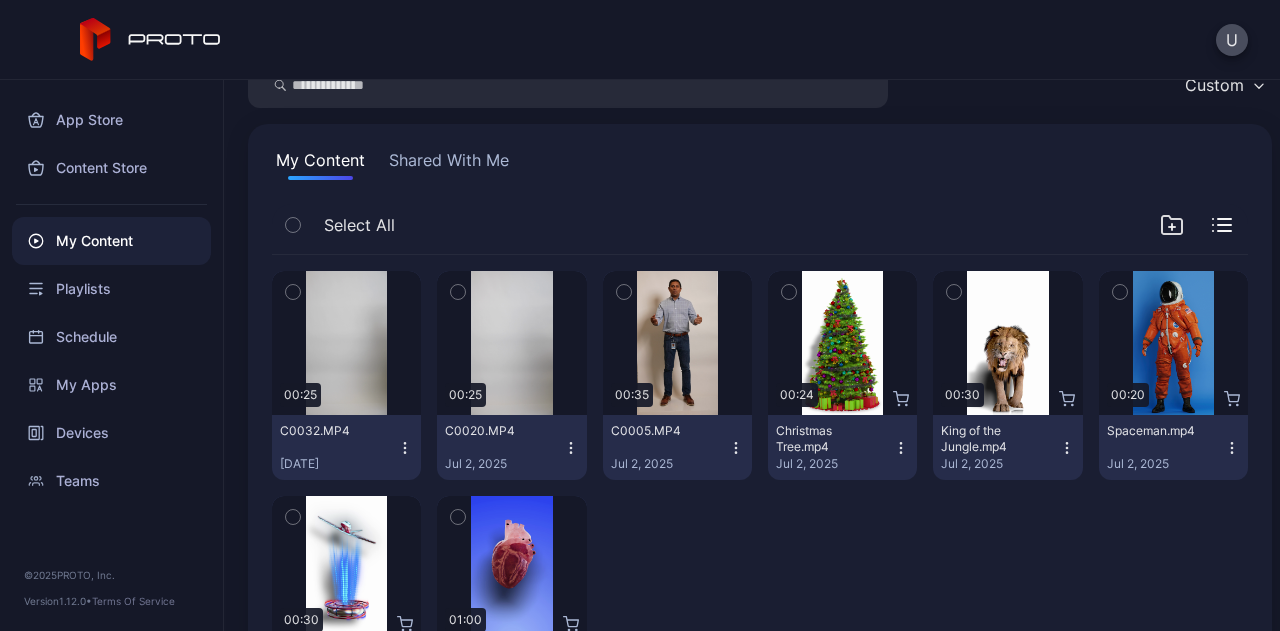 click on "Devices" at bounding box center [111, 433] 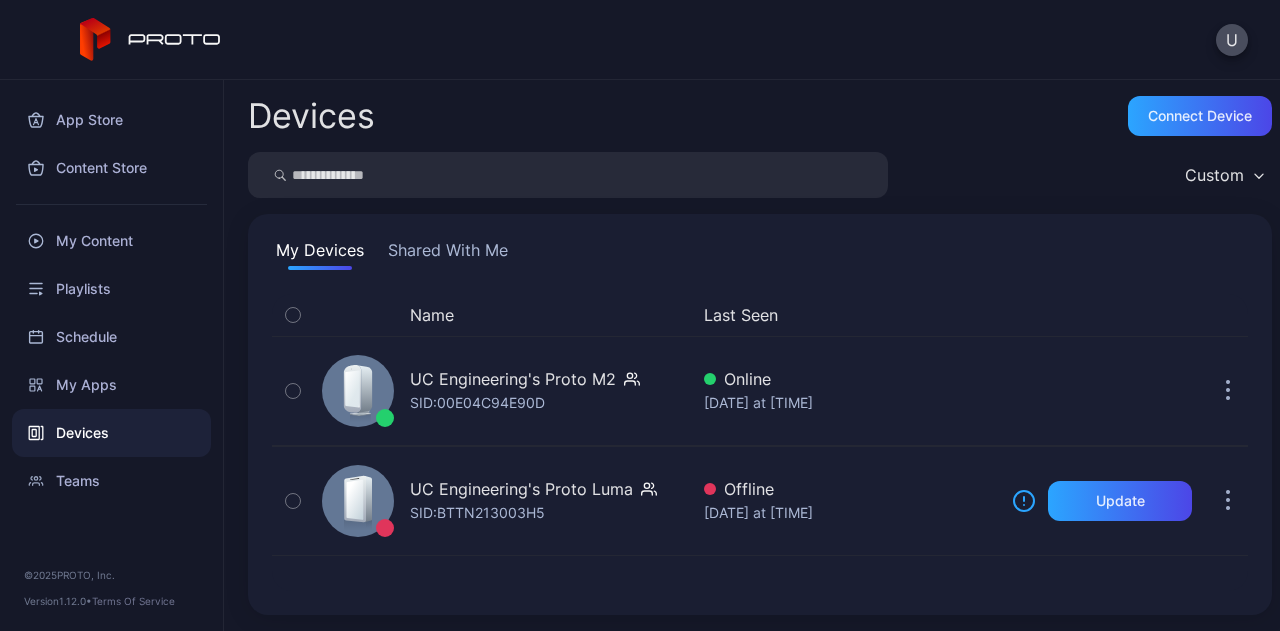 click on "Shared With Me" at bounding box center (448, 254) 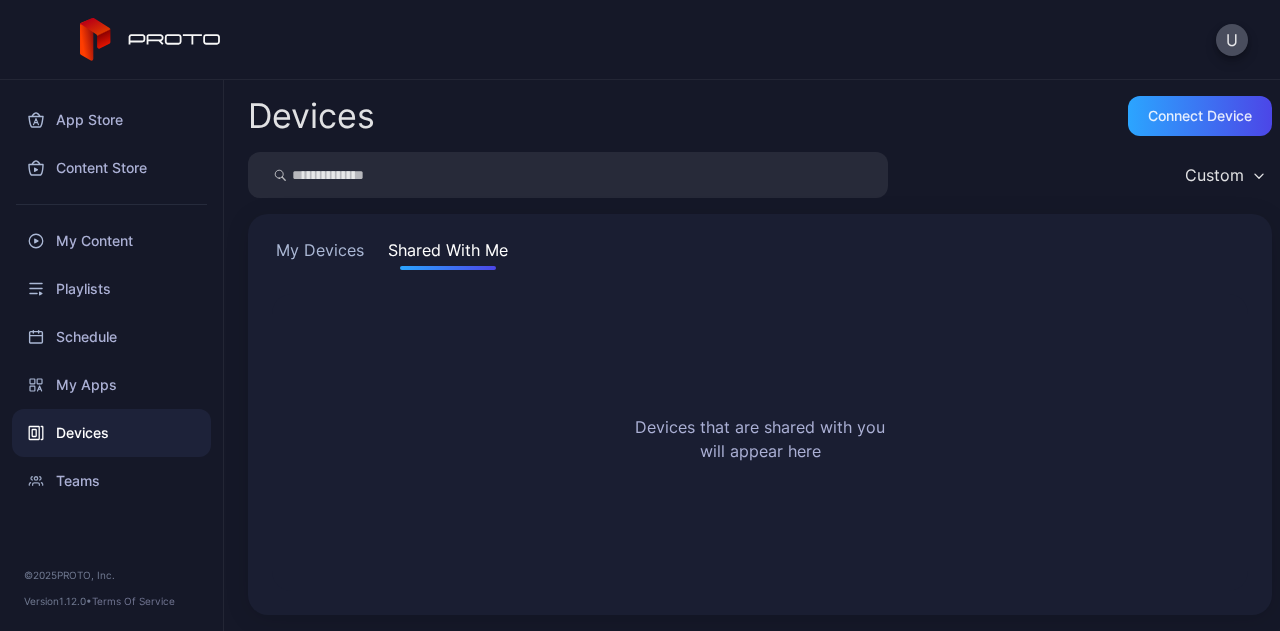 click on "My Devices" at bounding box center [320, 254] 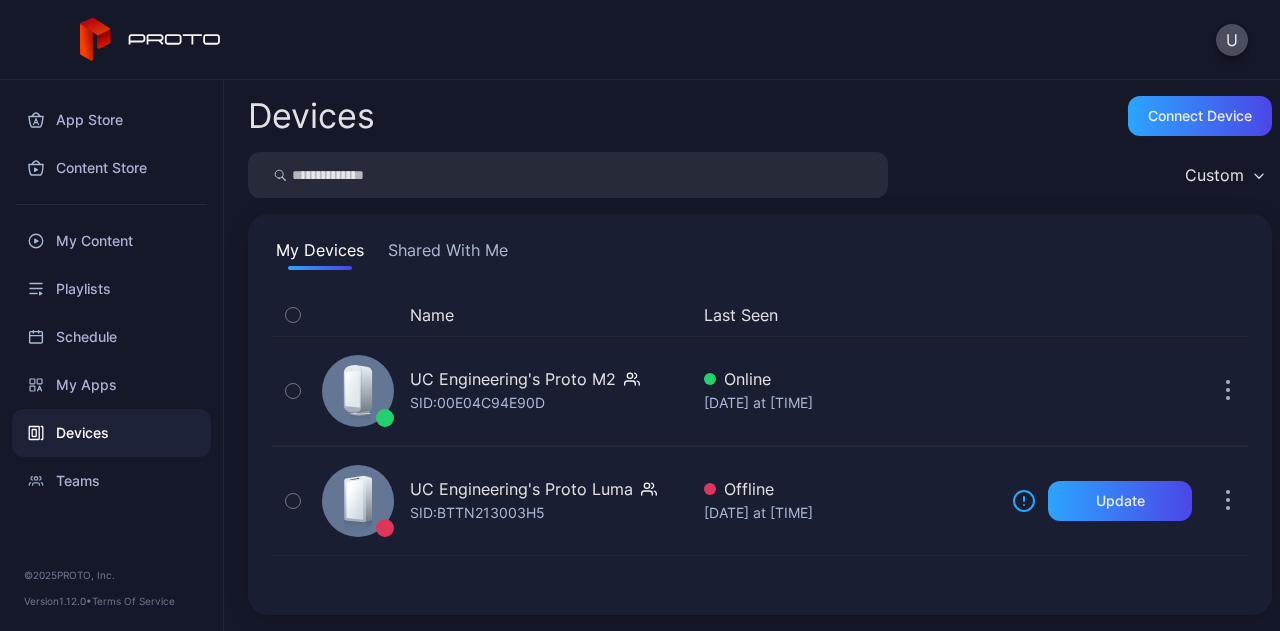 click on "SID:  BTTN213003H5" at bounding box center (477, 513) 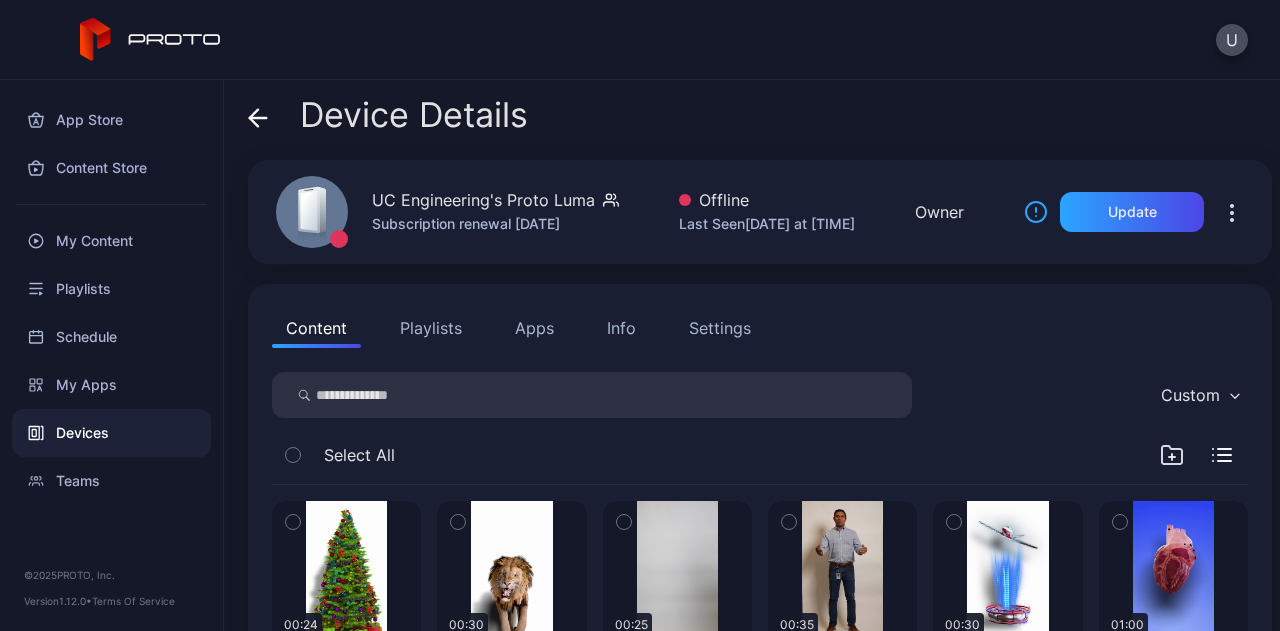 click on "Playlists" at bounding box center [431, 328] 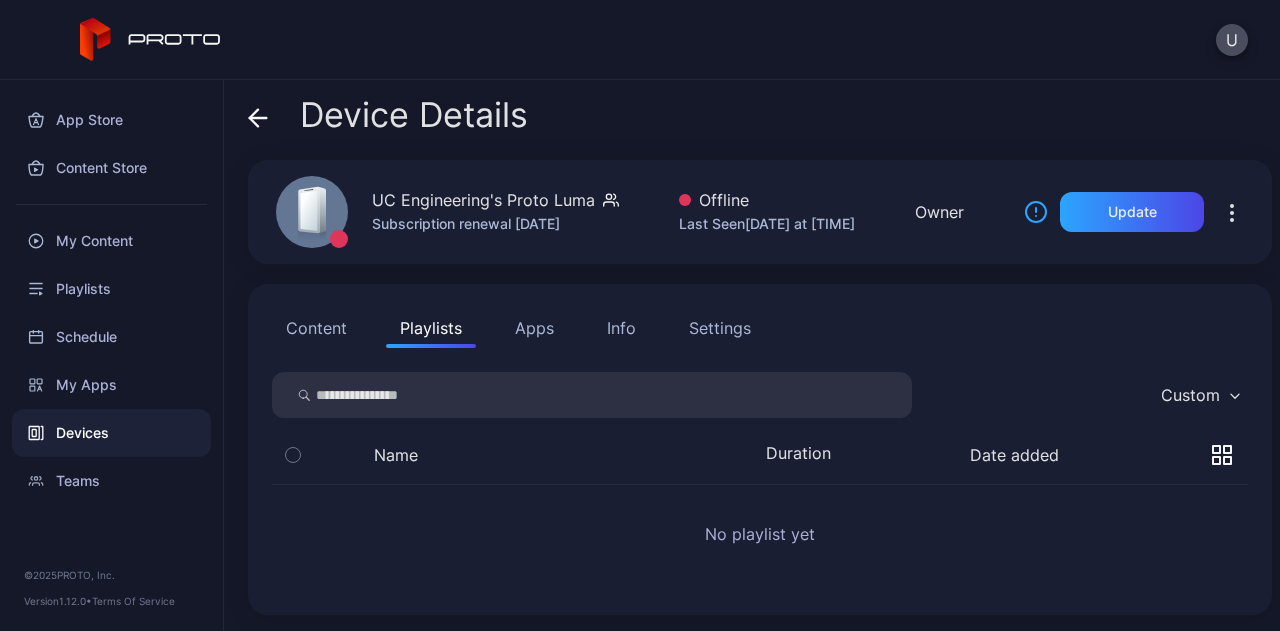 click on "Content" at bounding box center [316, 328] 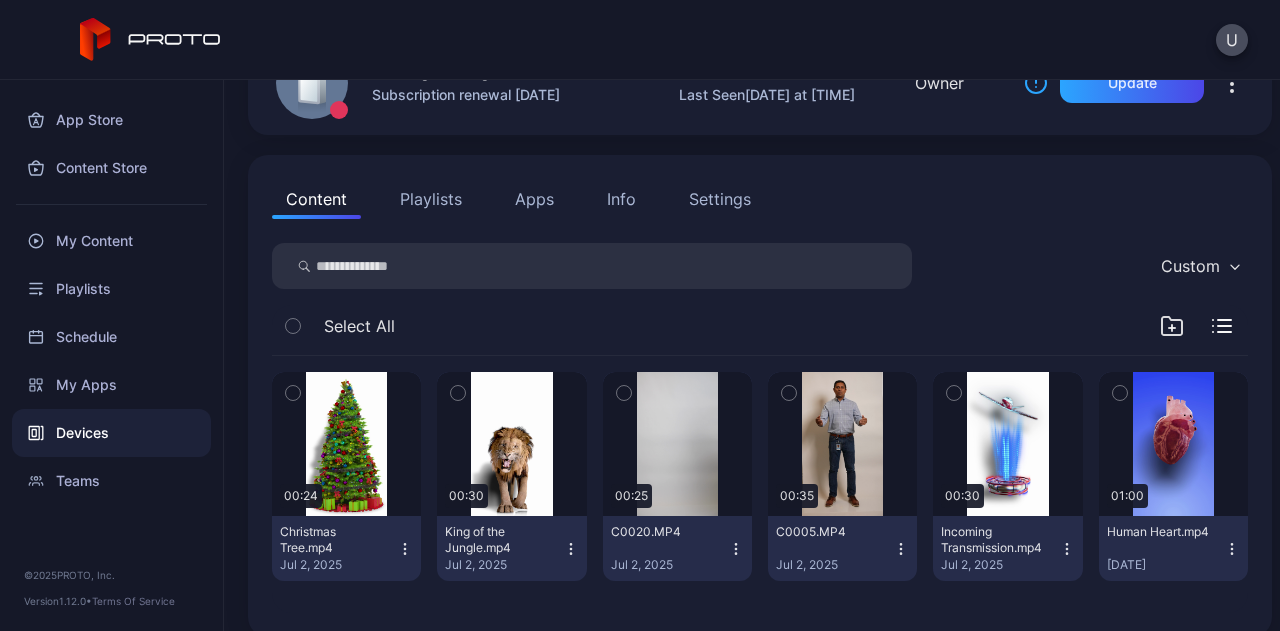 scroll, scrollTop: 150, scrollLeft: 0, axis: vertical 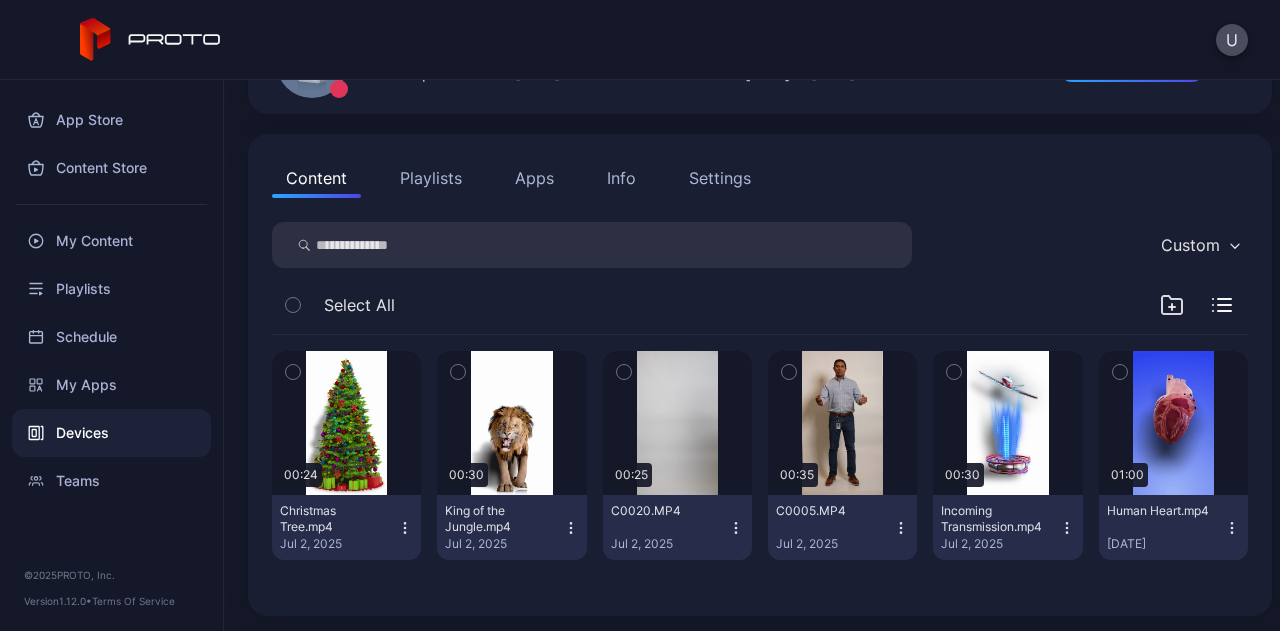 click 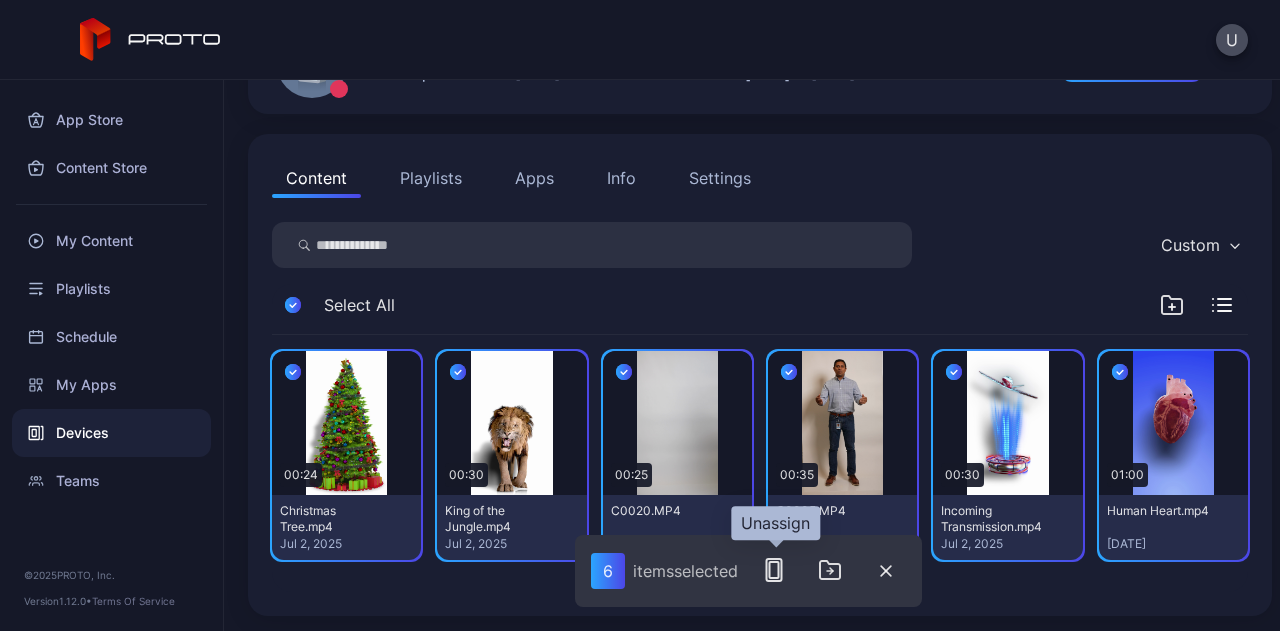click 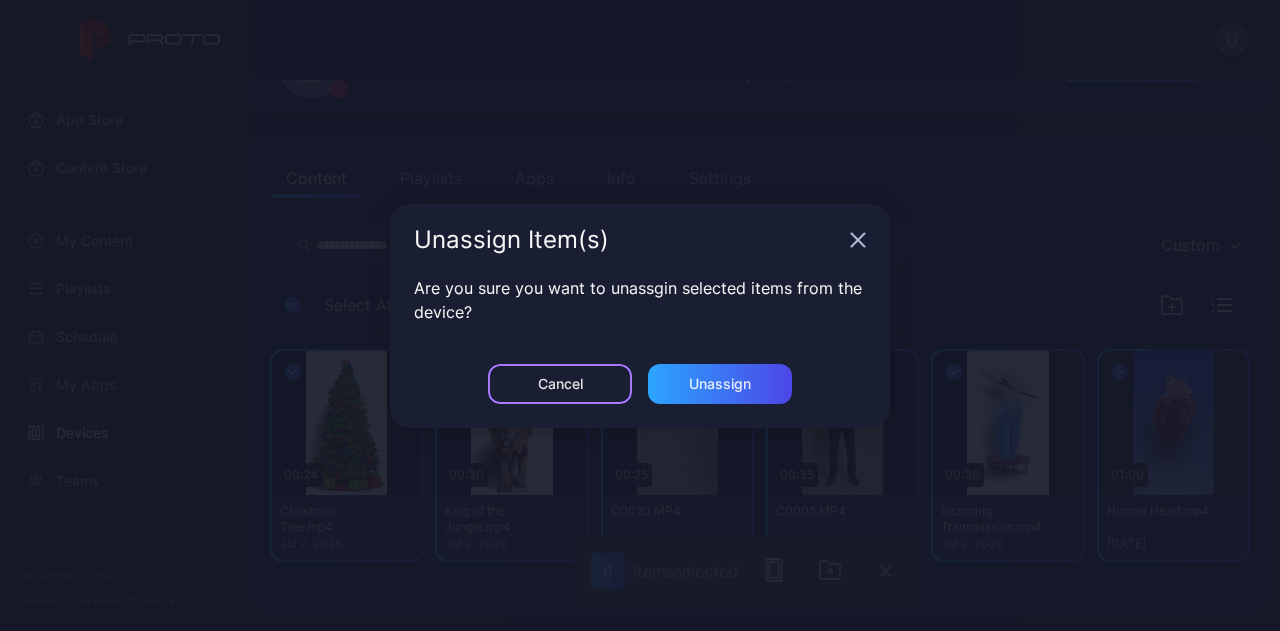 click on "Cancel" at bounding box center (560, 384) 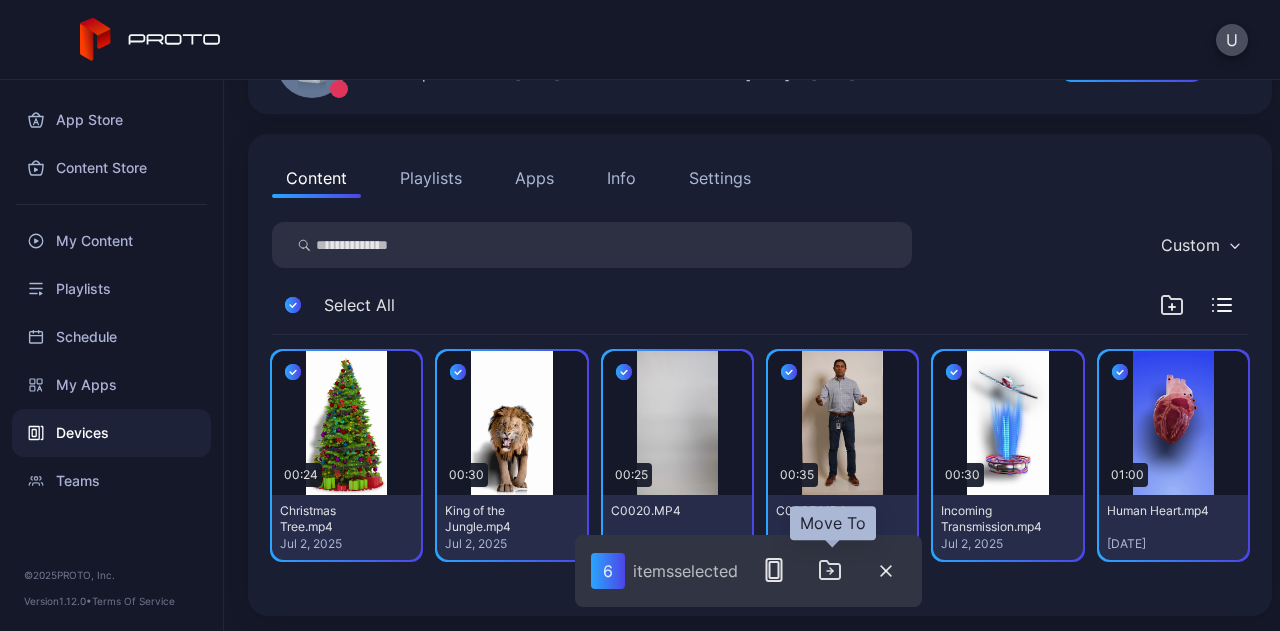 click 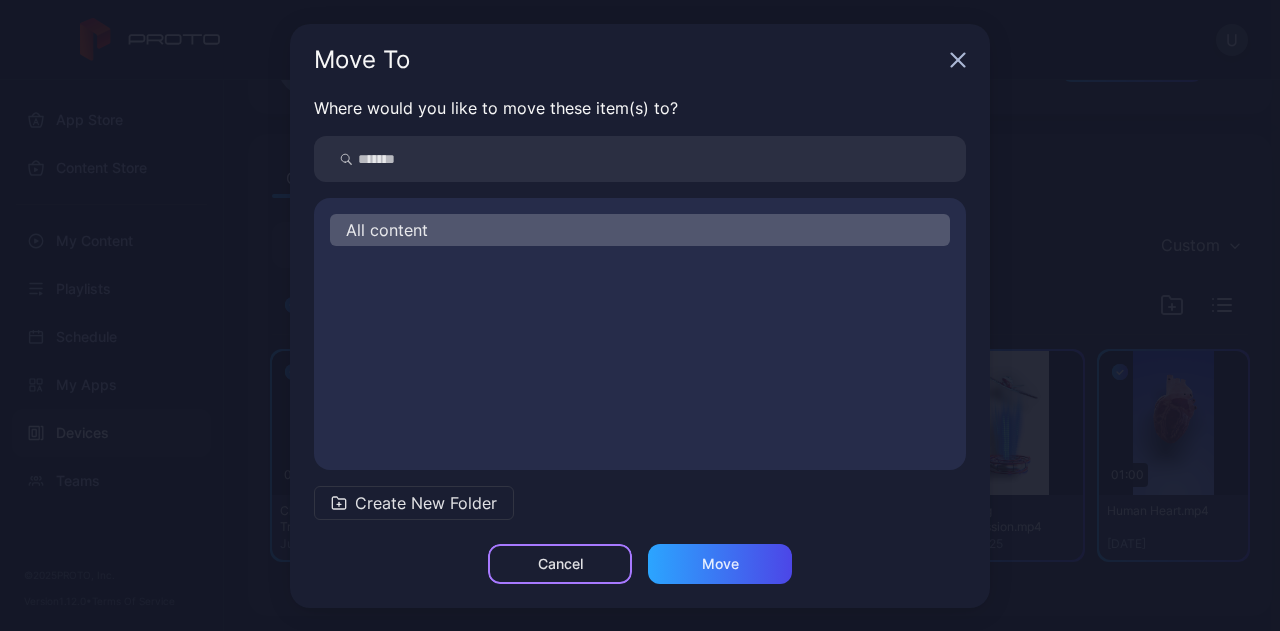 click on "Cancel" at bounding box center (560, 564) 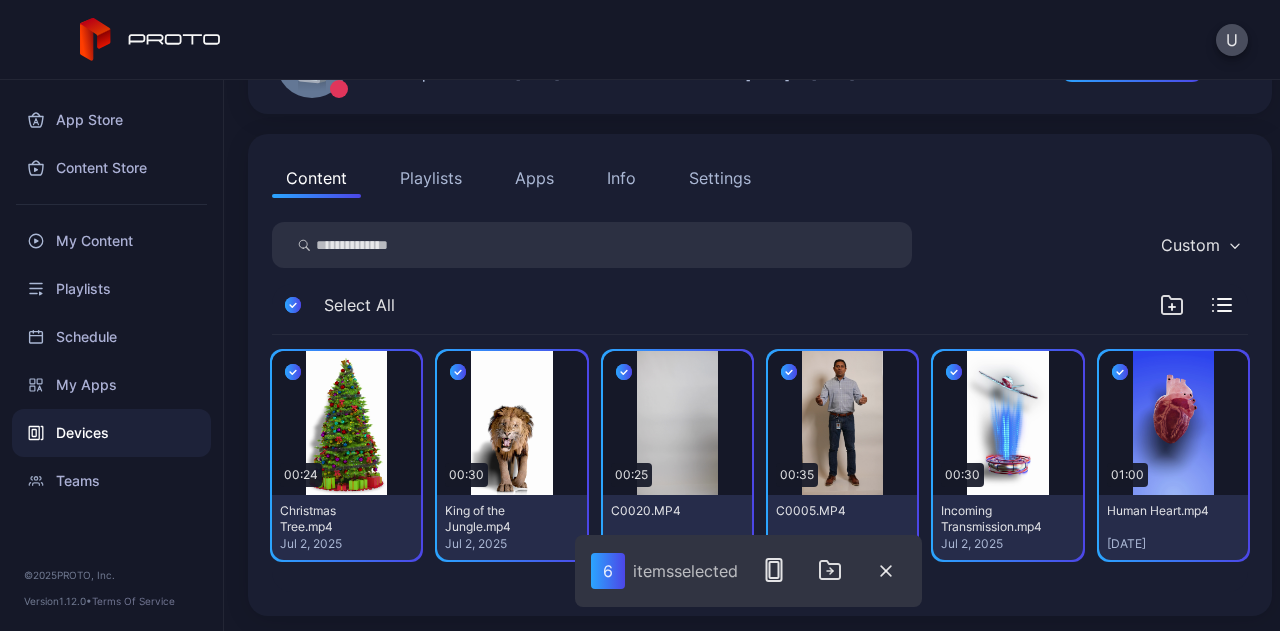 click on "Devices" at bounding box center [111, 433] 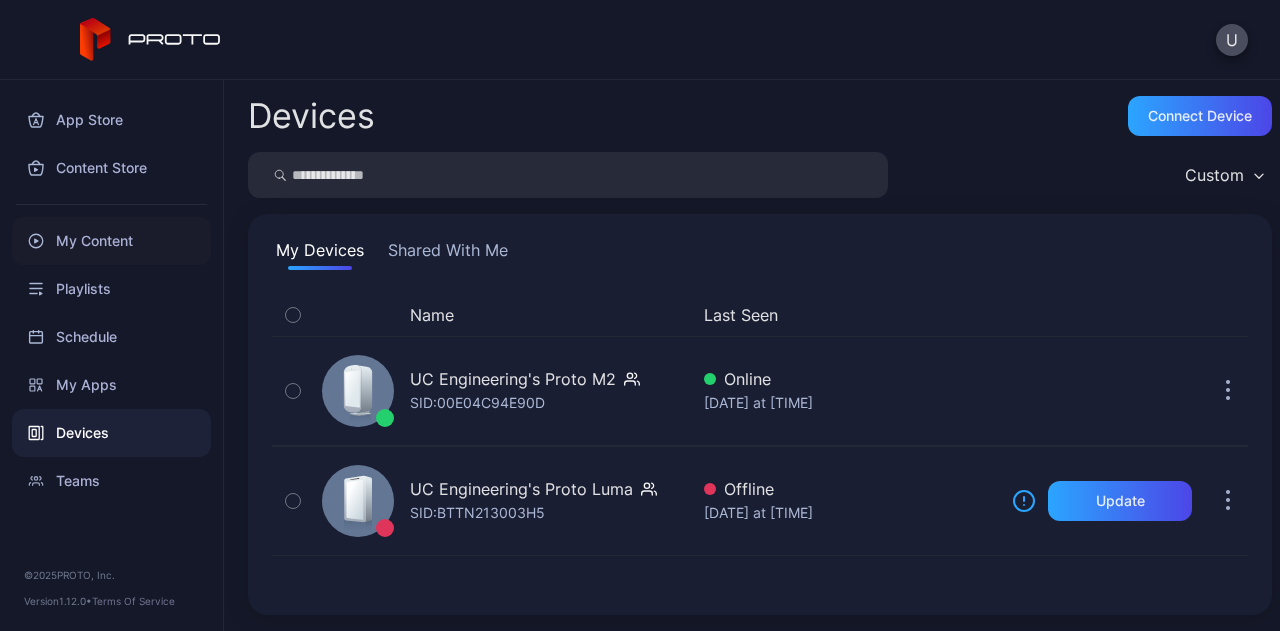 click on "My Content" at bounding box center [111, 241] 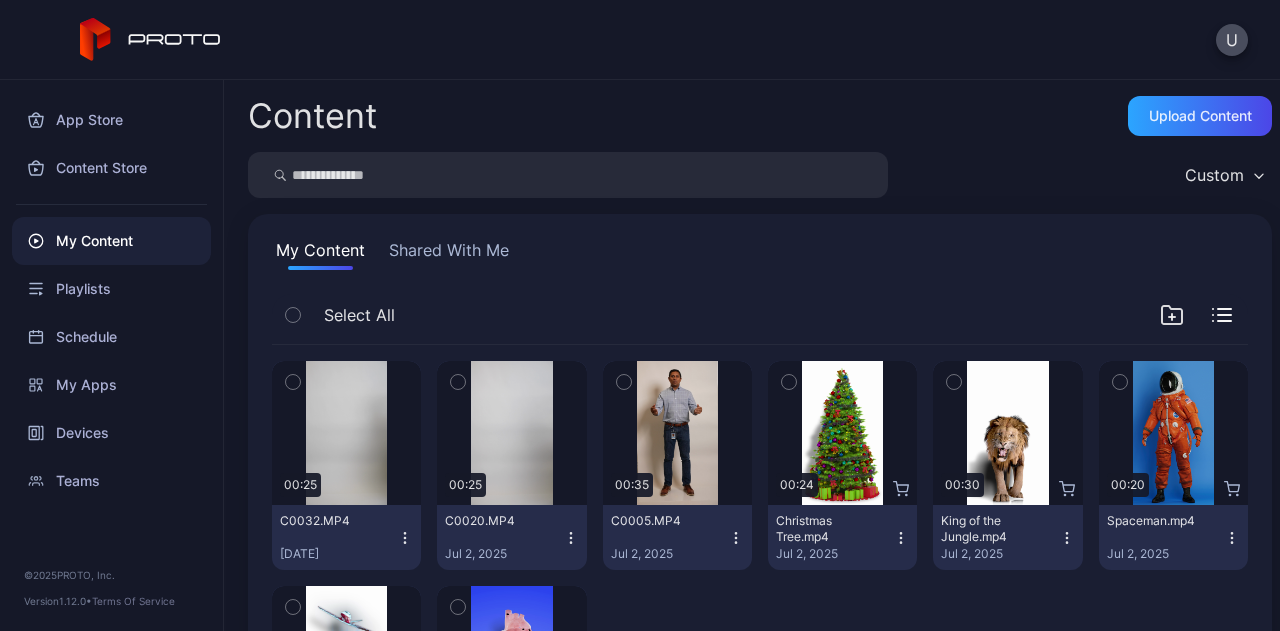 click on "Preview 00:25 C0032.MP4 Jul 7, 2025 Preview 00:25 C0020.MP4 Jul 2, 2025 Preview 00:35 C0005.MP4 Jul 2, 2025 Preview 00:24 Christmas Tree.mp4 Jul 2, 2025 Preview 00:30 King of the Jungle.mp4 Jul 2, 2025 Preview 00:20 Spaceman.mp4 Jul 2, 2025 Preview 00:30 Incoming Transmission.mp4 Jul 2, 2025 Preview 01:00 Human Heart.mp4 Jun 26, 2025" at bounding box center (760, 578) 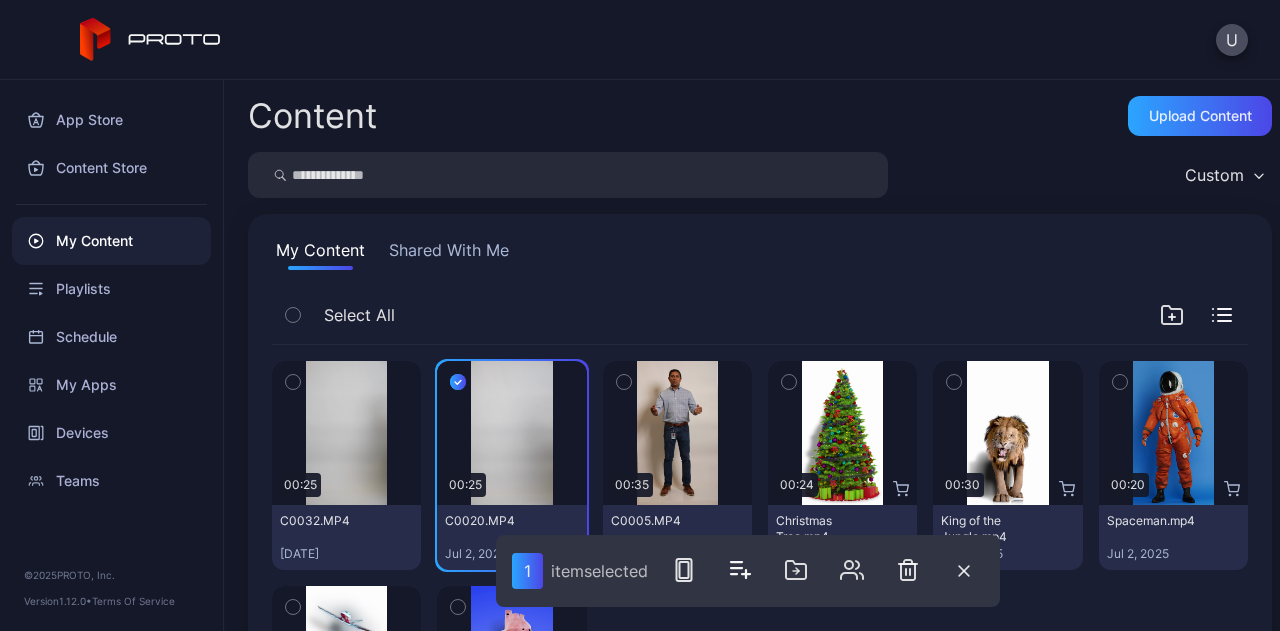 click 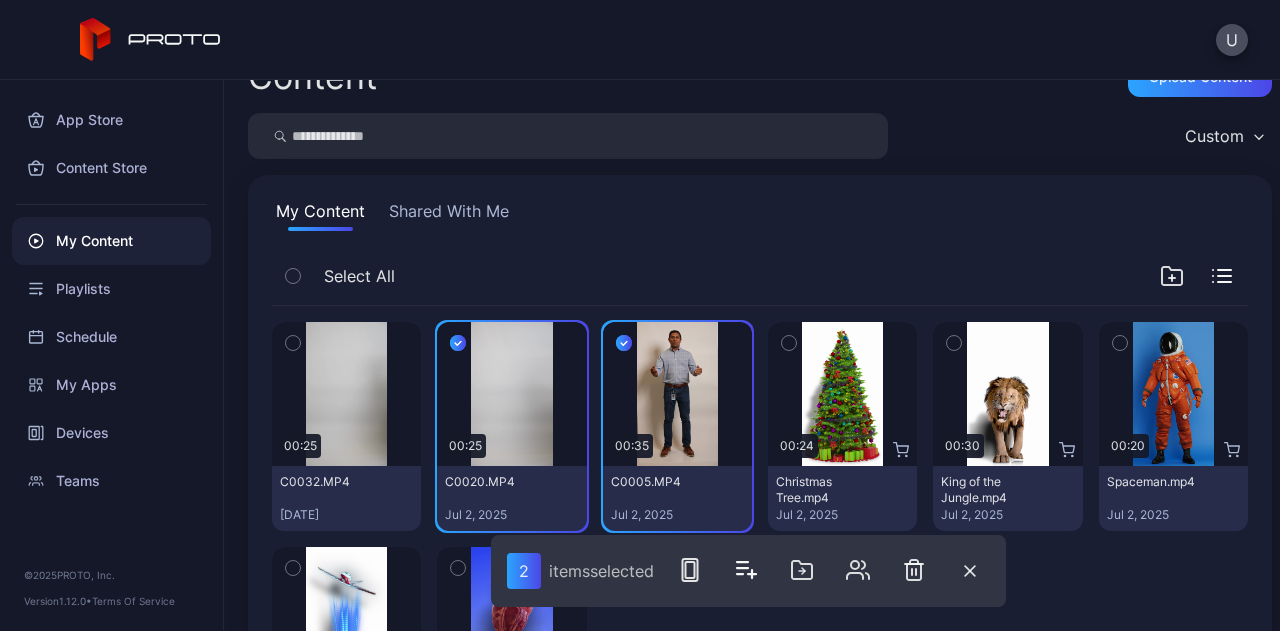 scroll, scrollTop: 35, scrollLeft: 0, axis: vertical 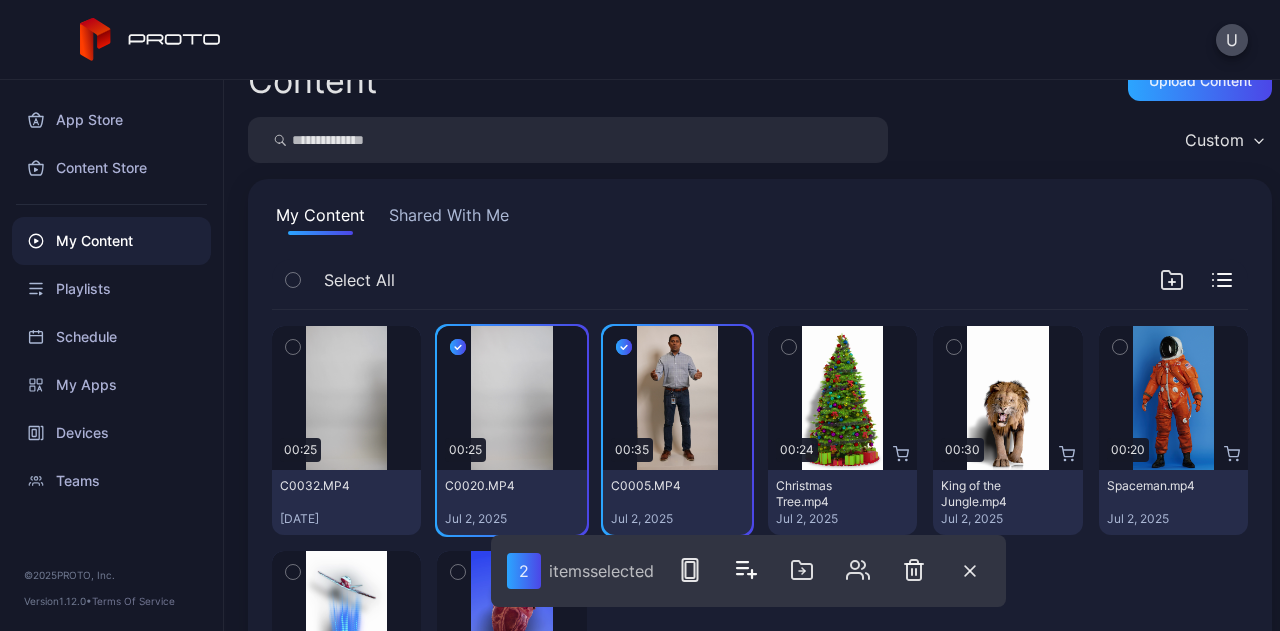 click at bounding box center [802, 570] 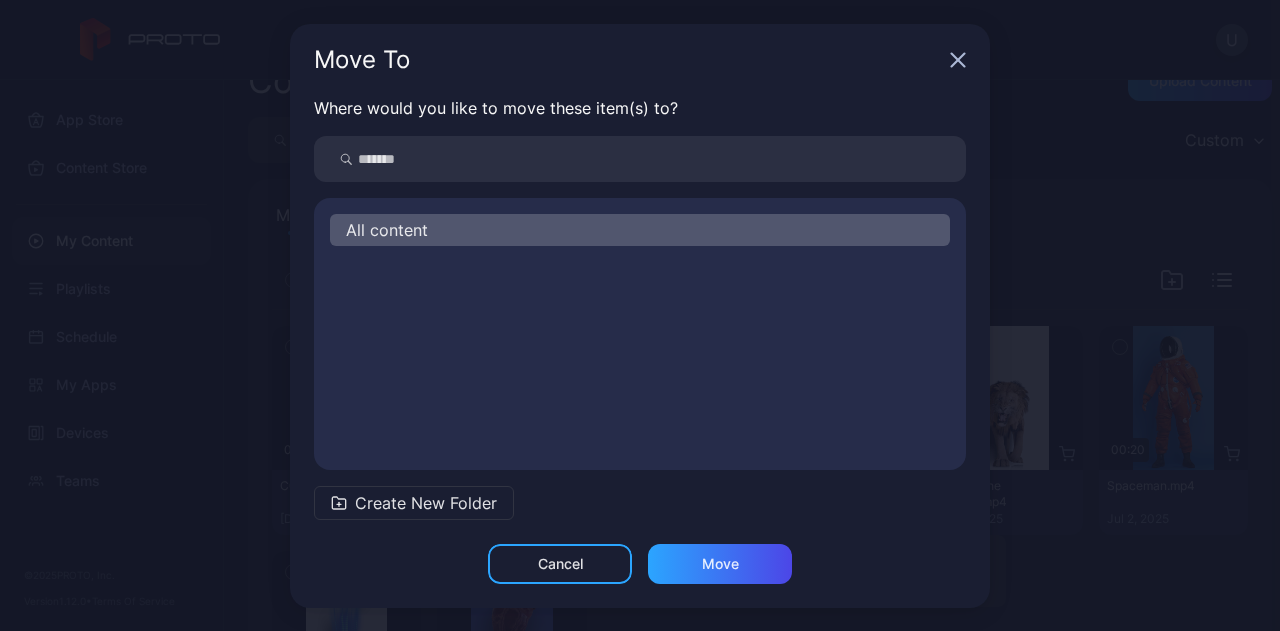 click on "Cancel" at bounding box center (560, 564) 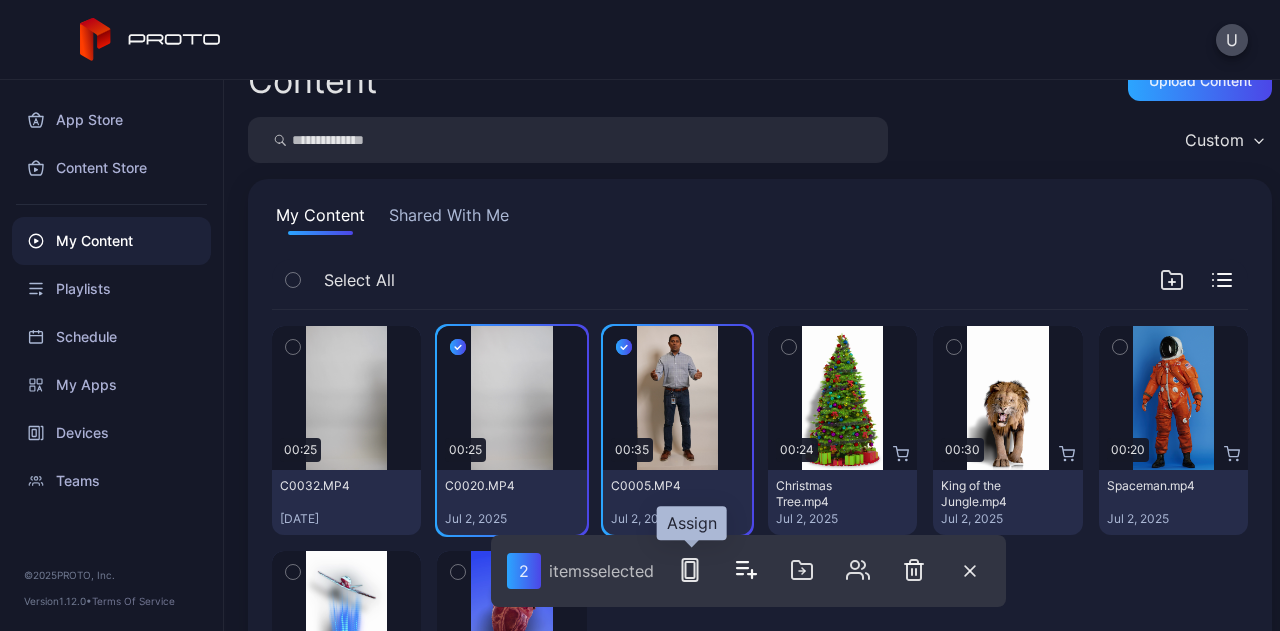 click 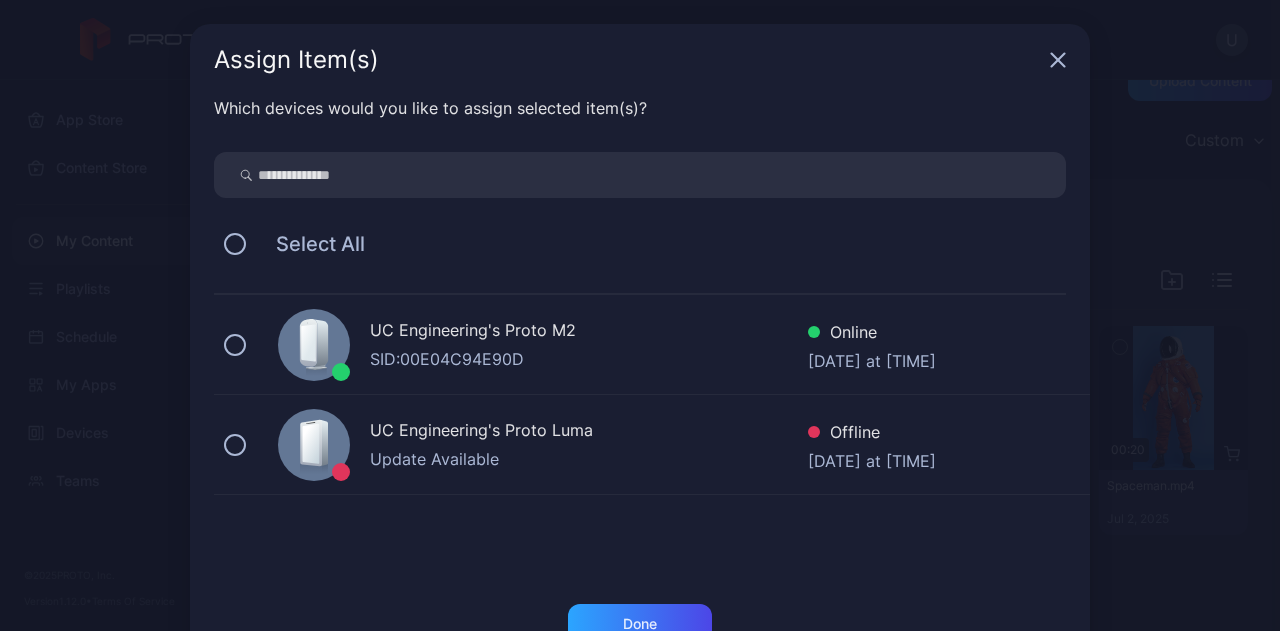 click on "UC Engineering's Proto M2" at bounding box center [589, 332] 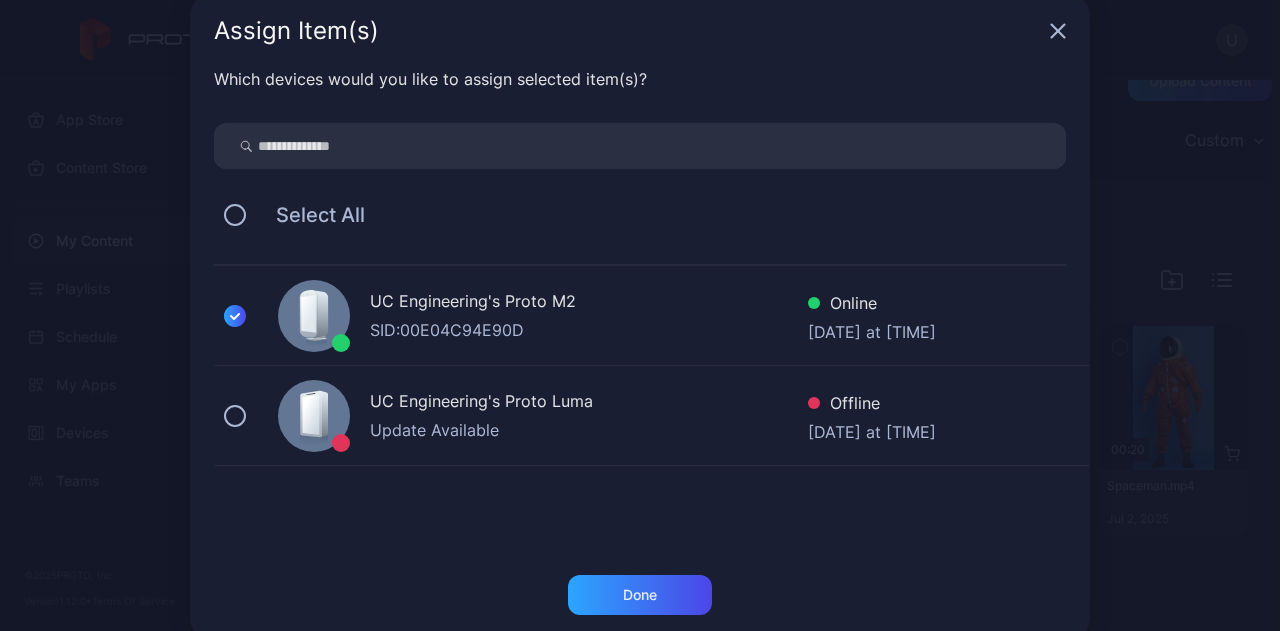 scroll, scrollTop: 34, scrollLeft: 0, axis: vertical 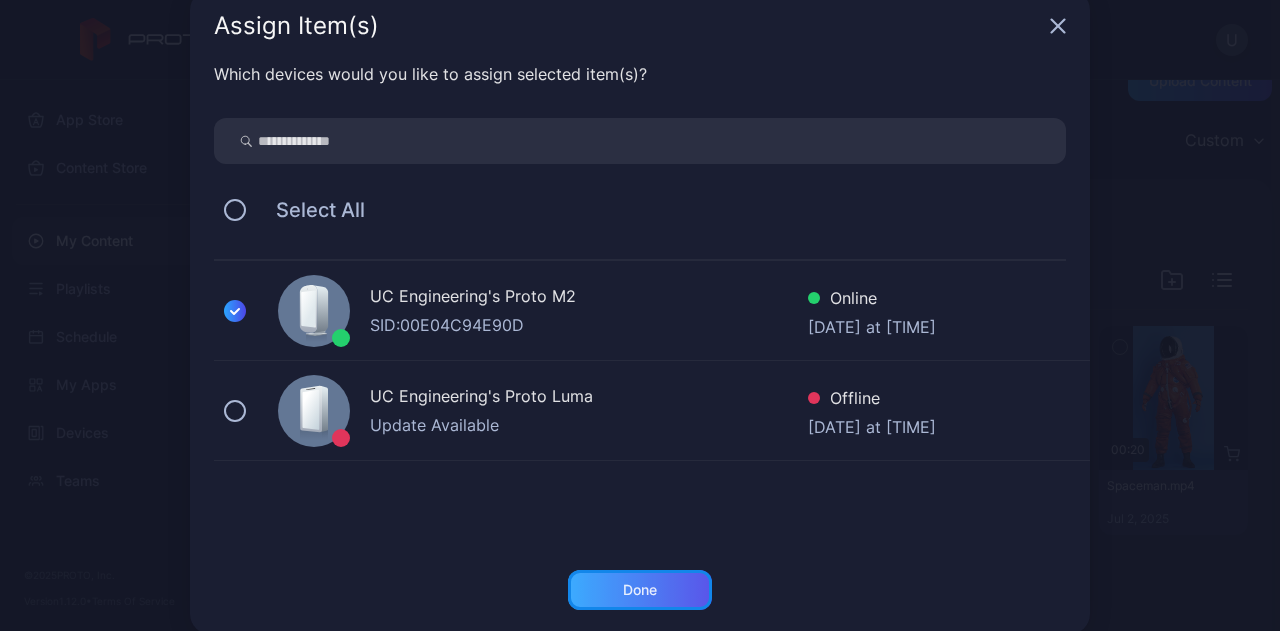 click on "Done" at bounding box center [640, 590] 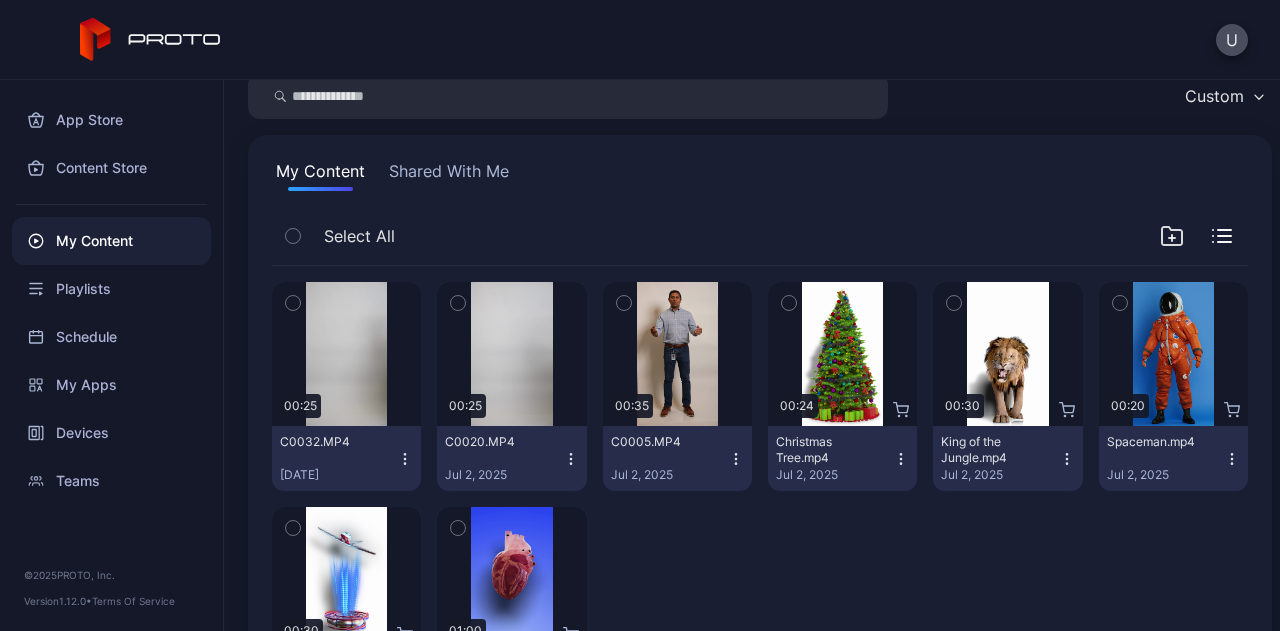 scroll, scrollTop: 77, scrollLeft: 0, axis: vertical 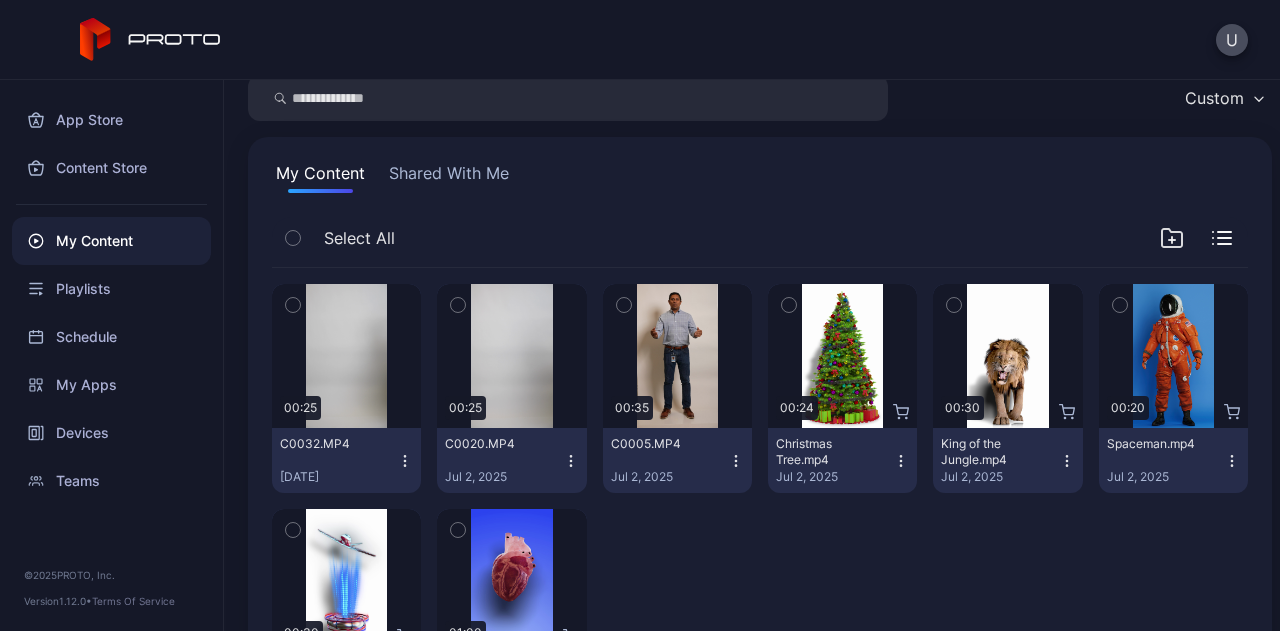 click on "Devices" at bounding box center (111, 433) 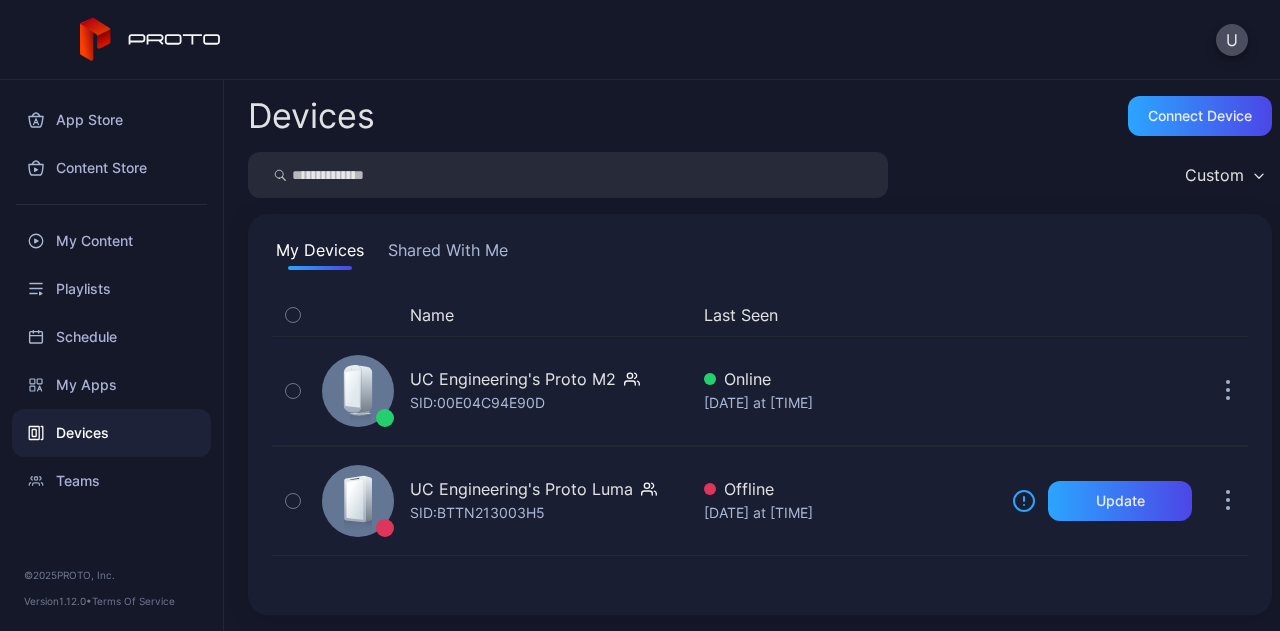 click on "SID:  BTTN213003H5" at bounding box center (477, 513) 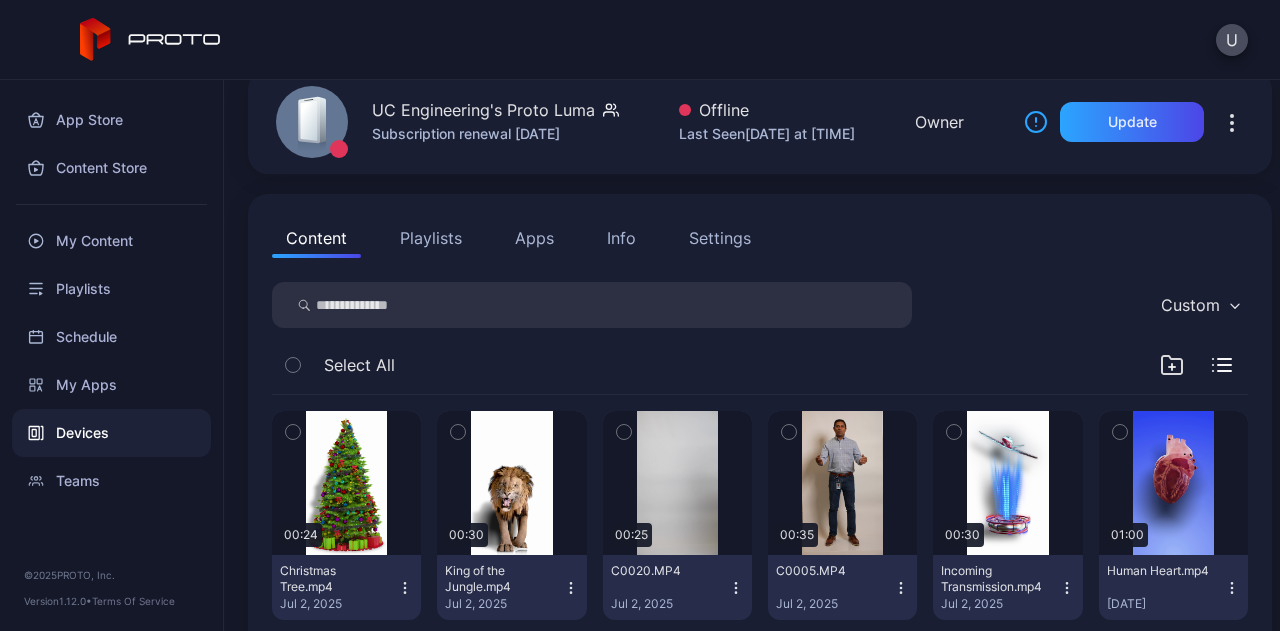 scroll, scrollTop: 141, scrollLeft: 0, axis: vertical 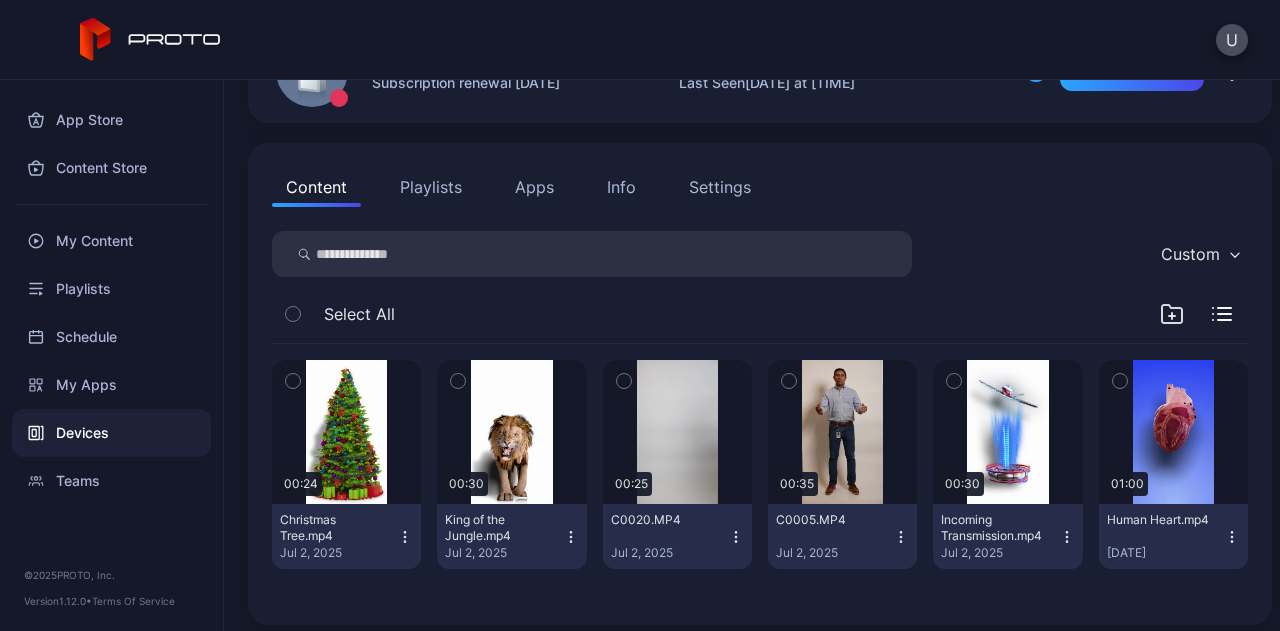 click on "Devices" at bounding box center [111, 433] 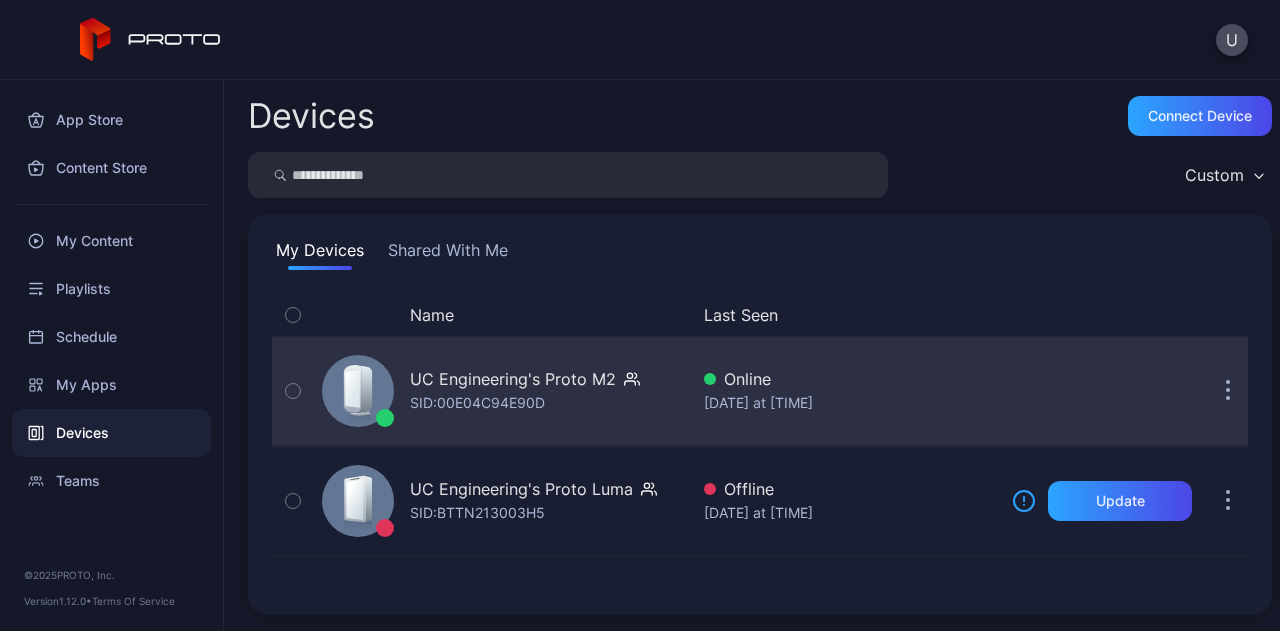 click on "SID:  00E04C94E90D" at bounding box center (477, 403) 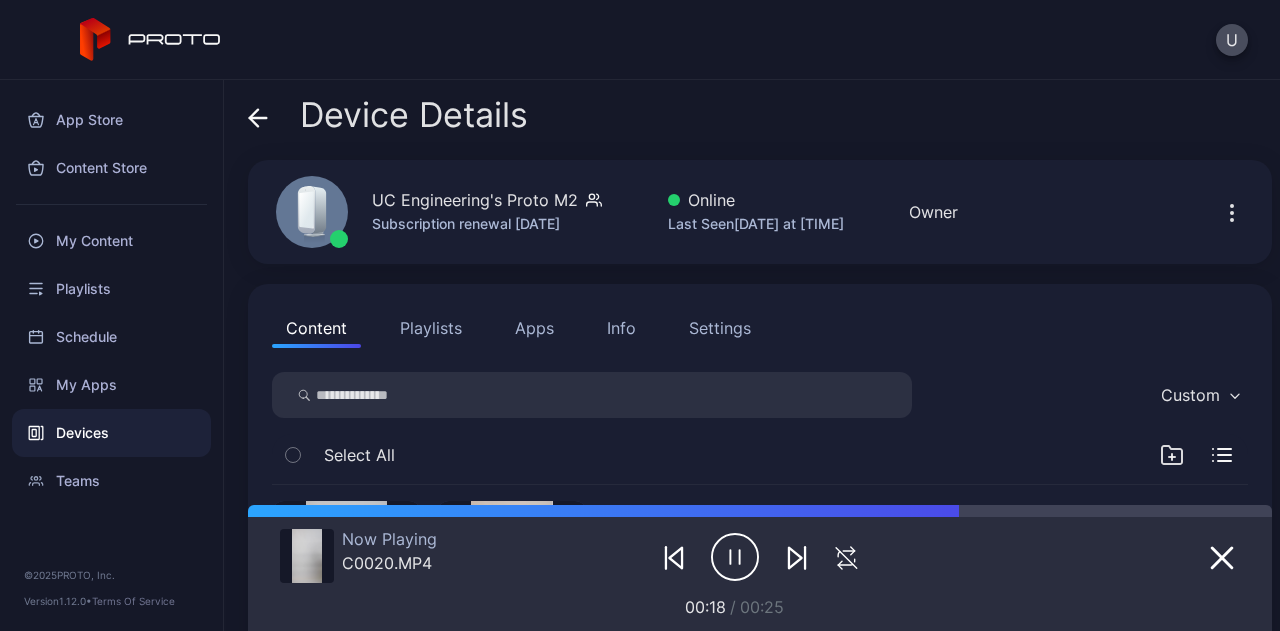 click on "Playlists" at bounding box center (431, 328) 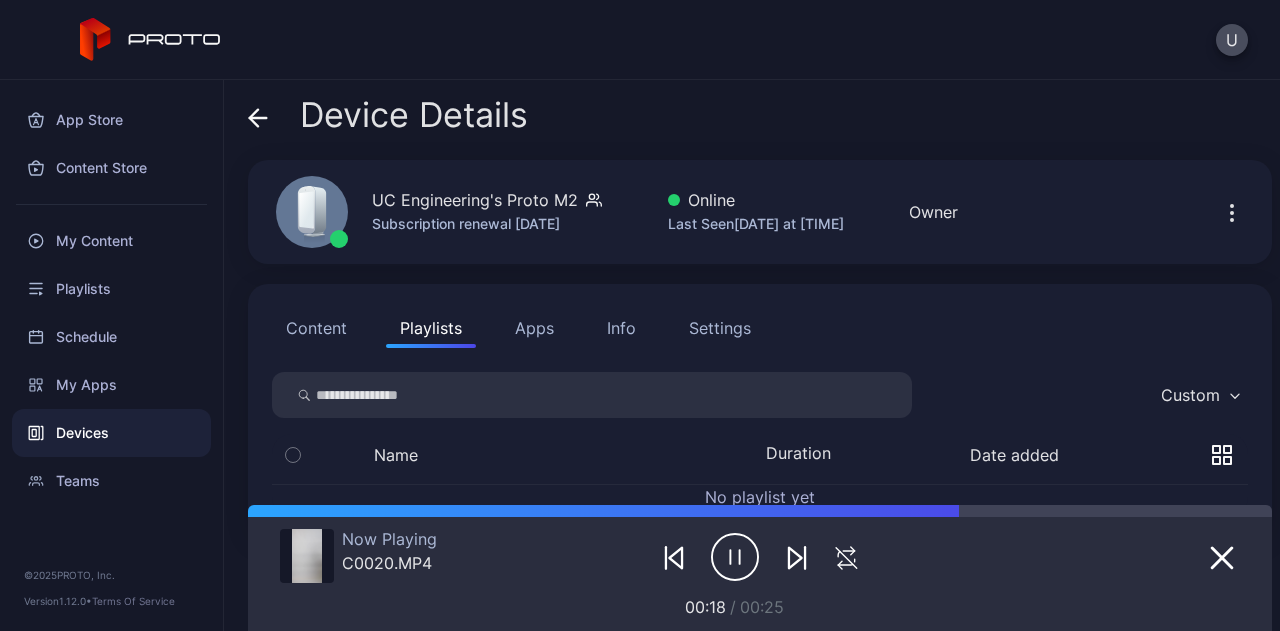scroll, scrollTop: 51, scrollLeft: 0, axis: vertical 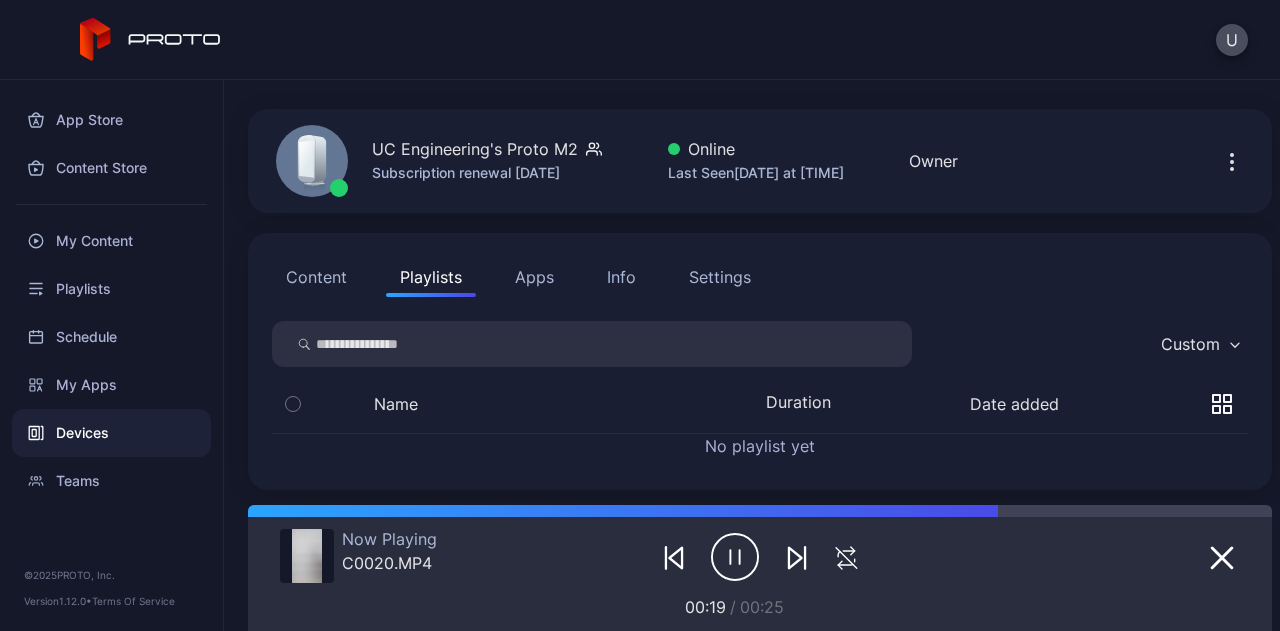click on "Content" at bounding box center [316, 277] 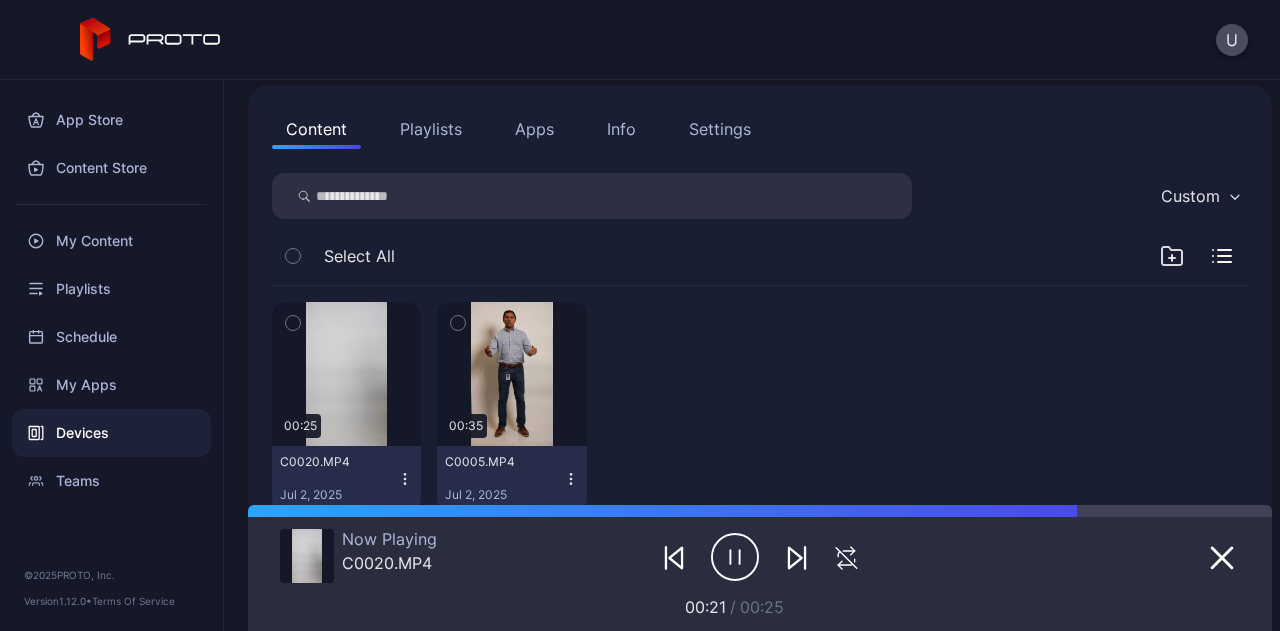 scroll, scrollTop: 194, scrollLeft: 0, axis: vertical 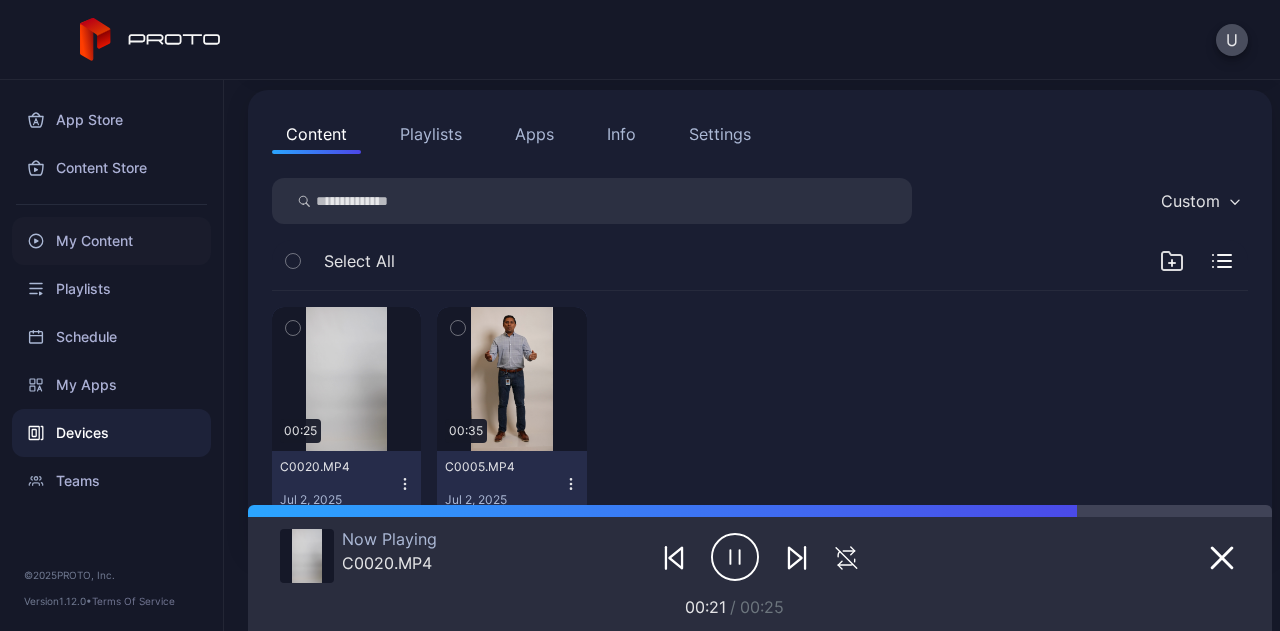 click on "My Content" at bounding box center [111, 241] 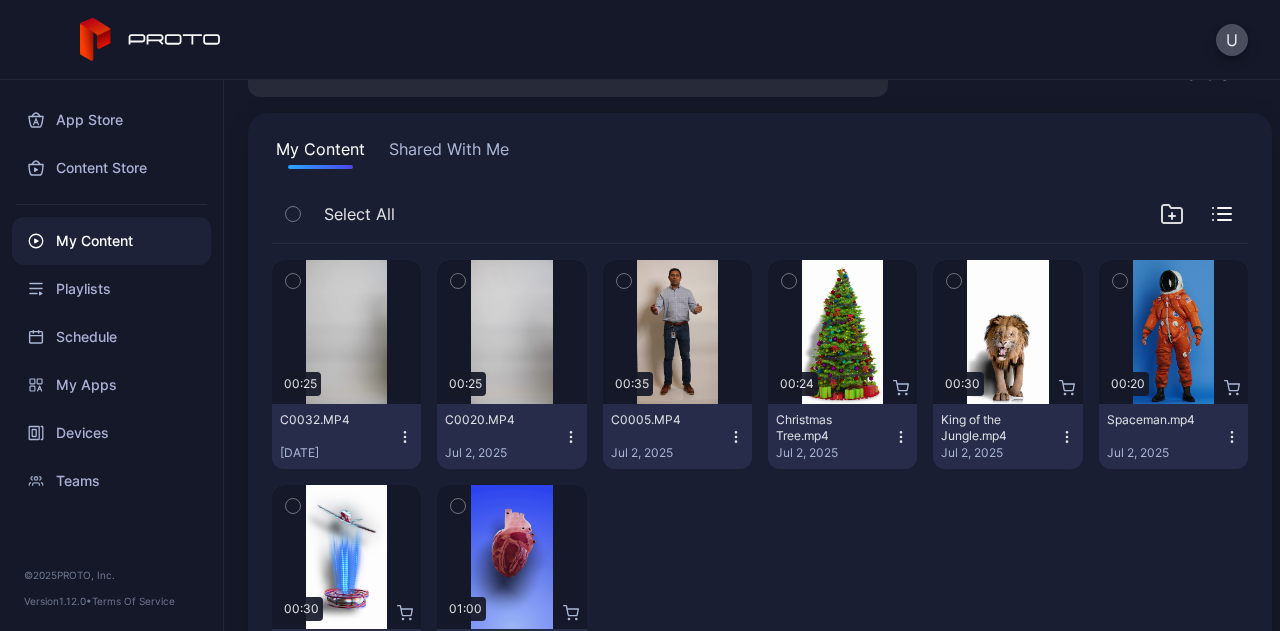 scroll, scrollTop: 112, scrollLeft: 0, axis: vertical 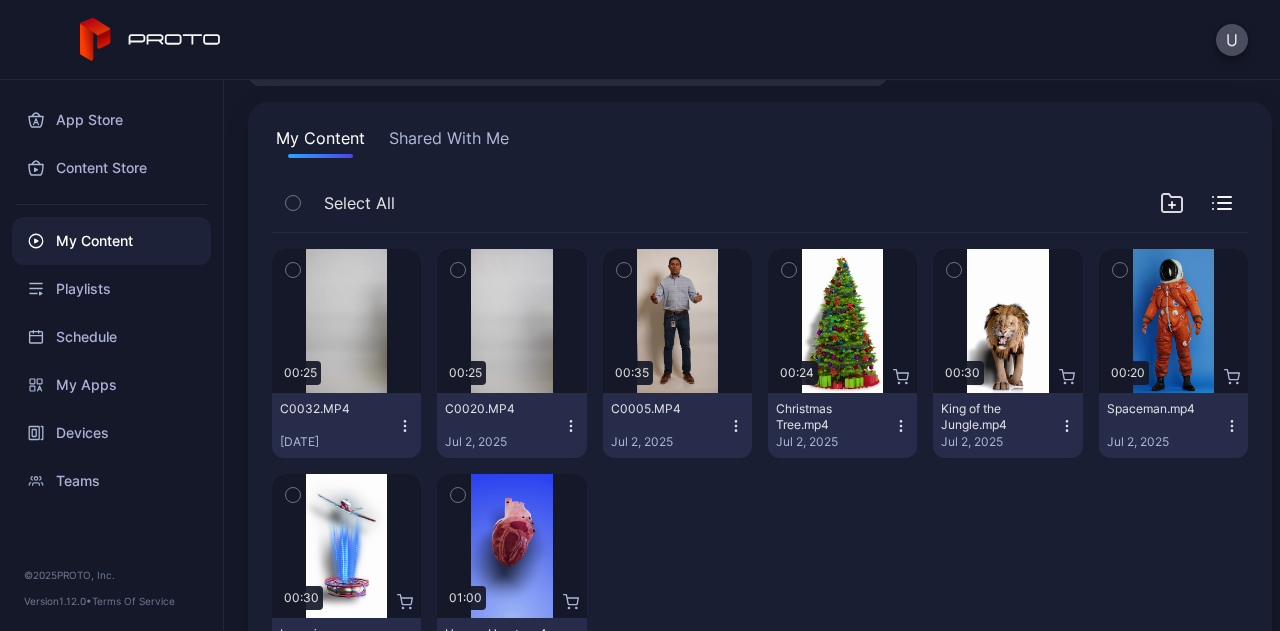 click 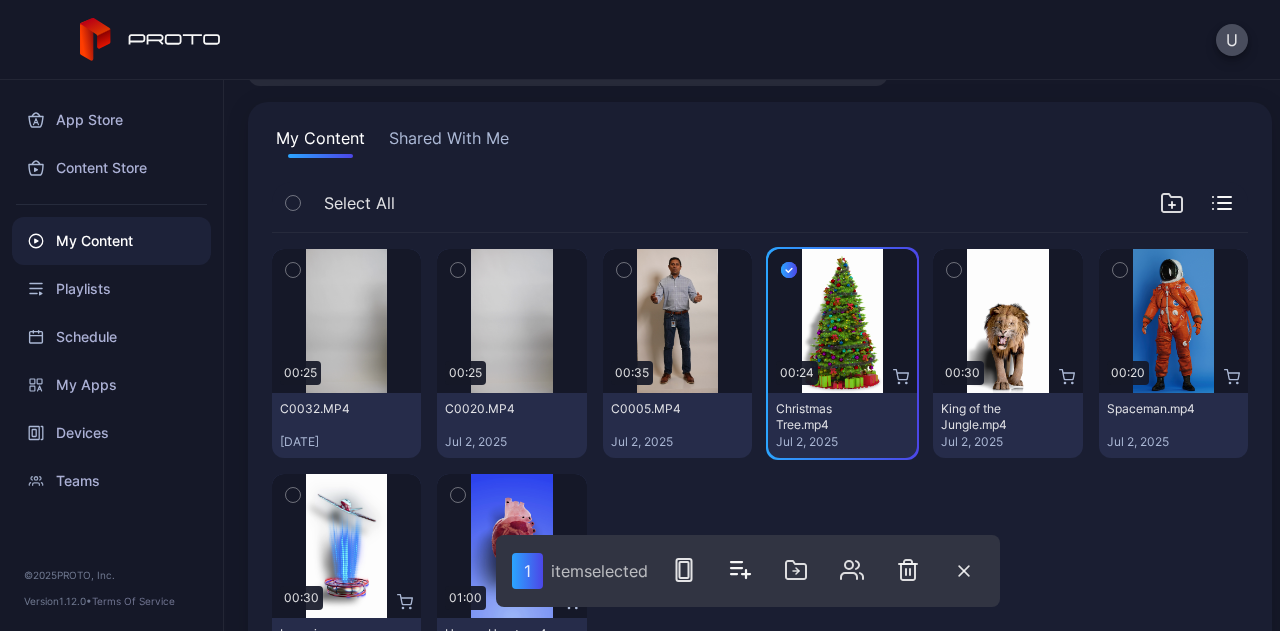 click 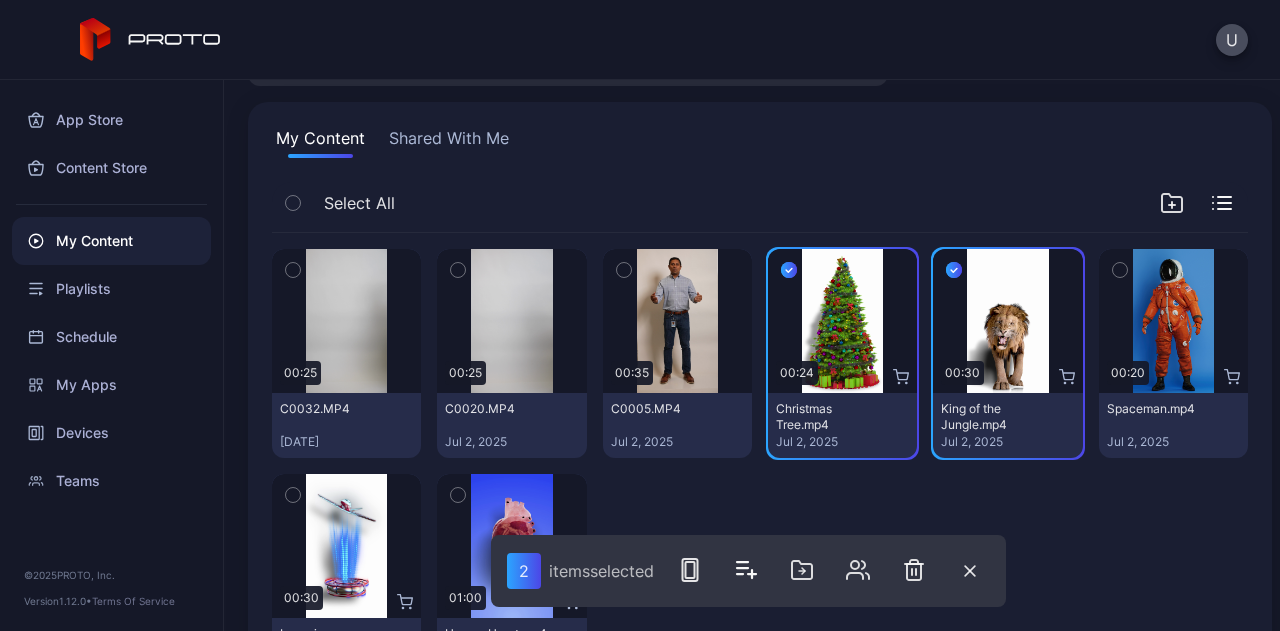 click 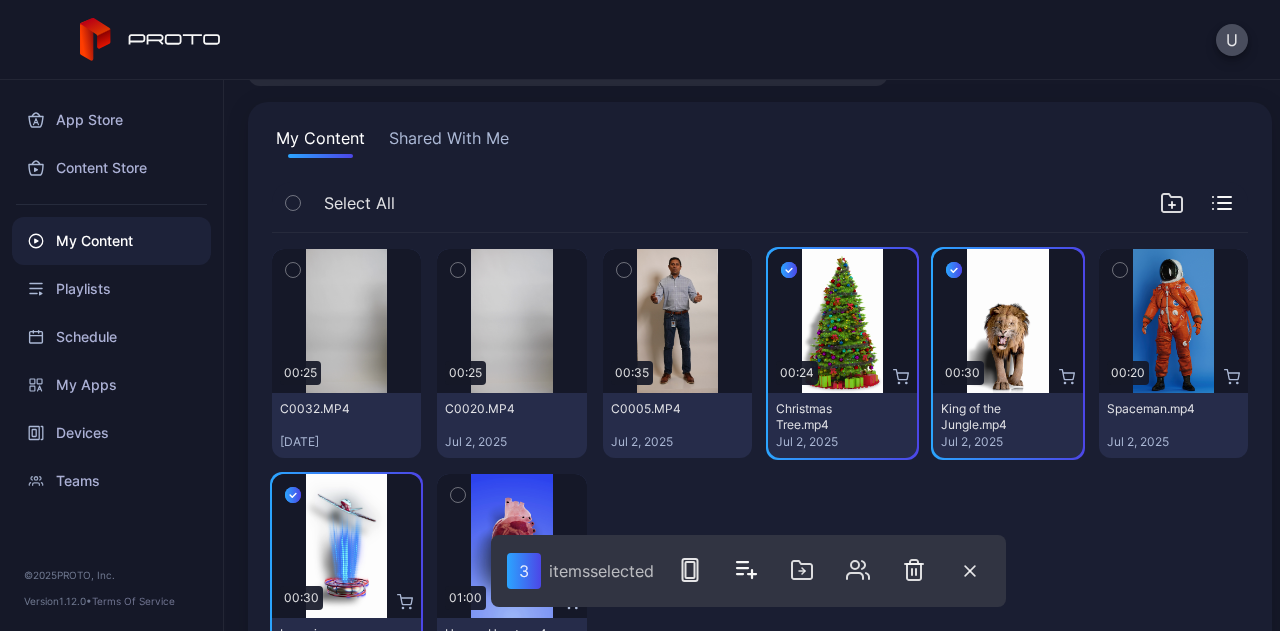 click 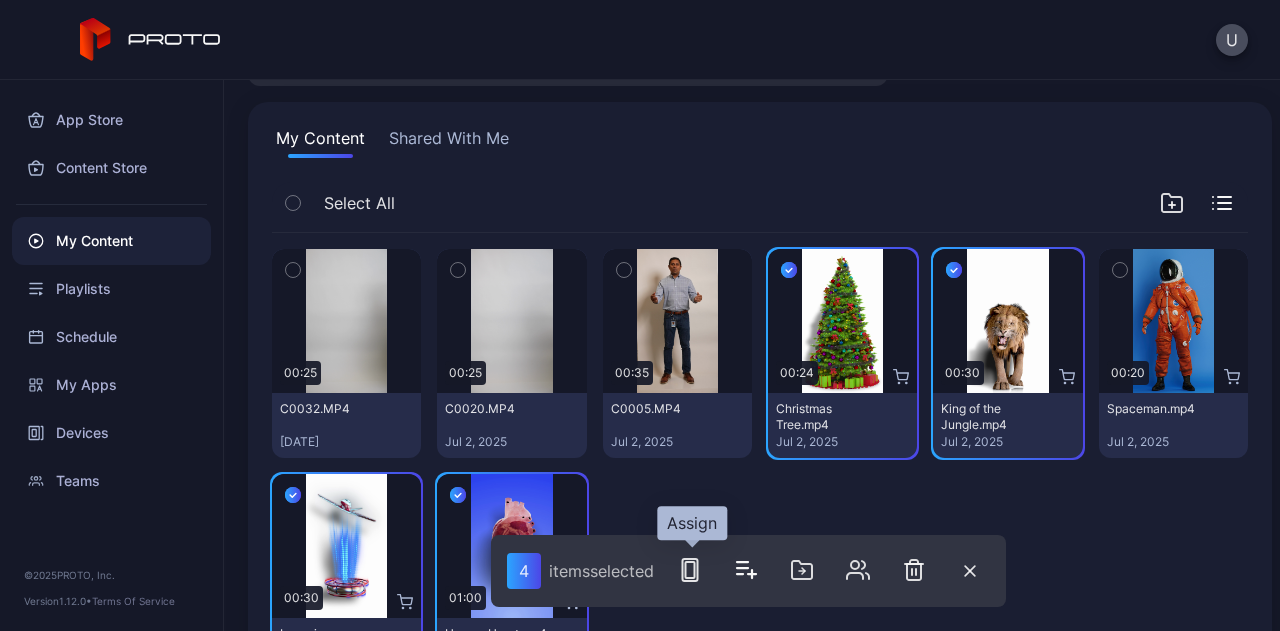 click 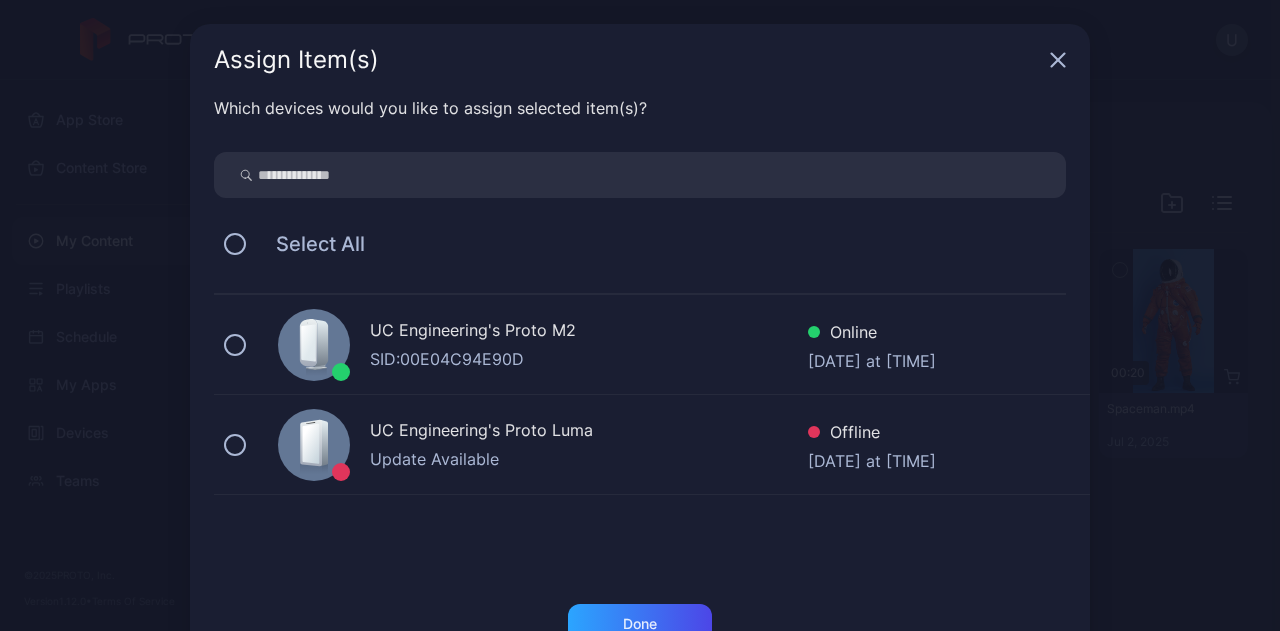 click on "UC Engineering's Proto M2" at bounding box center [589, 332] 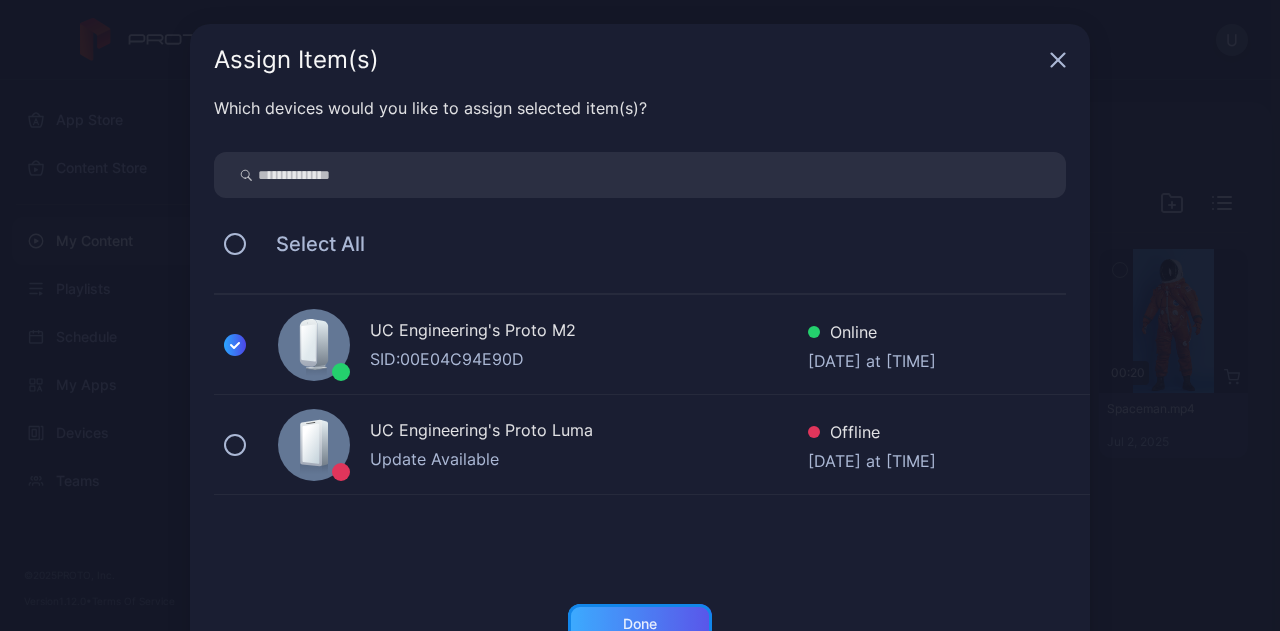 click on "Done" at bounding box center [640, 624] 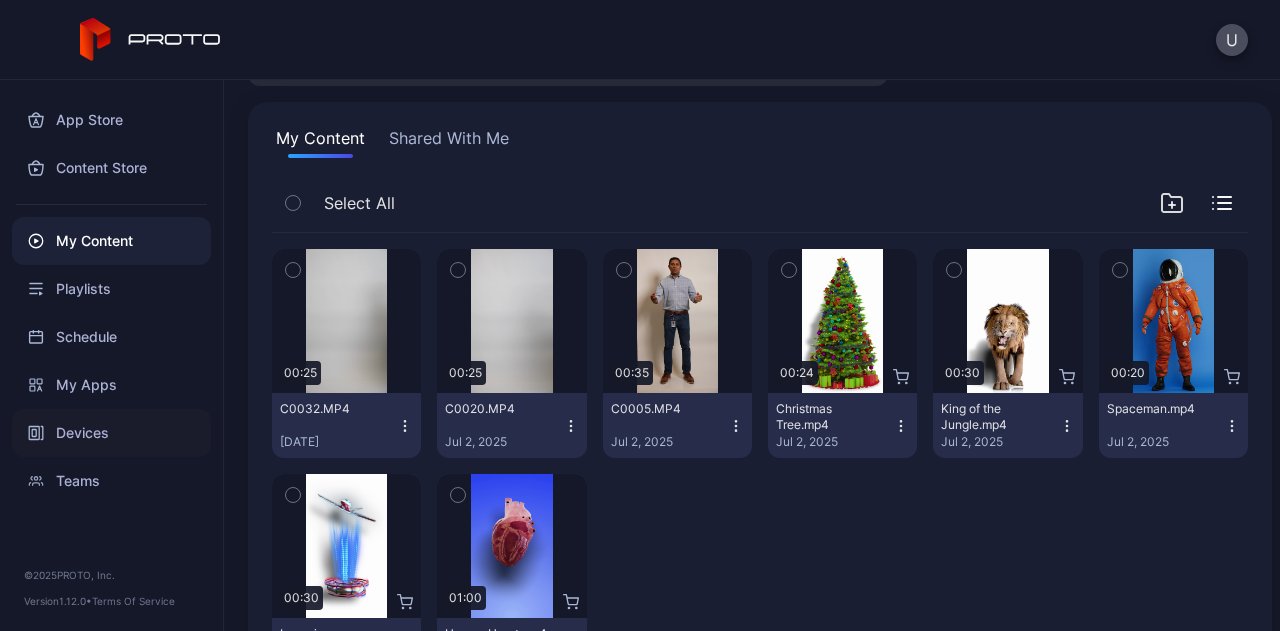 click on "Devices" at bounding box center [111, 433] 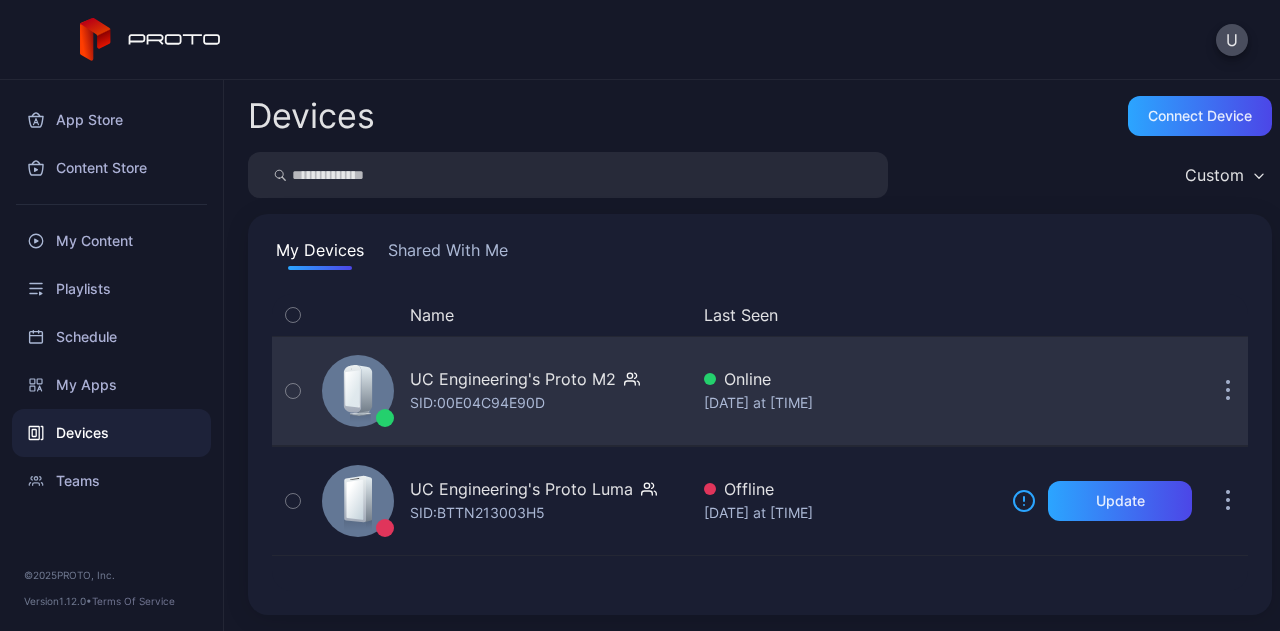 click on "UC Engineering's Proto M2" at bounding box center [513, 379] 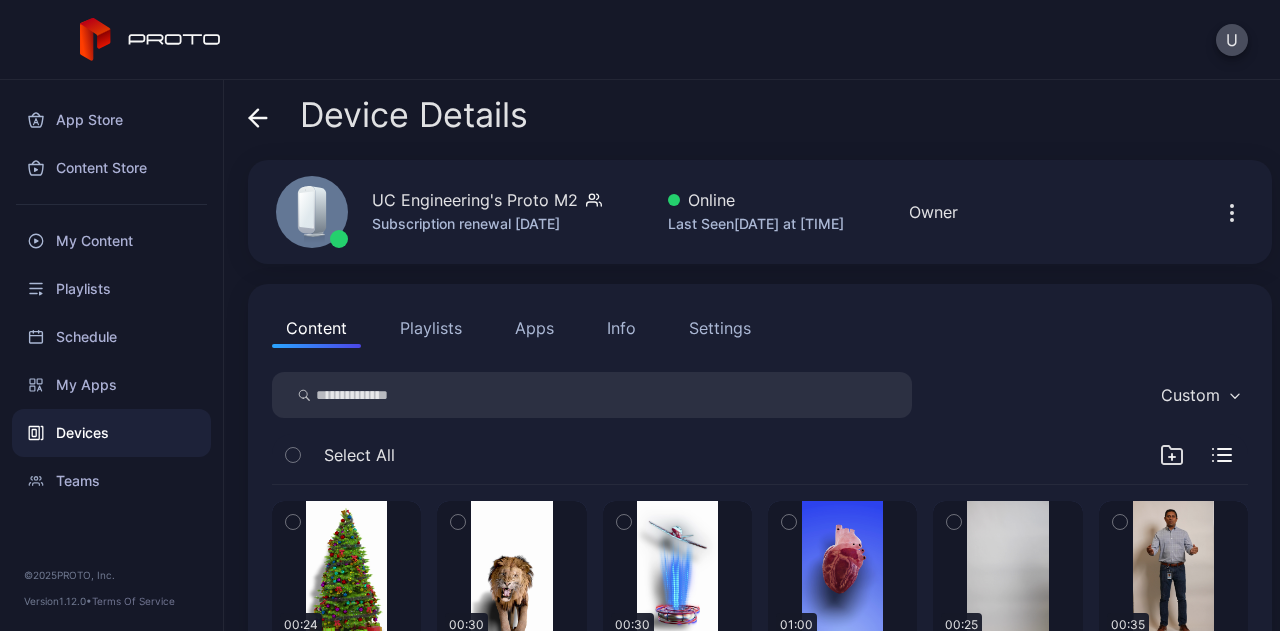 click on "UC Engineering's Proto M2" at bounding box center [475, 200] 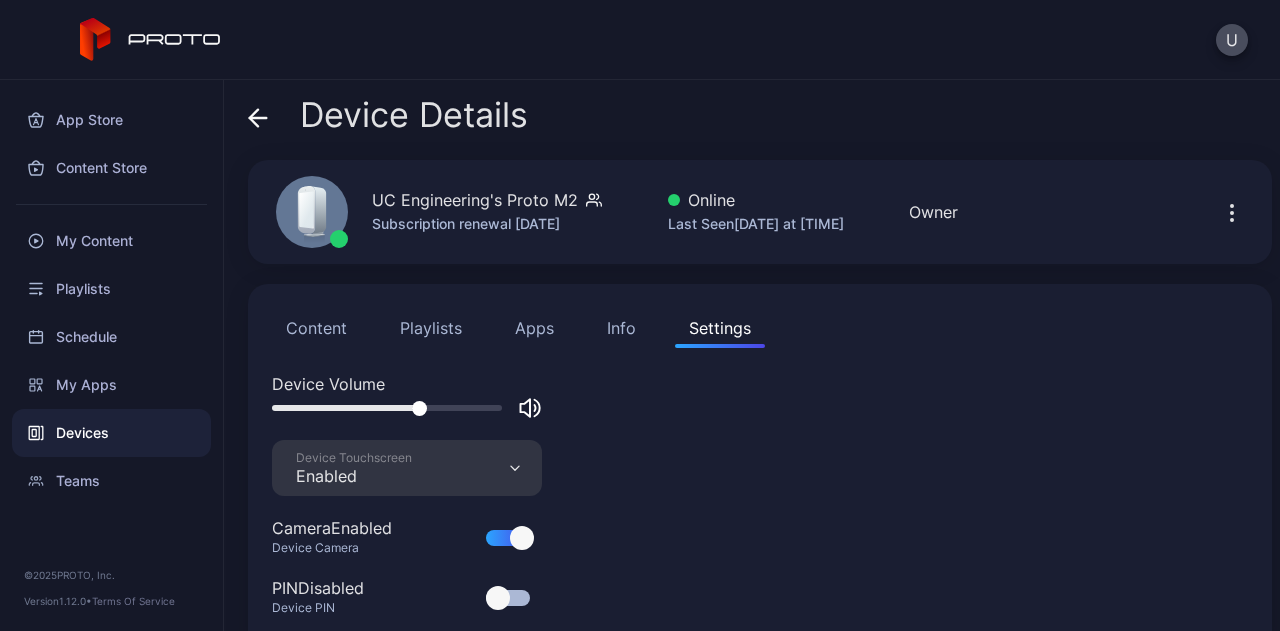 scroll, scrollTop: 44, scrollLeft: 0, axis: vertical 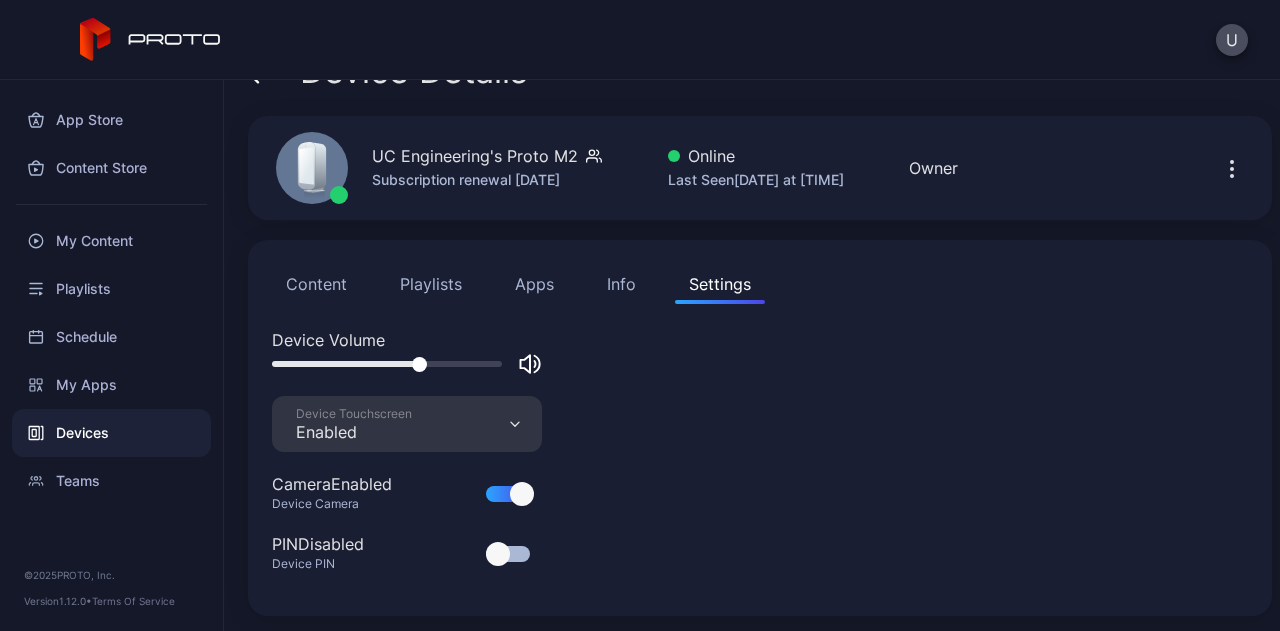 click on "Info" at bounding box center (621, 284) 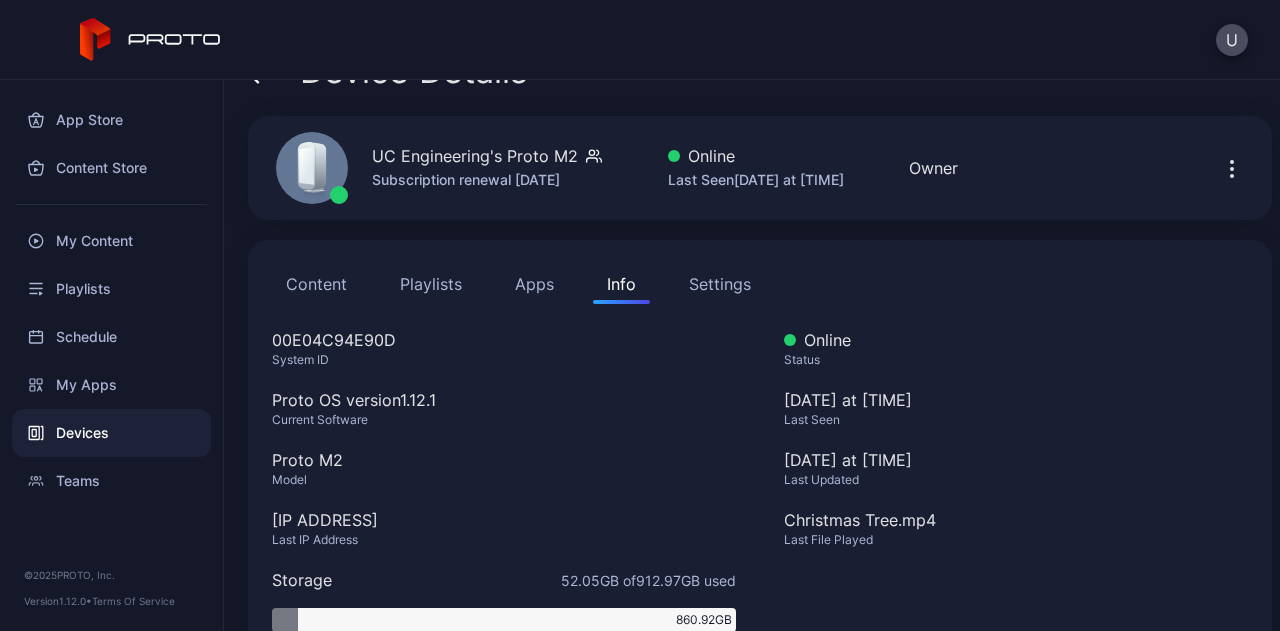 click on "Settings" at bounding box center [720, 284] 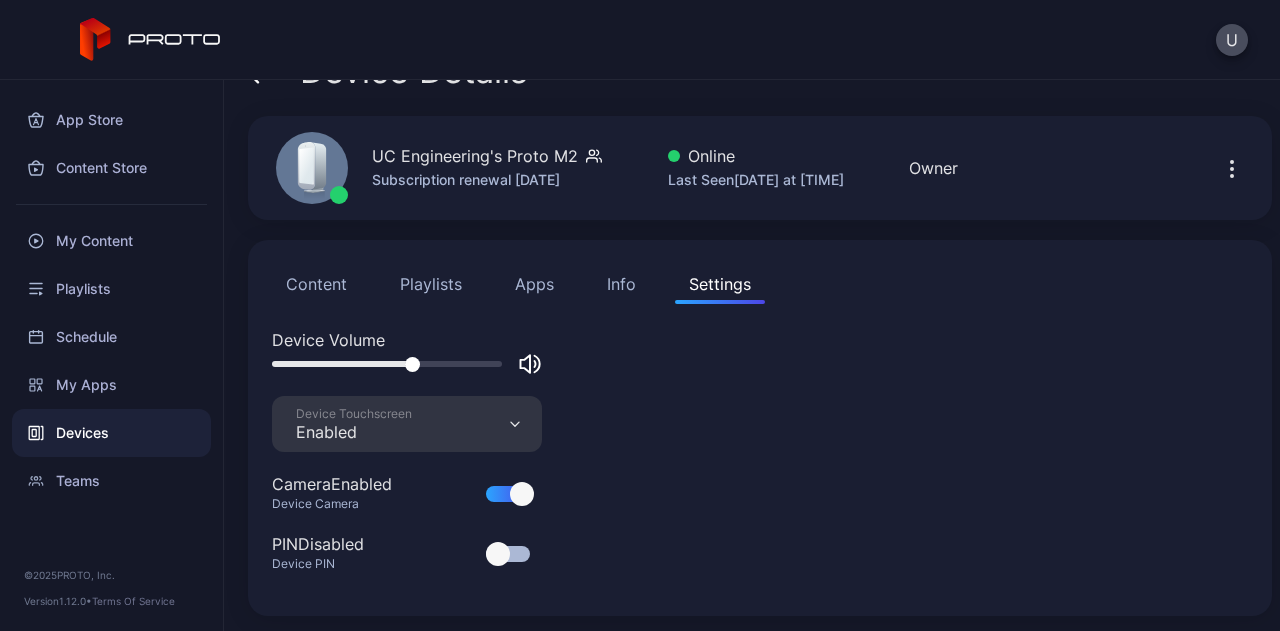 click at bounding box center [412, 364] 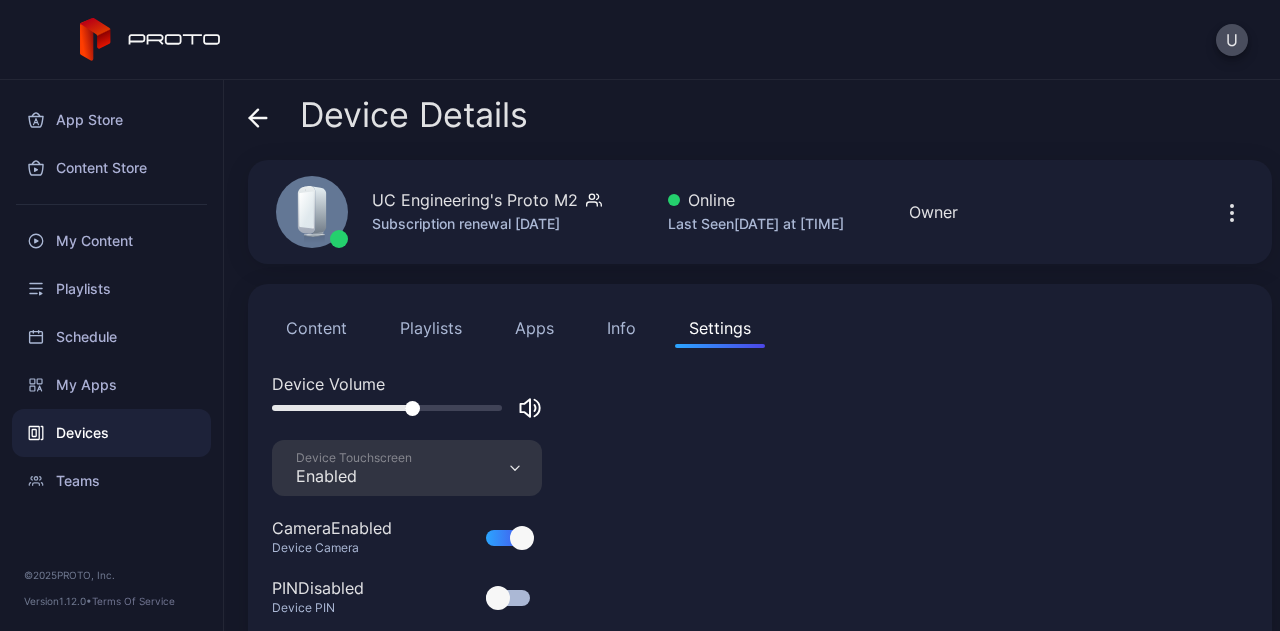 scroll, scrollTop: 44, scrollLeft: 0, axis: vertical 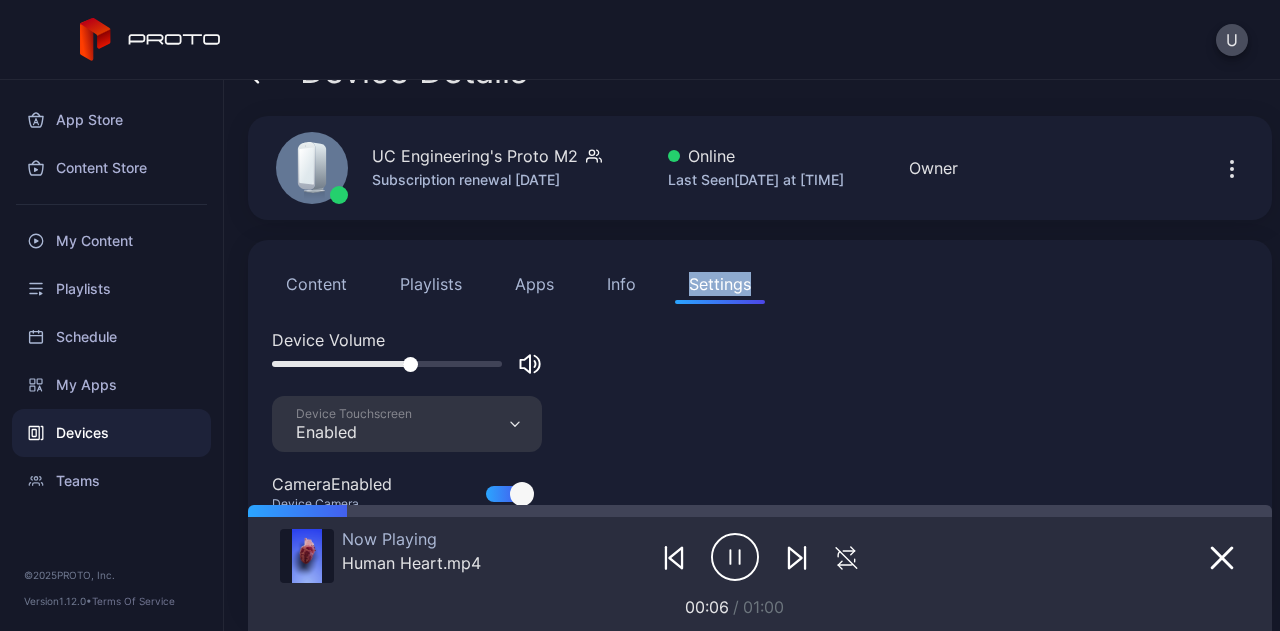drag, startPoint x: 795, startPoint y: 230, endPoint x: 666, endPoint y: 243, distance: 129.65338 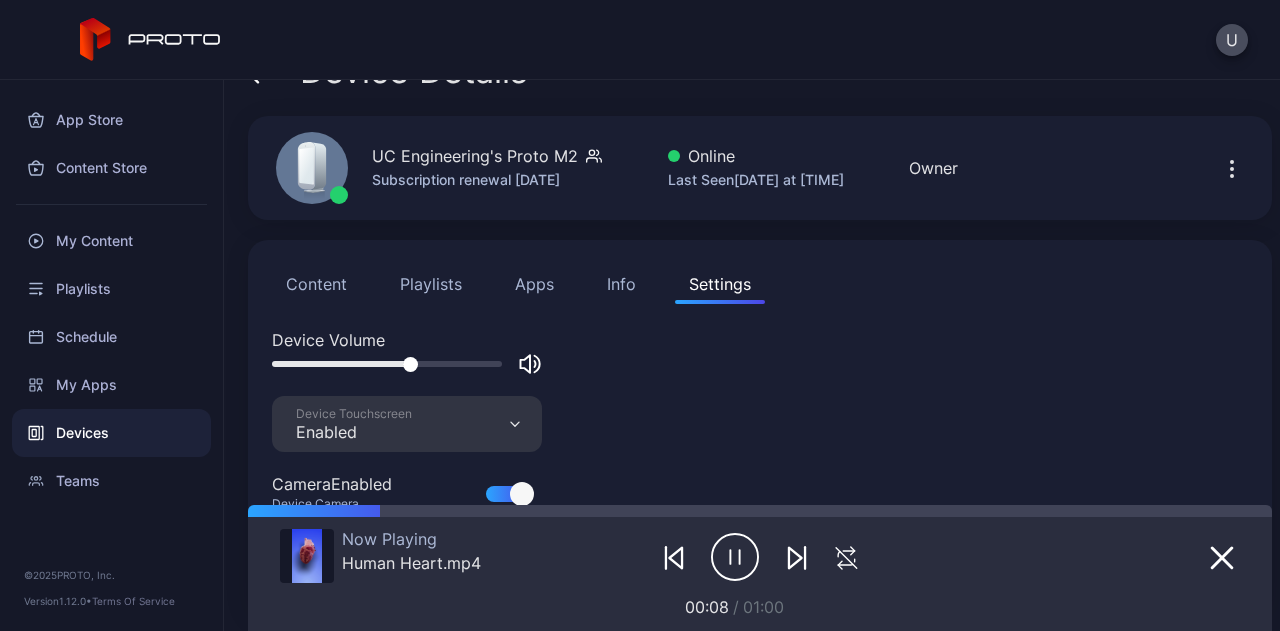 click on "Device Volume" at bounding box center (760, 340) 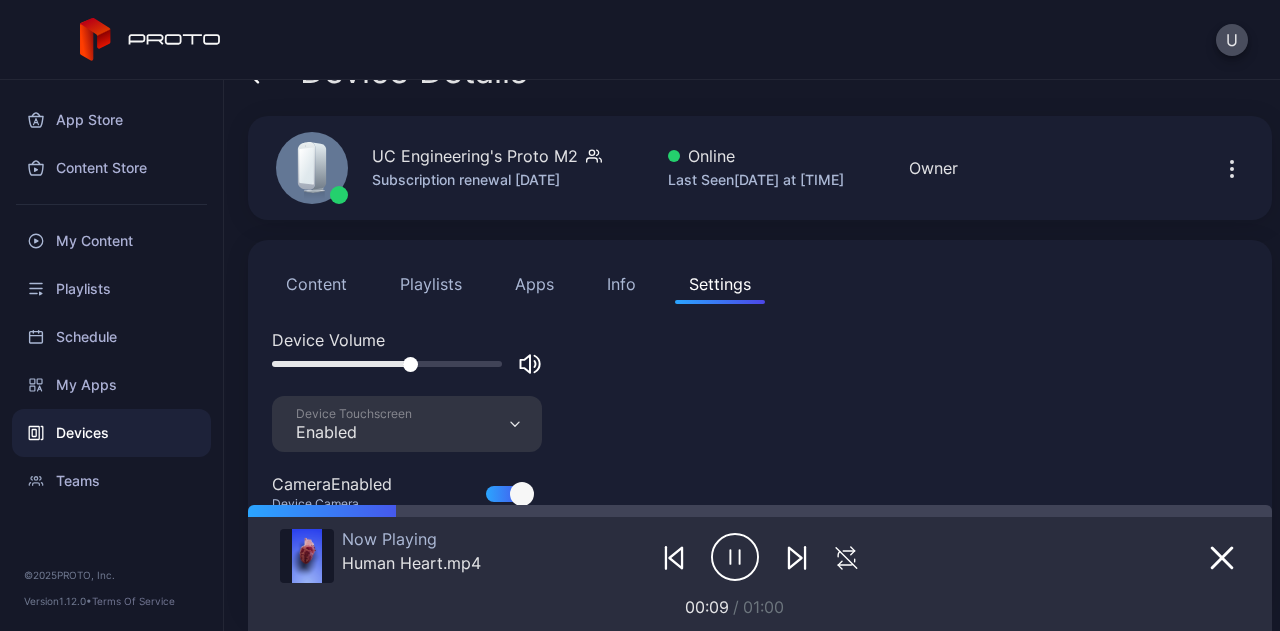 click on "Info" at bounding box center [621, 284] 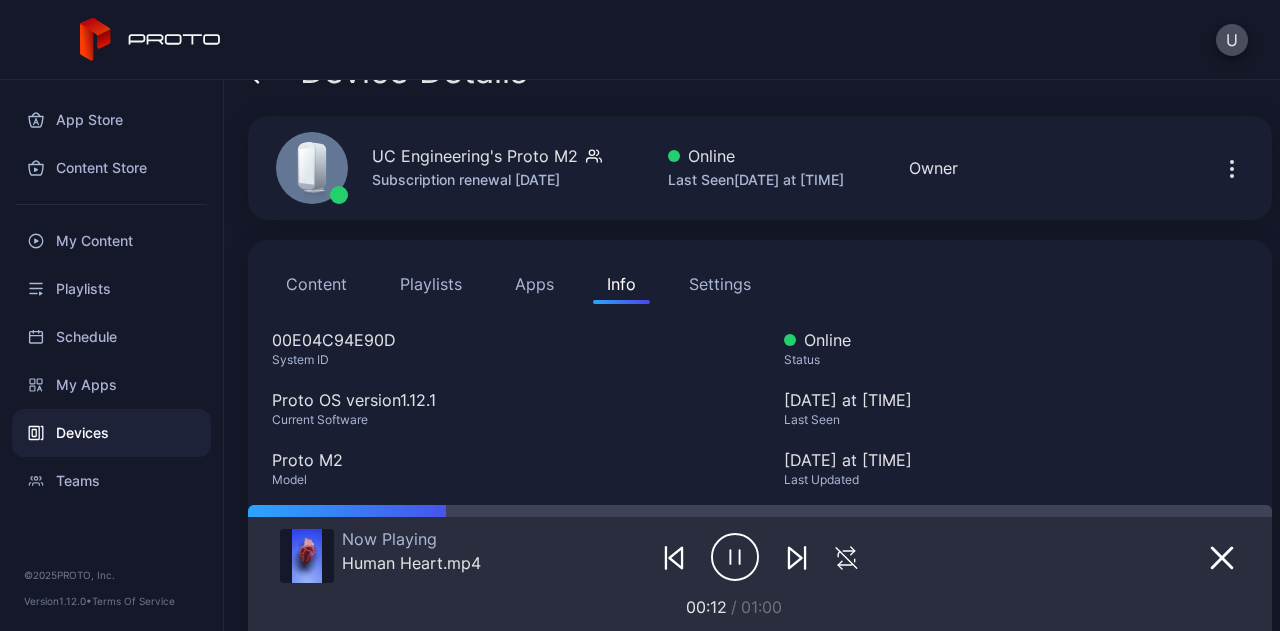 click on "Apps" at bounding box center (534, 284) 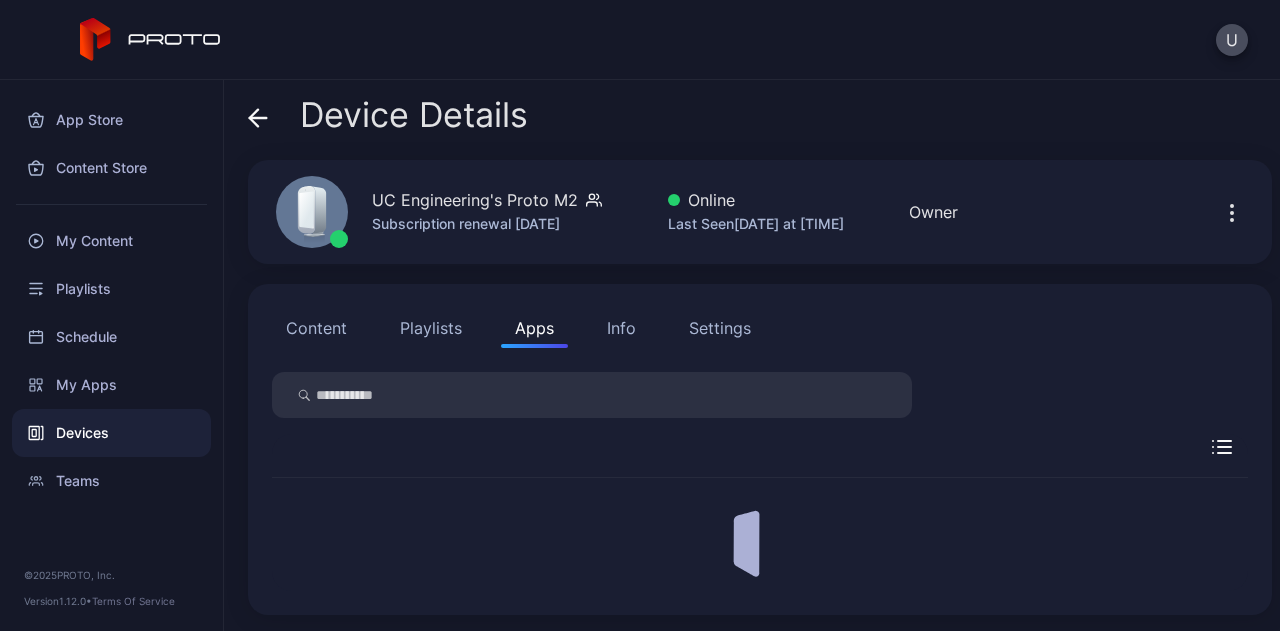 scroll, scrollTop: 0, scrollLeft: 0, axis: both 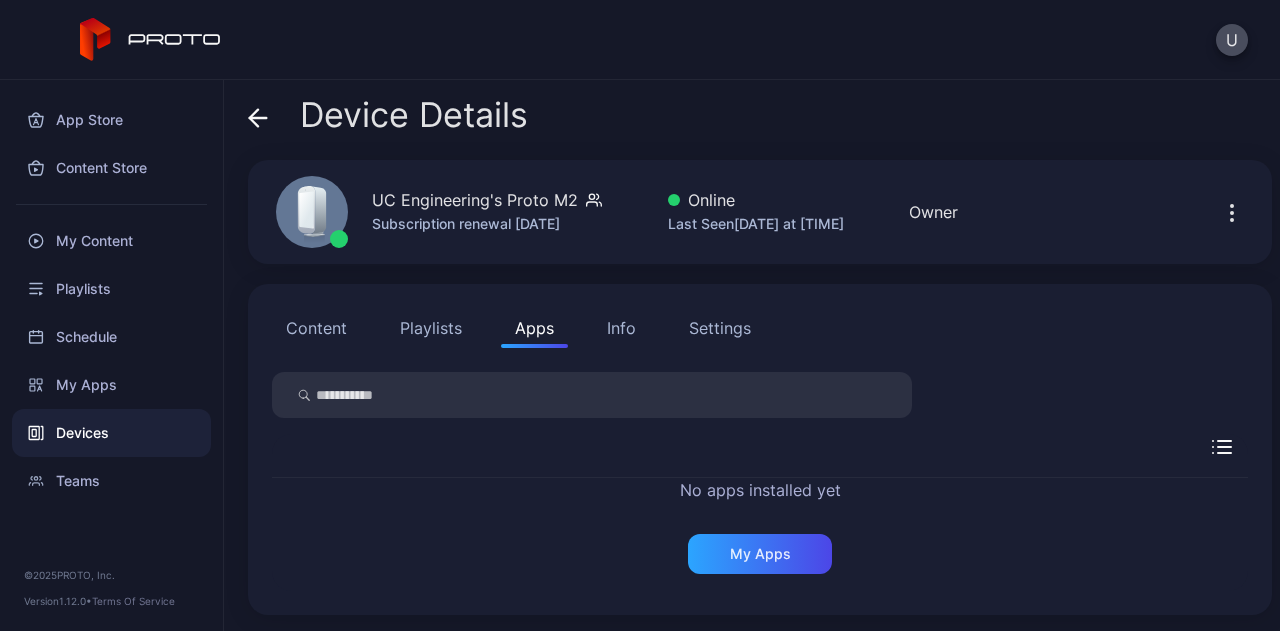 click on "Playlists" at bounding box center [431, 328] 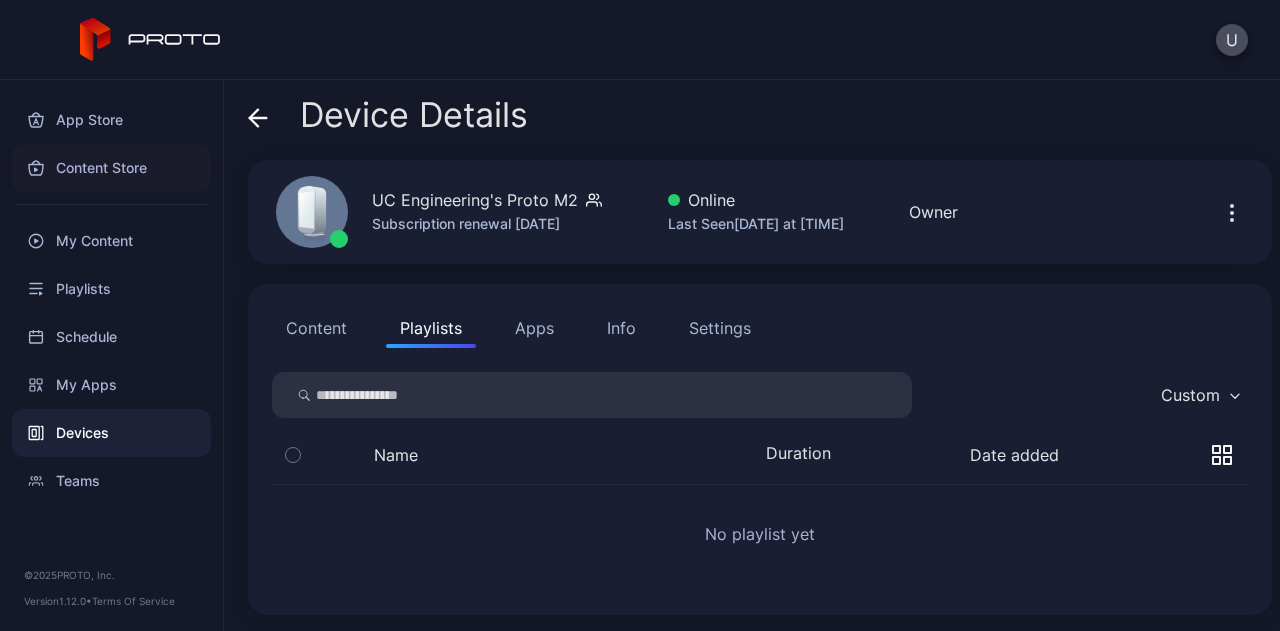 click on "Content Store" at bounding box center (111, 168) 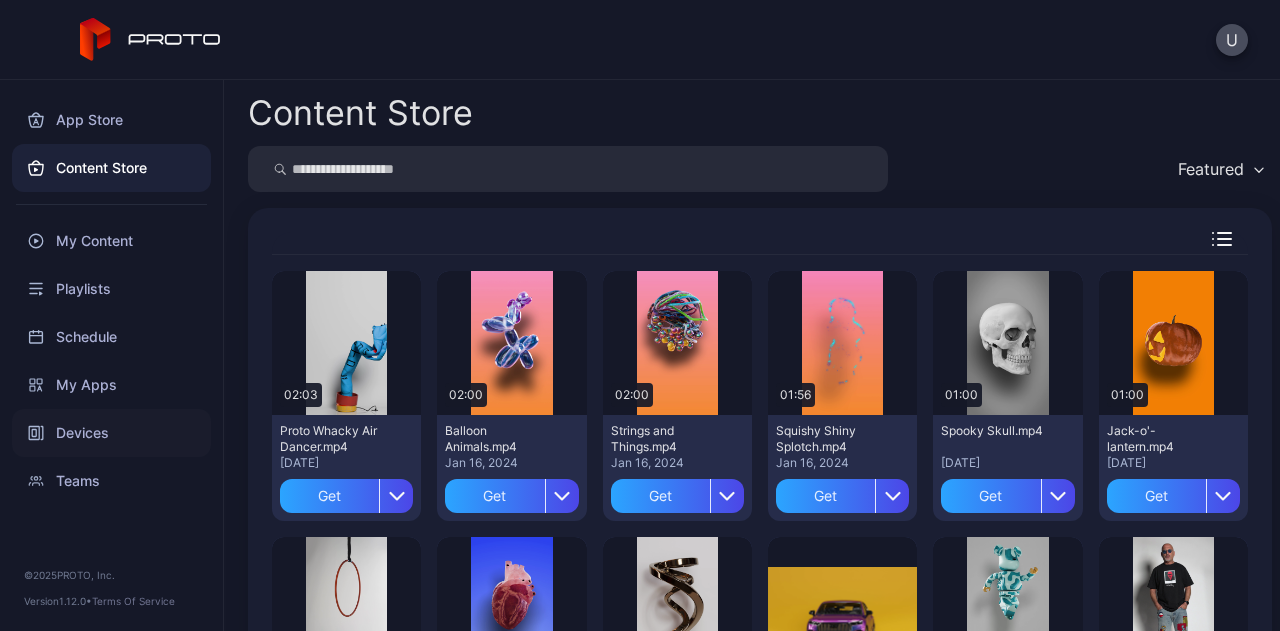 click on "Devices" at bounding box center [111, 433] 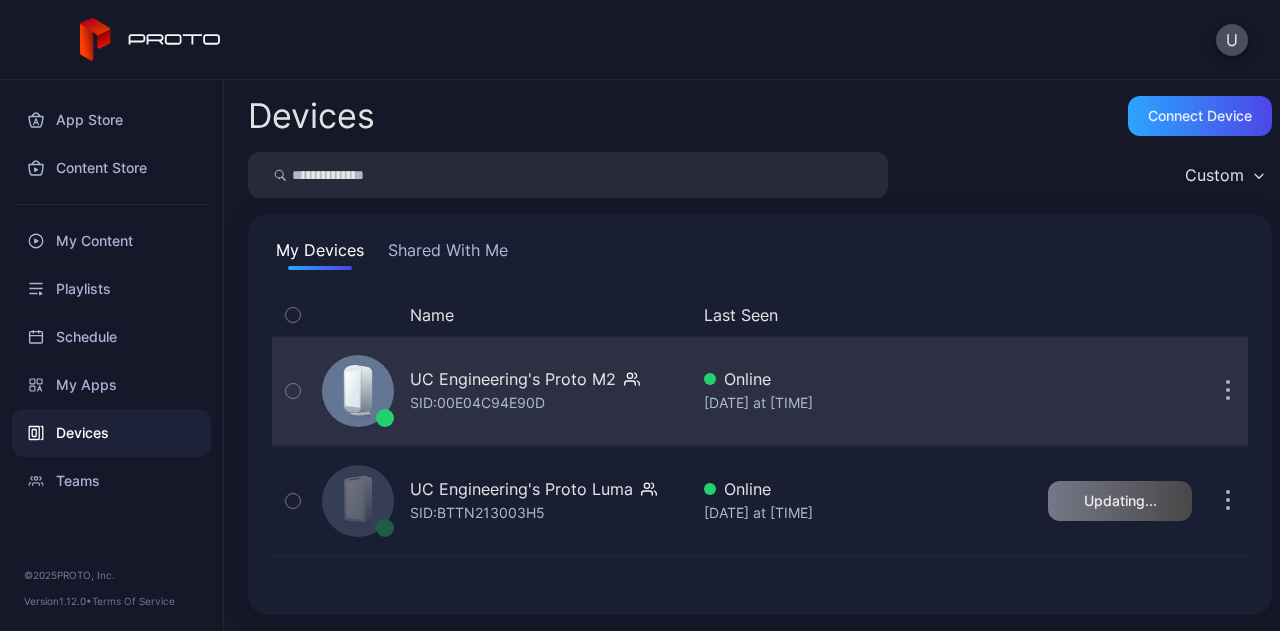 click on "Online" at bounding box center [850, 379] 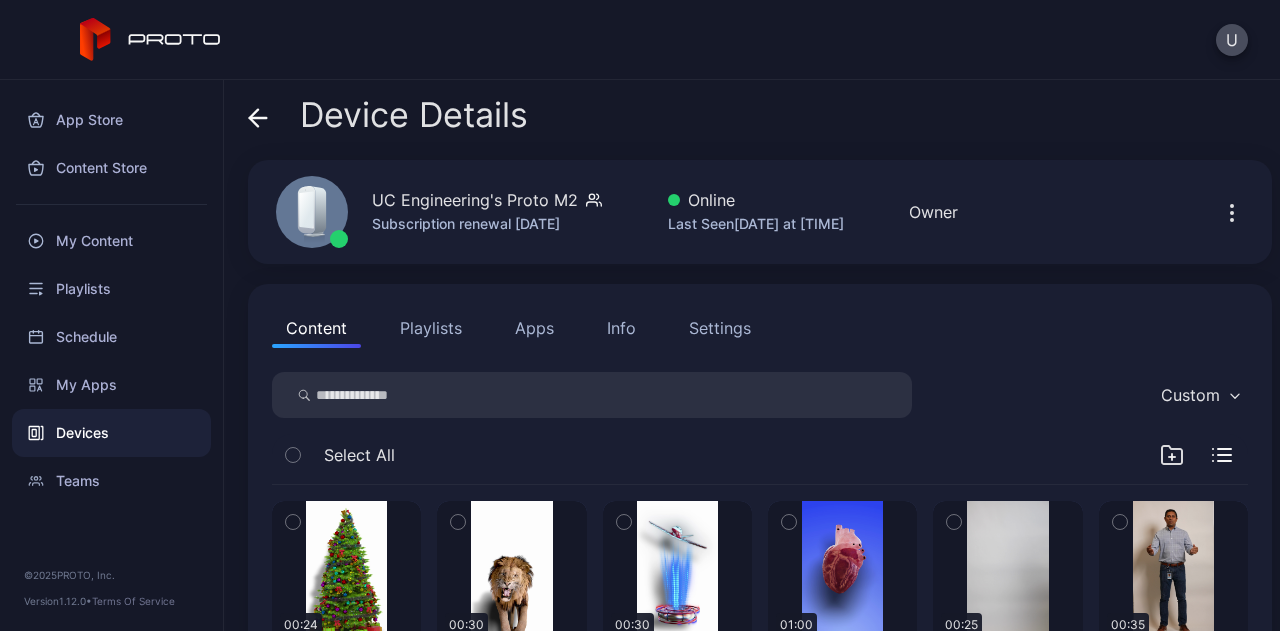 drag, startPoint x: 518, startPoint y: 227, endPoint x: 606, endPoint y: 229, distance: 88.02273 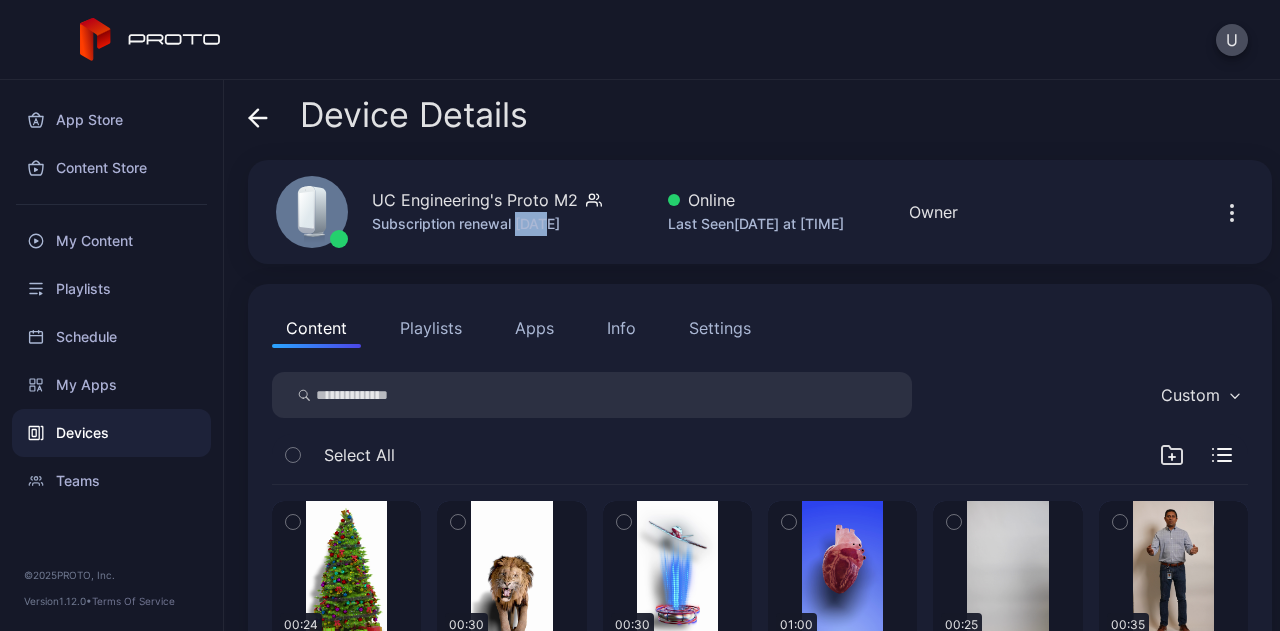 click on "Subscription renewal Aug 12, 2025" at bounding box center (487, 224) 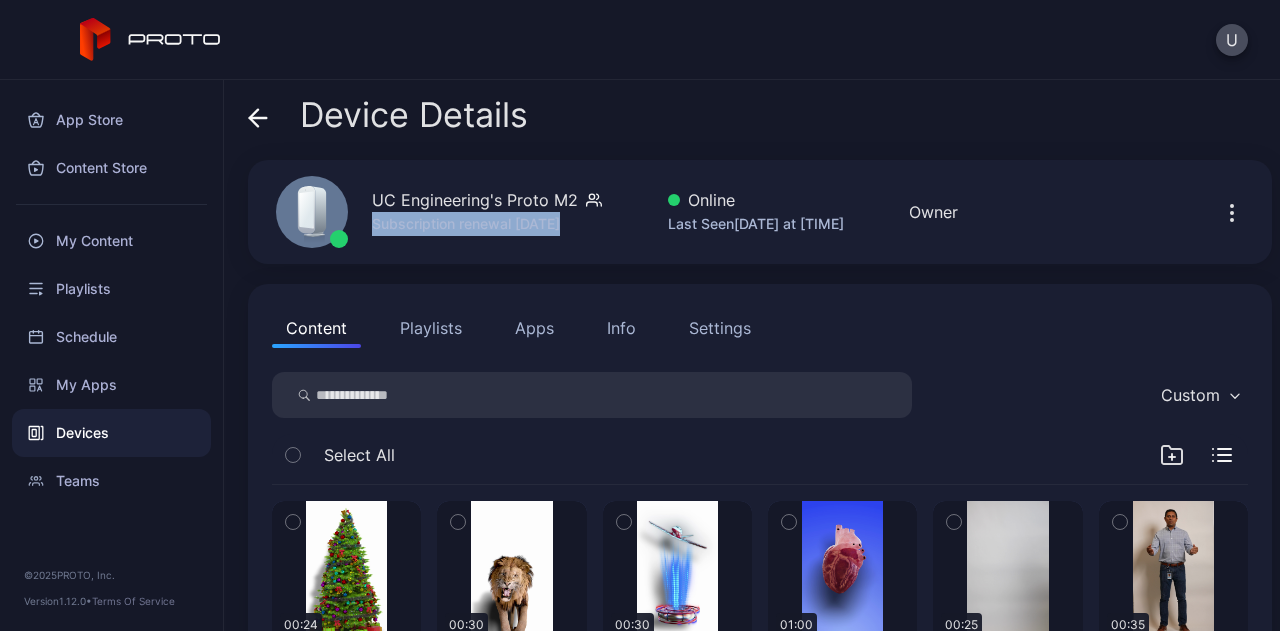 click on "Subscription renewal Aug 12, 2025" at bounding box center (487, 224) 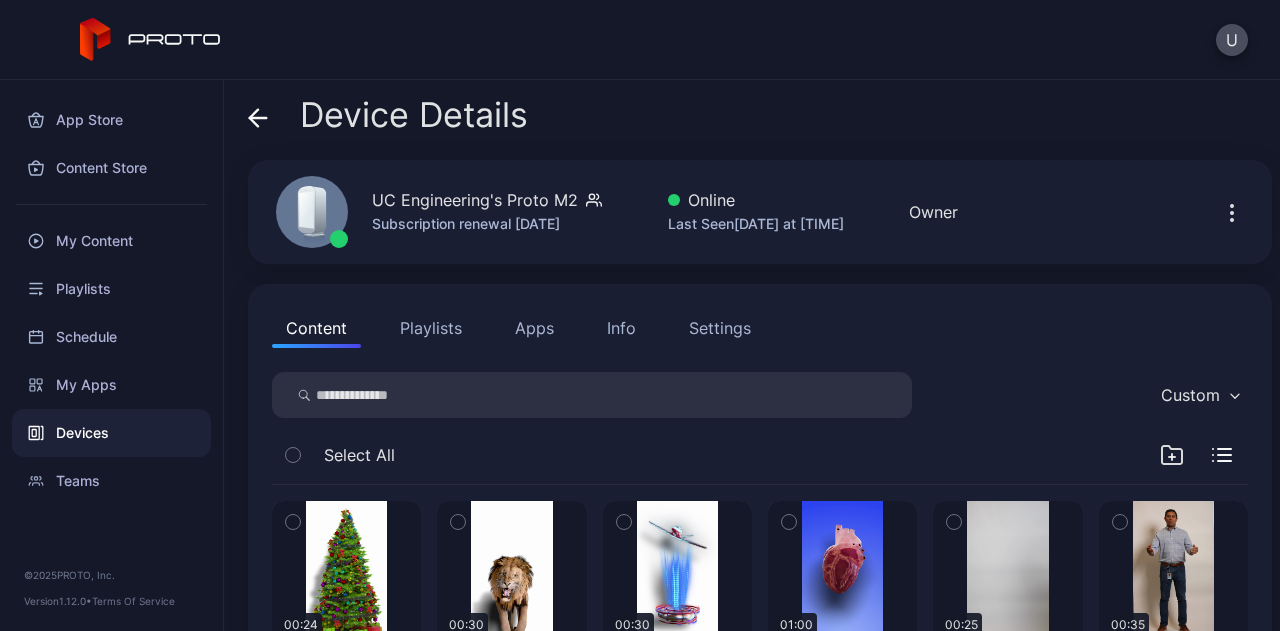drag, startPoint x: 602, startPoint y: 223, endPoint x: 371, endPoint y: 199, distance: 232.24341 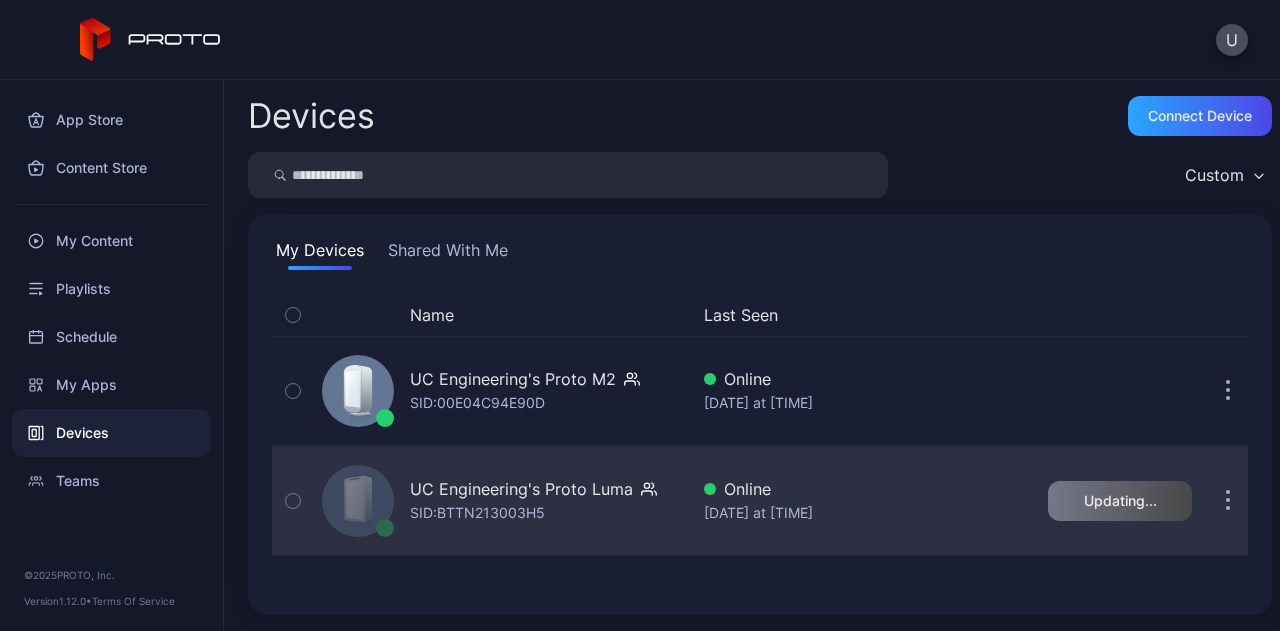 click on "UC Engineering's Proto Luma" at bounding box center [521, 489] 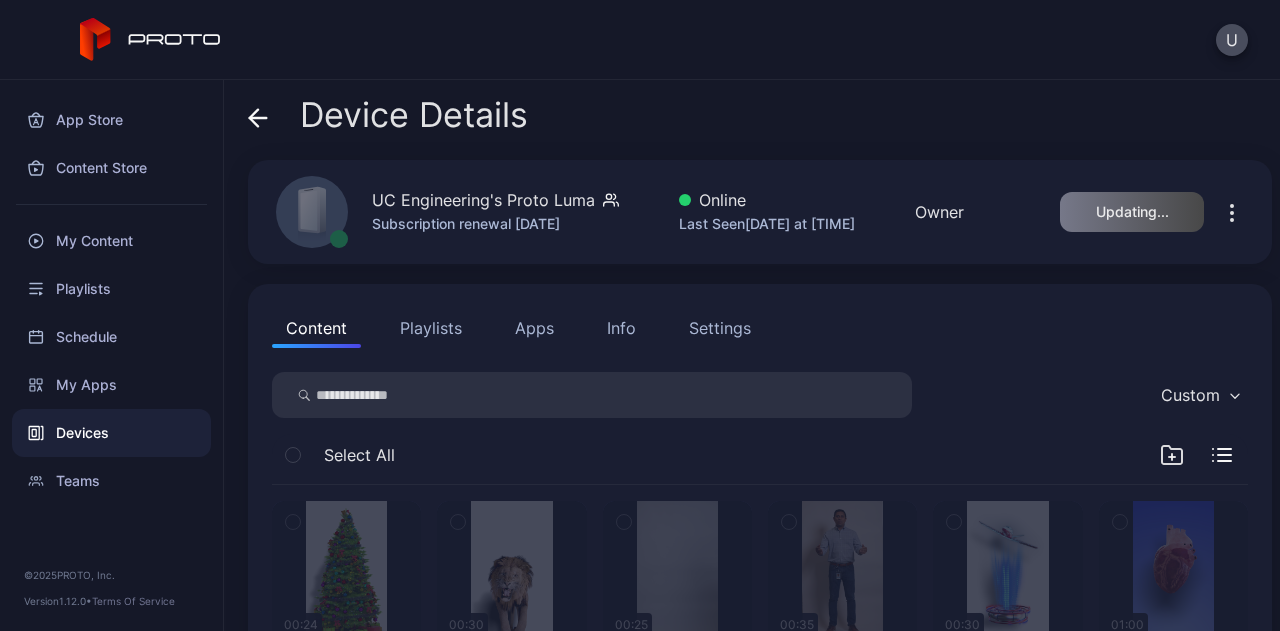 drag, startPoint x: 512, startPoint y: 225, endPoint x: 606, endPoint y: 228, distance: 94.04786 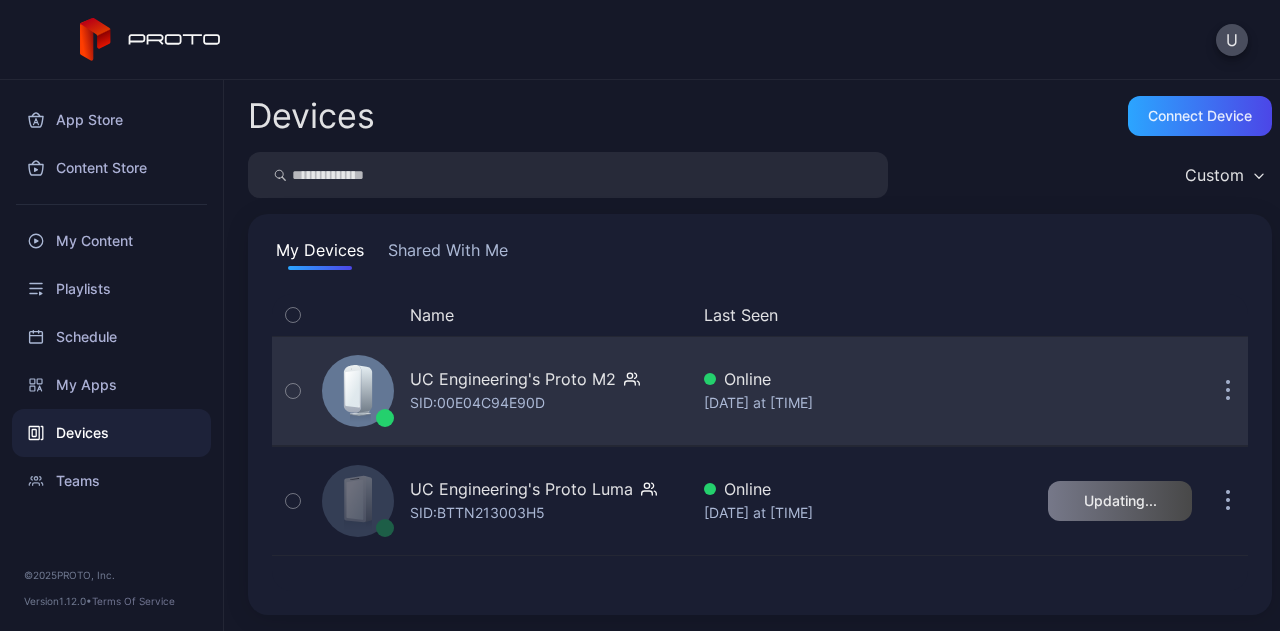 click on "SID:  00E04C94E90D" at bounding box center (477, 403) 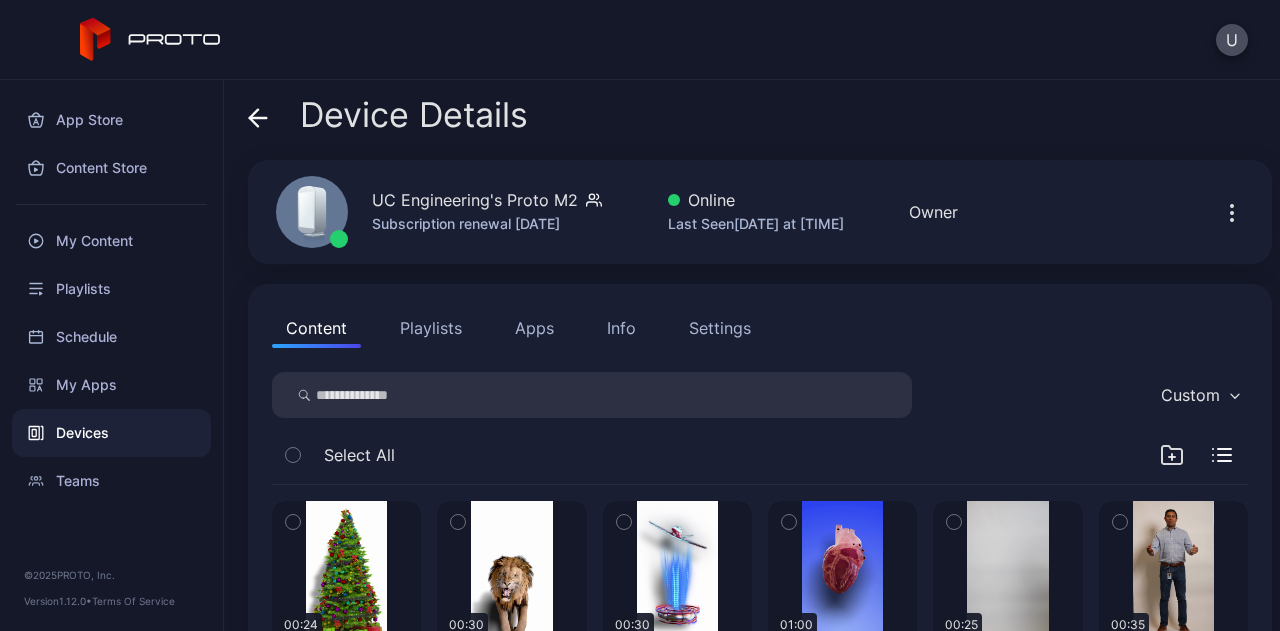 click on "UC Engineering's Proto M2 Subscription renewal Aug 12, 2025 Online Last Seen  Aug 05, 2025 at 3:06 PM Owner" at bounding box center (760, 212) 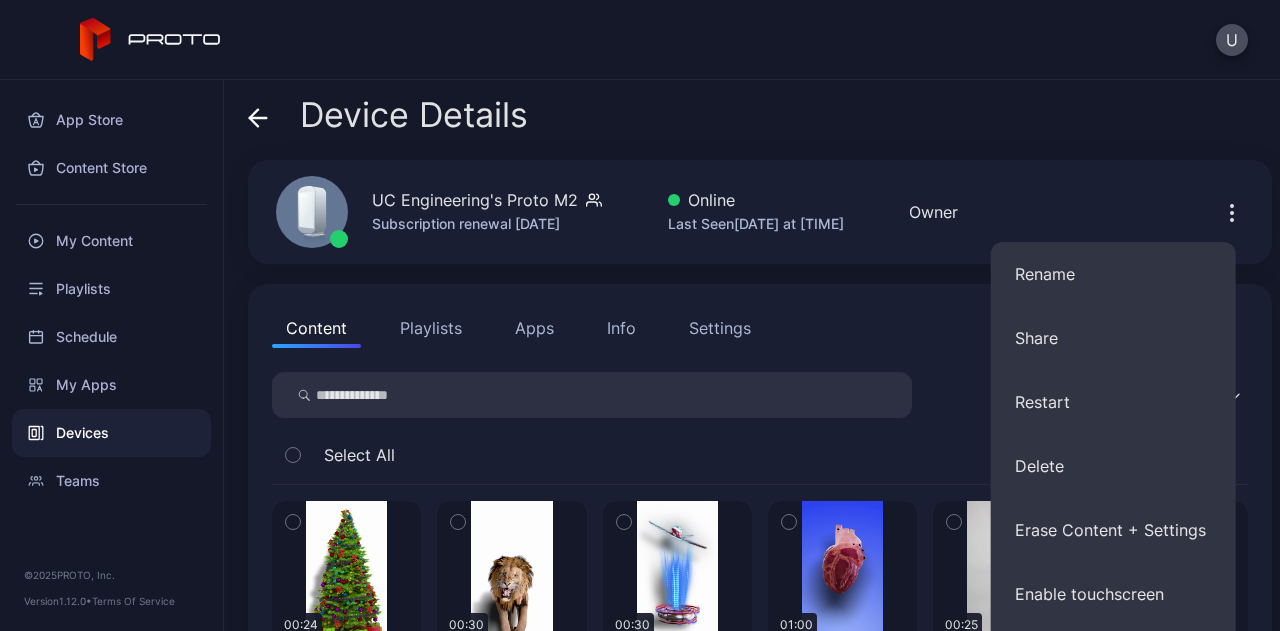 click on "Info" at bounding box center [621, 328] 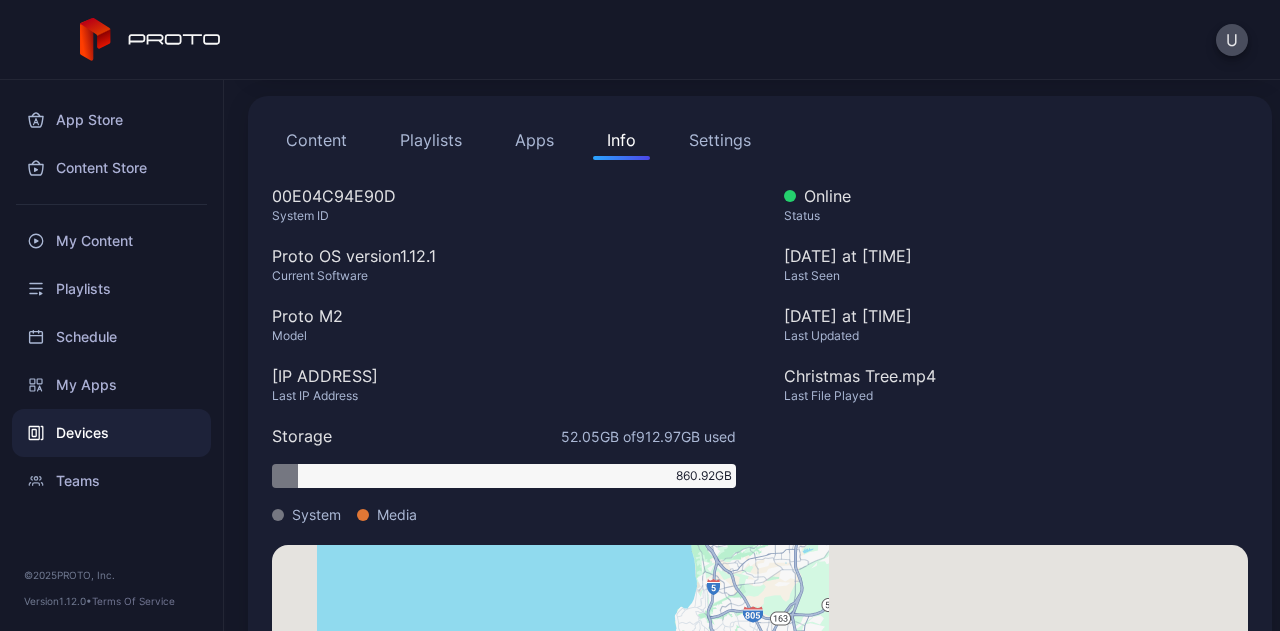 scroll, scrollTop: 0, scrollLeft: 0, axis: both 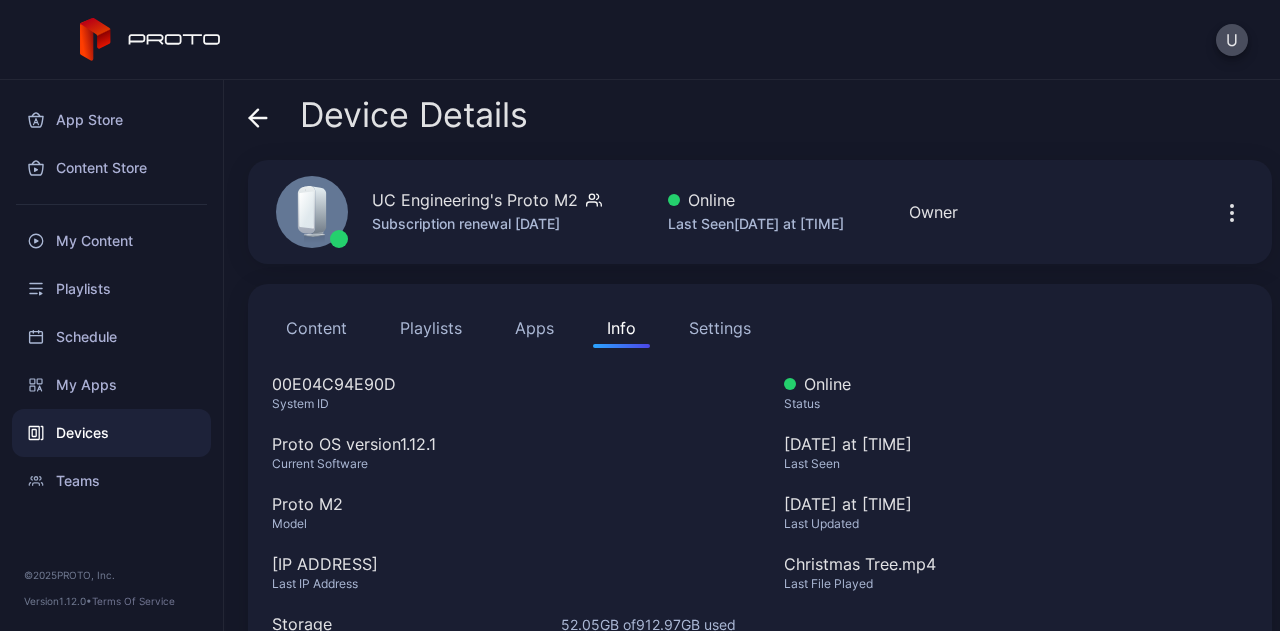 click on "Devices" at bounding box center (111, 433) 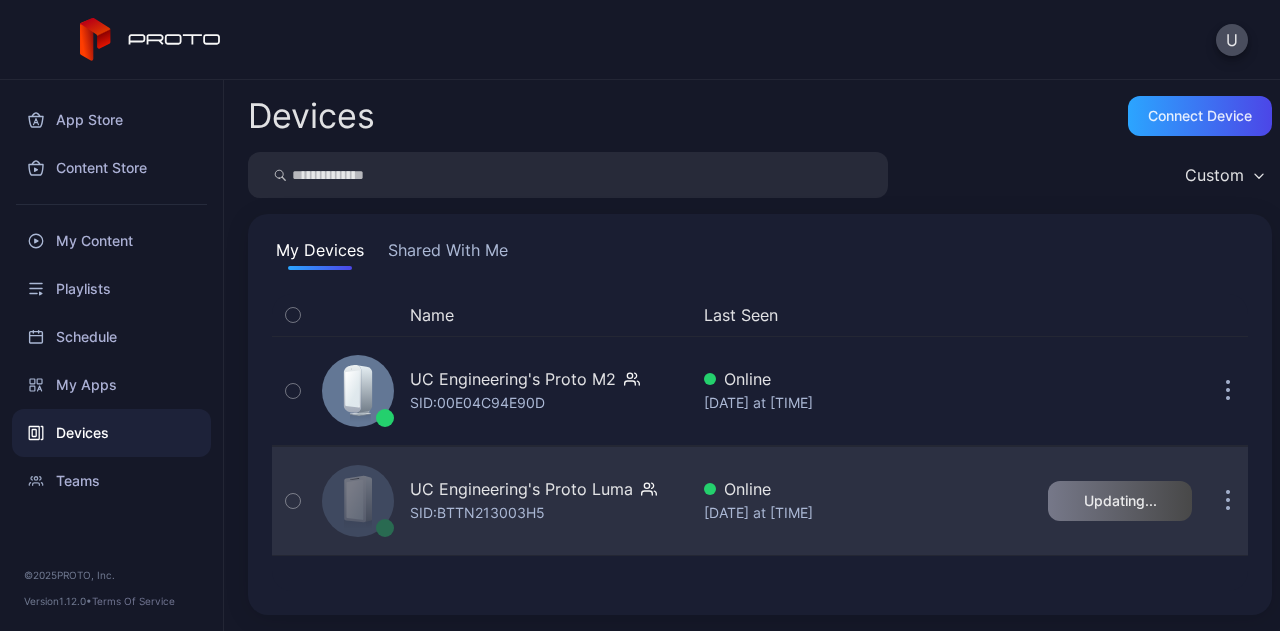 click on "SID:  BTTN213003H5" at bounding box center [477, 513] 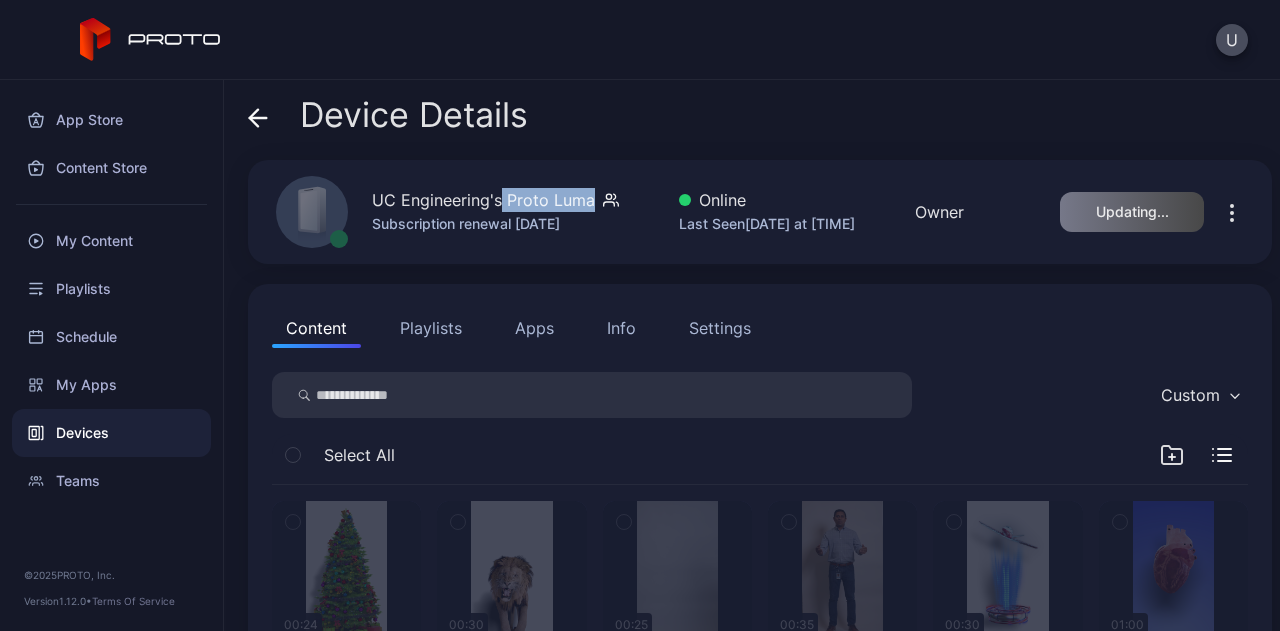 drag, startPoint x: 591, startPoint y: 197, endPoint x: 502, endPoint y: 197, distance: 89 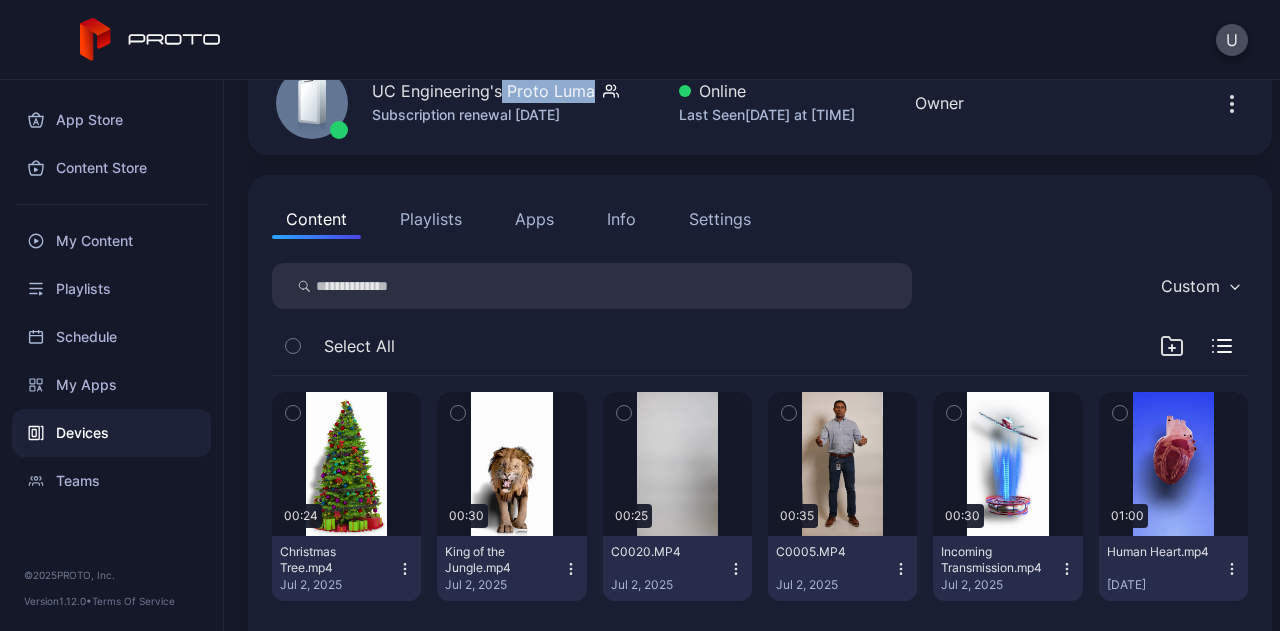 scroll, scrollTop: 114, scrollLeft: 0, axis: vertical 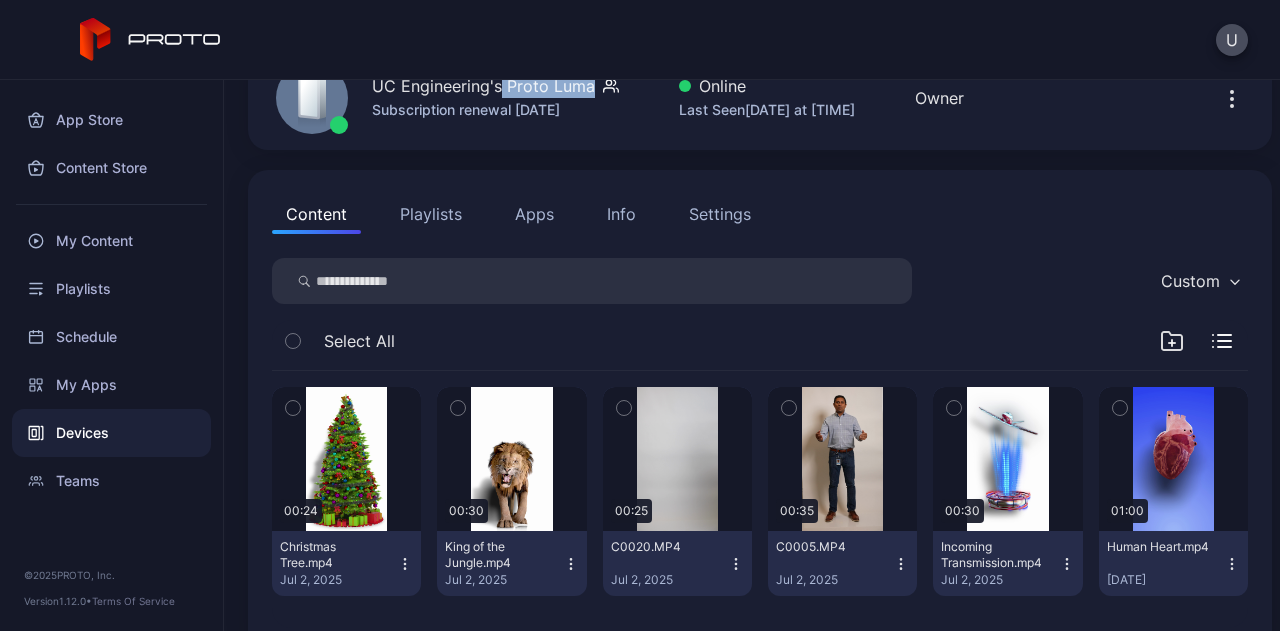 click on "Settings" at bounding box center (720, 214) 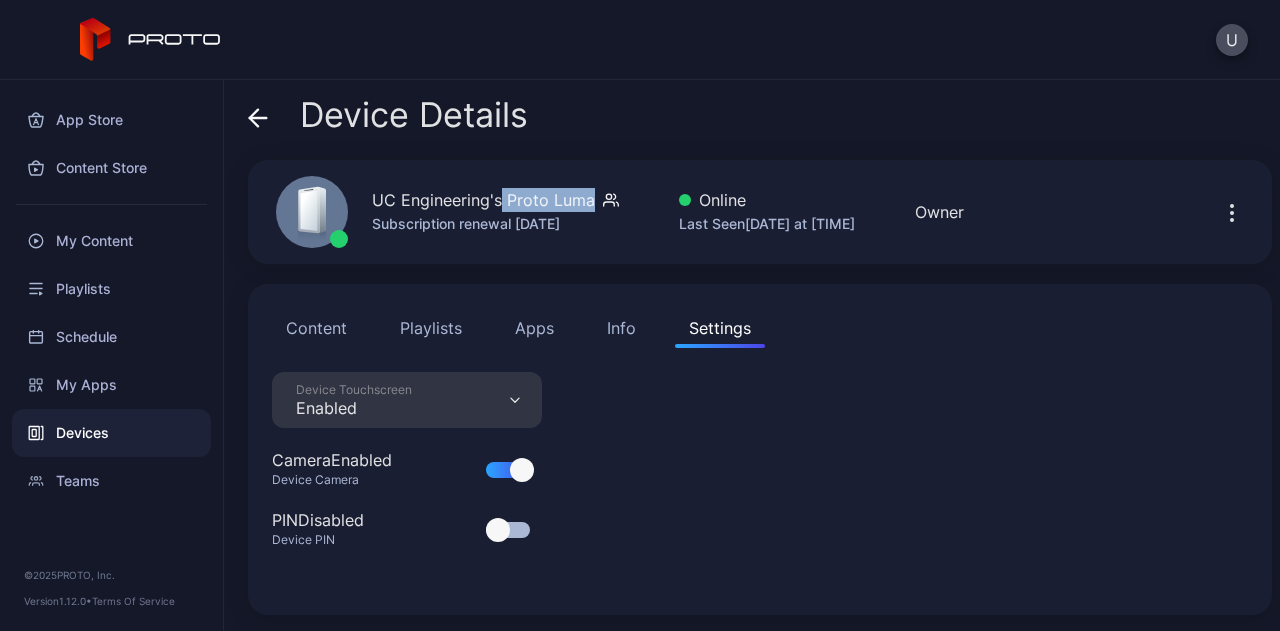 scroll, scrollTop: 0, scrollLeft: 0, axis: both 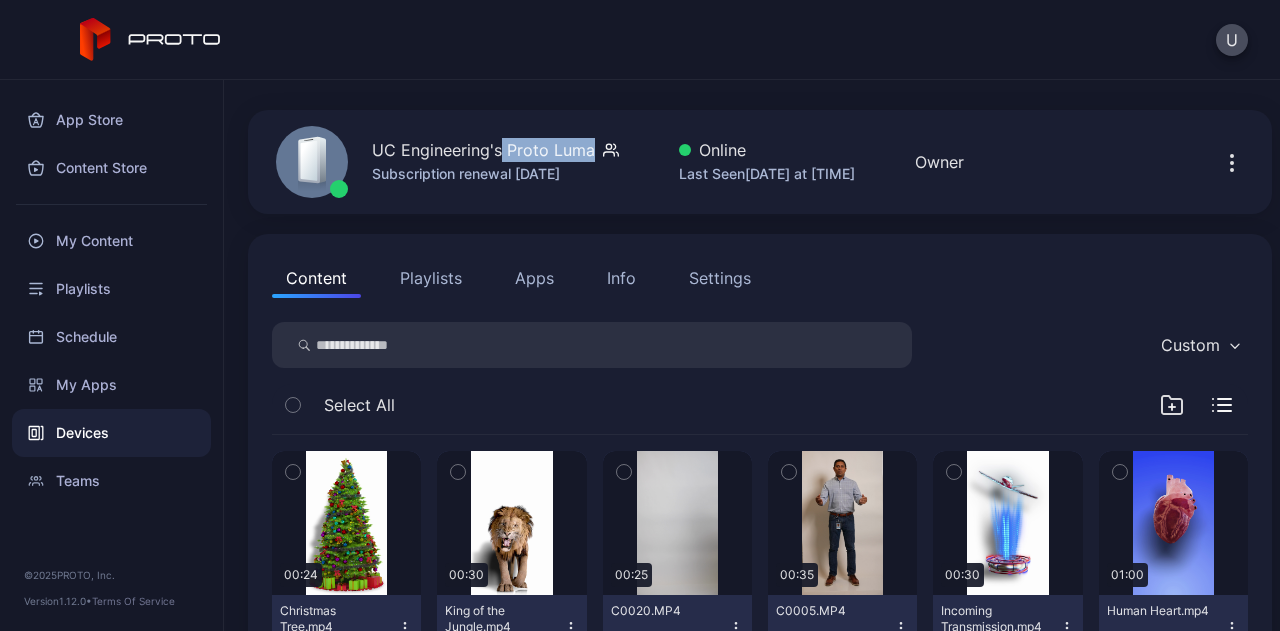 click on "Info" at bounding box center [621, 278] 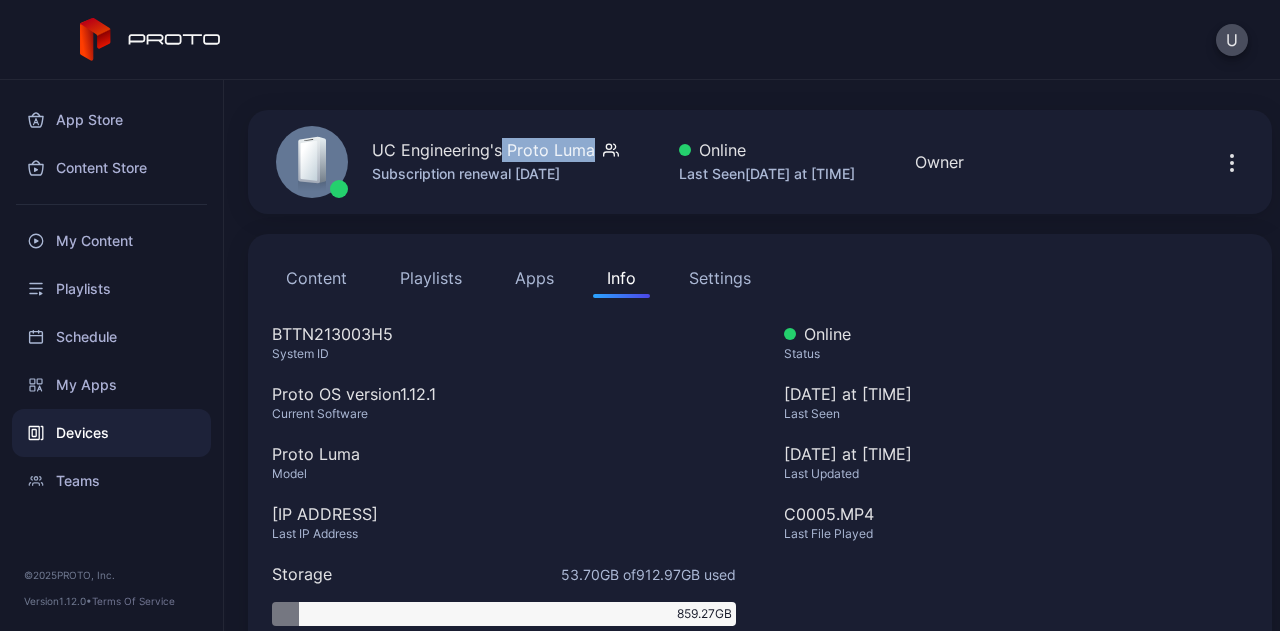 click on "Apps" at bounding box center [534, 278] 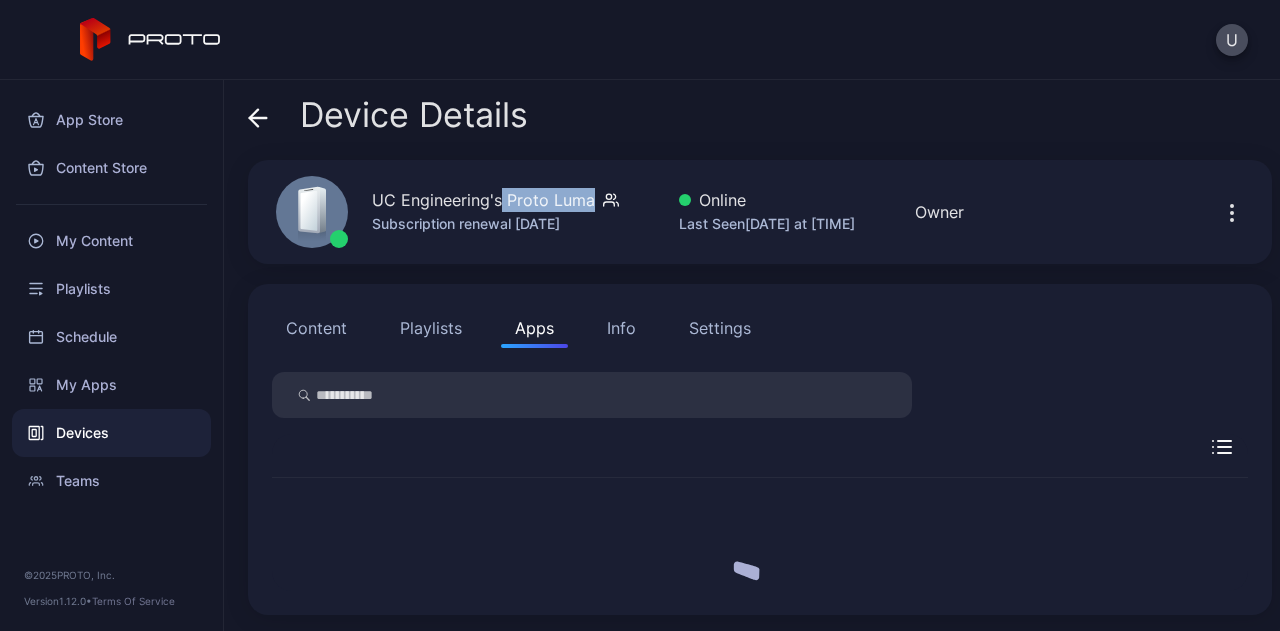scroll, scrollTop: 0, scrollLeft: 0, axis: both 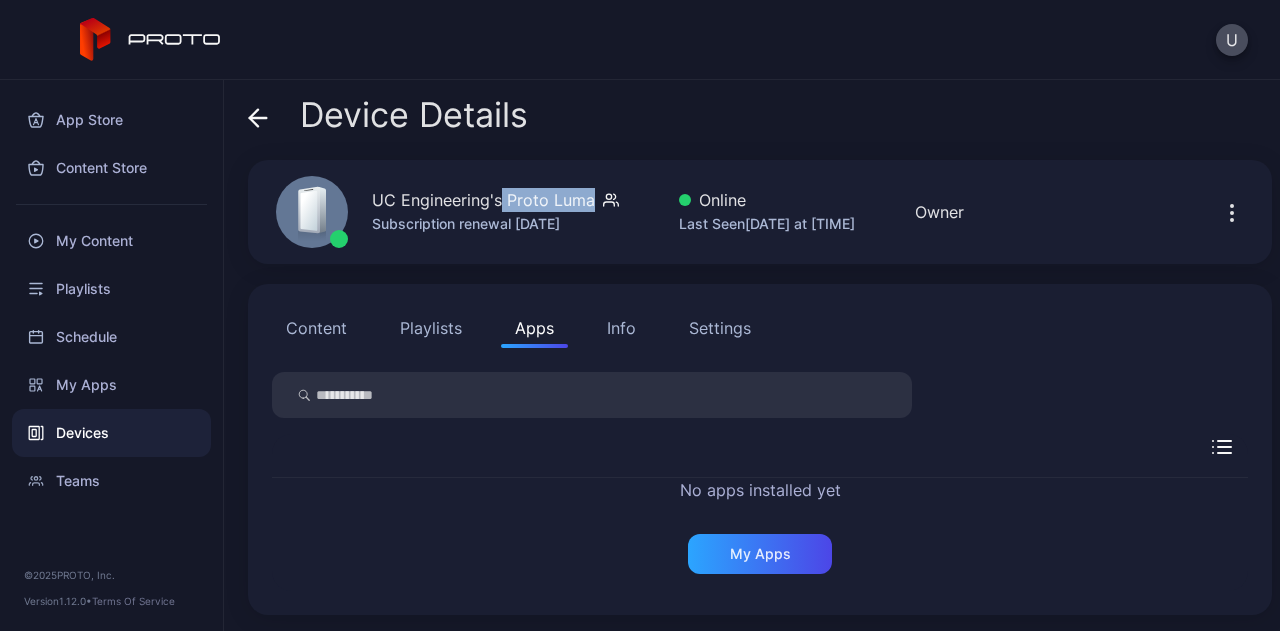 click on "Settings" at bounding box center [720, 328] 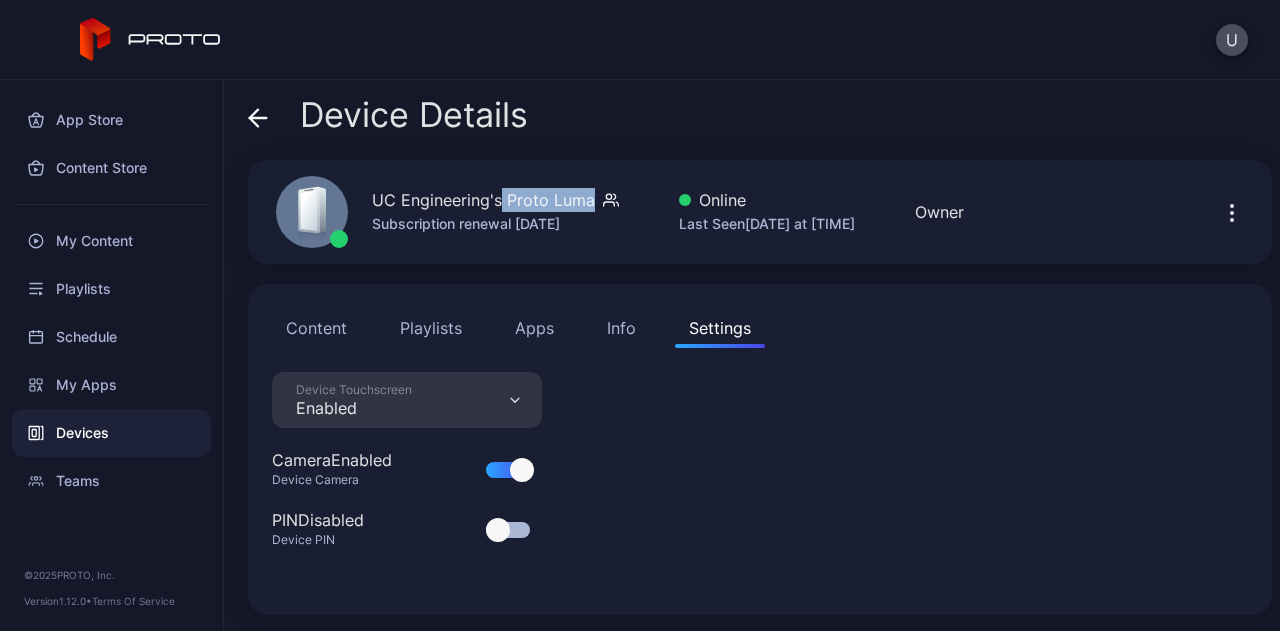 type 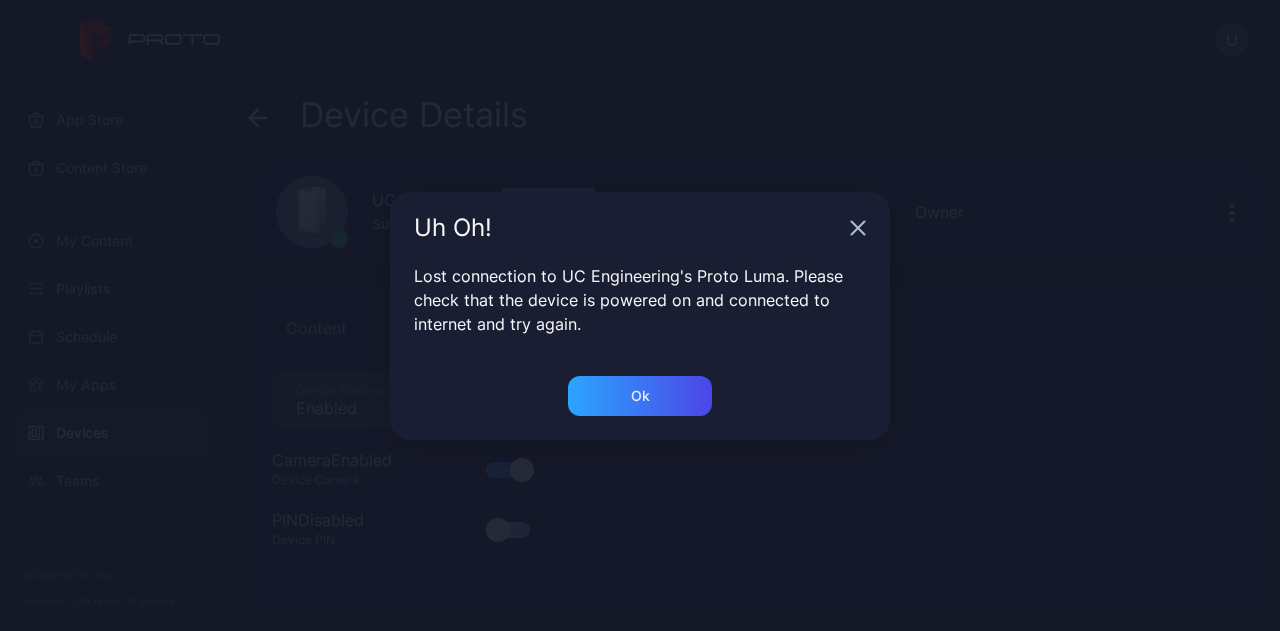 click on "Ok" at bounding box center (640, 396) 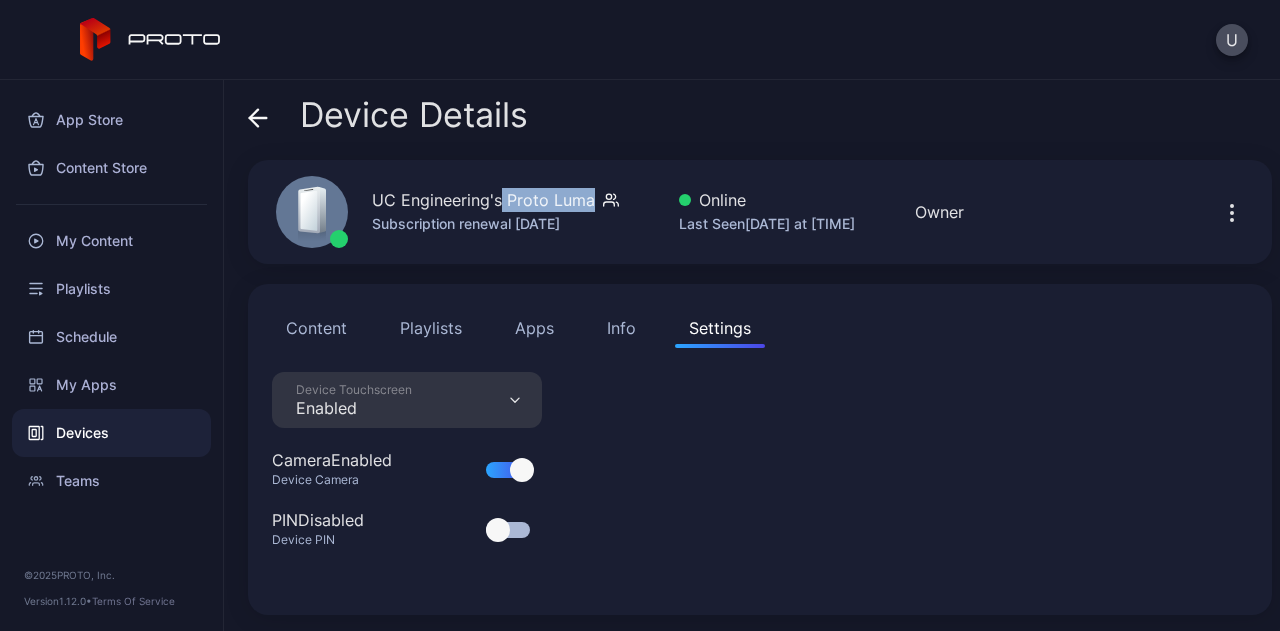 click on "U" at bounding box center [640, 40] 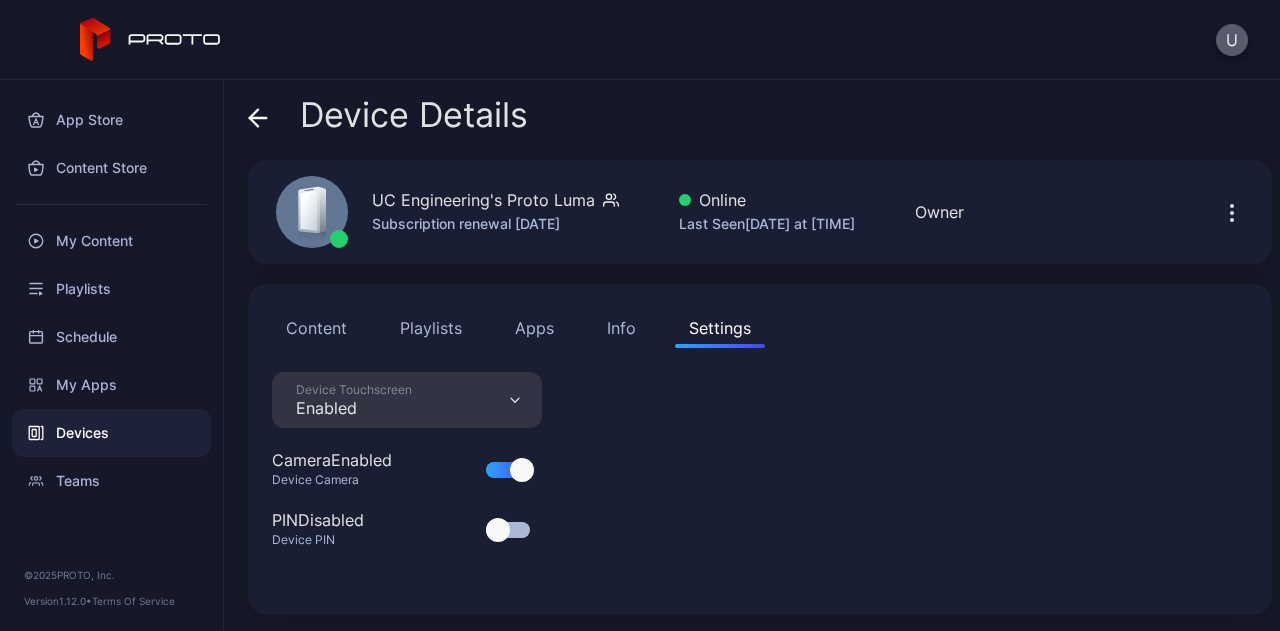 click on "U" at bounding box center (1232, 40) 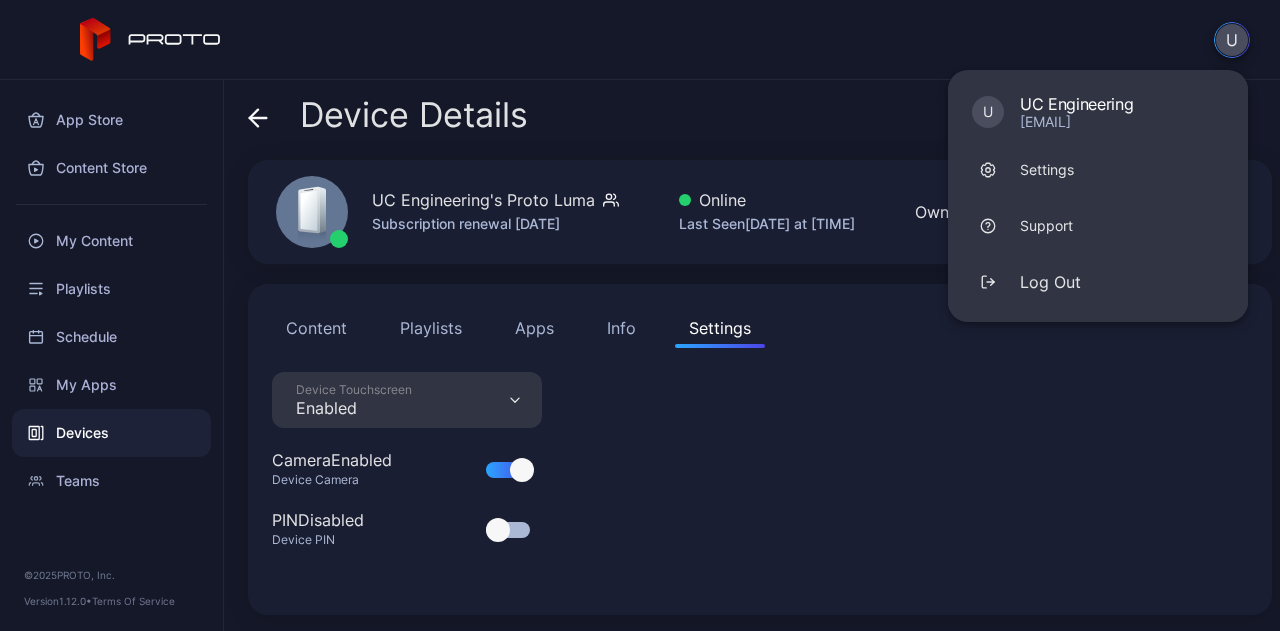 click on "Device Touchscreen Enabled Camera  Enabled Device Camera PIN  Disabled Device PIN" at bounding box center (760, 481) 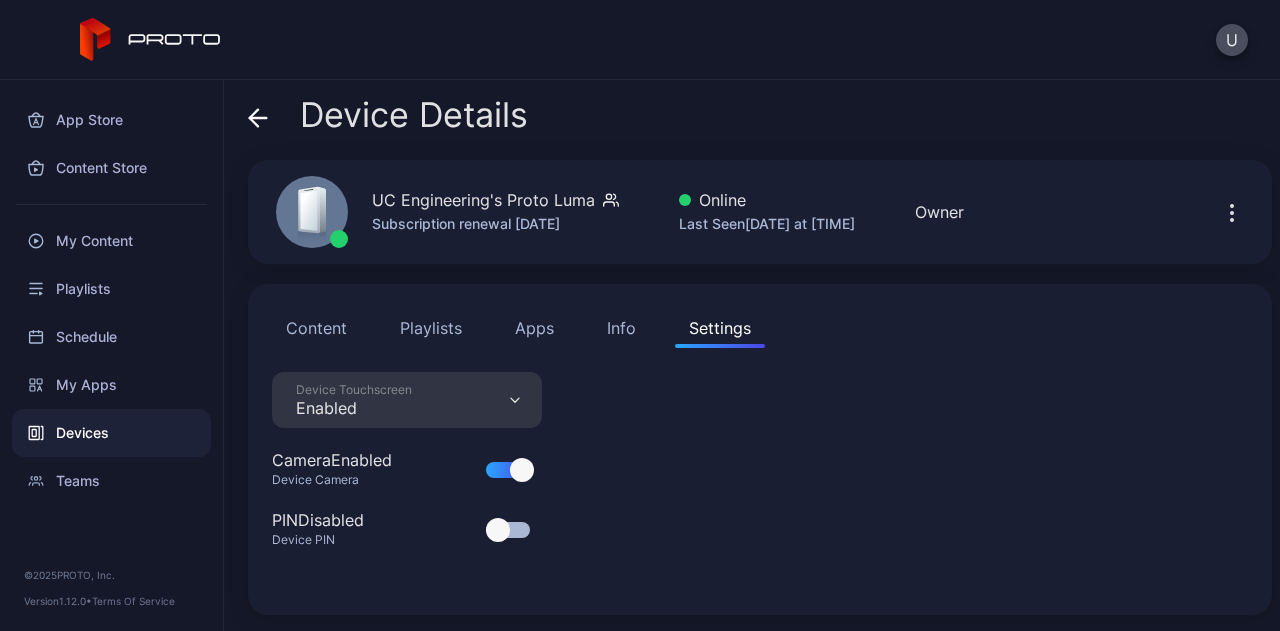 click on "Info" at bounding box center [621, 328] 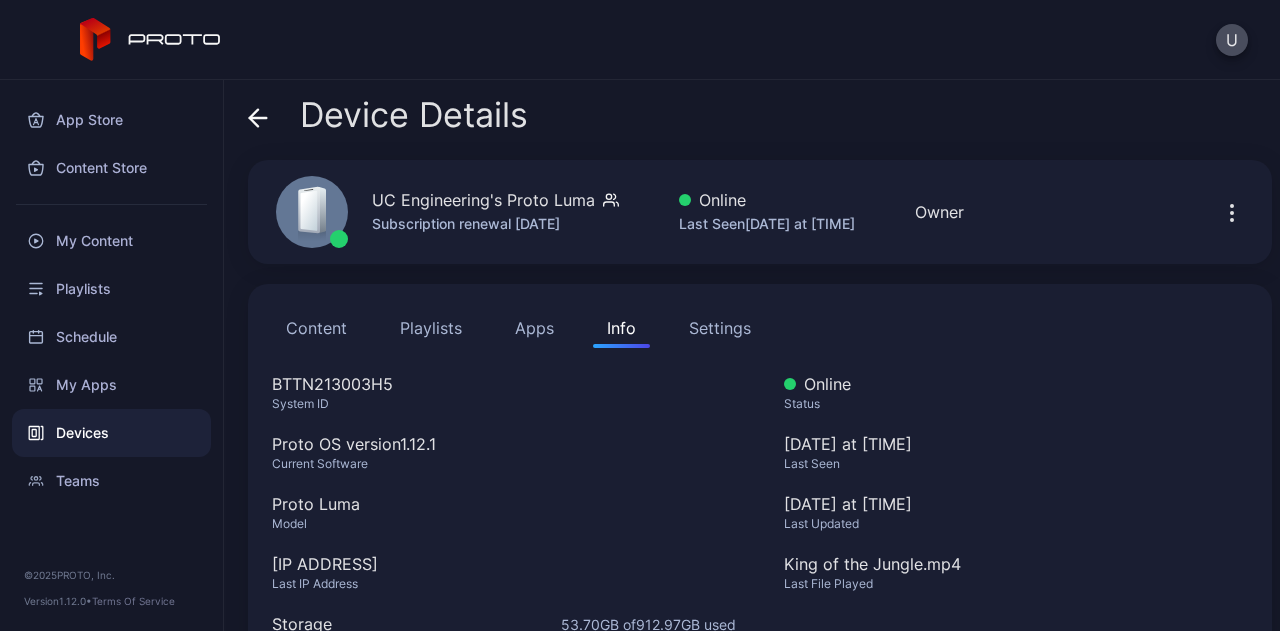 click on "Apps" at bounding box center [534, 328] 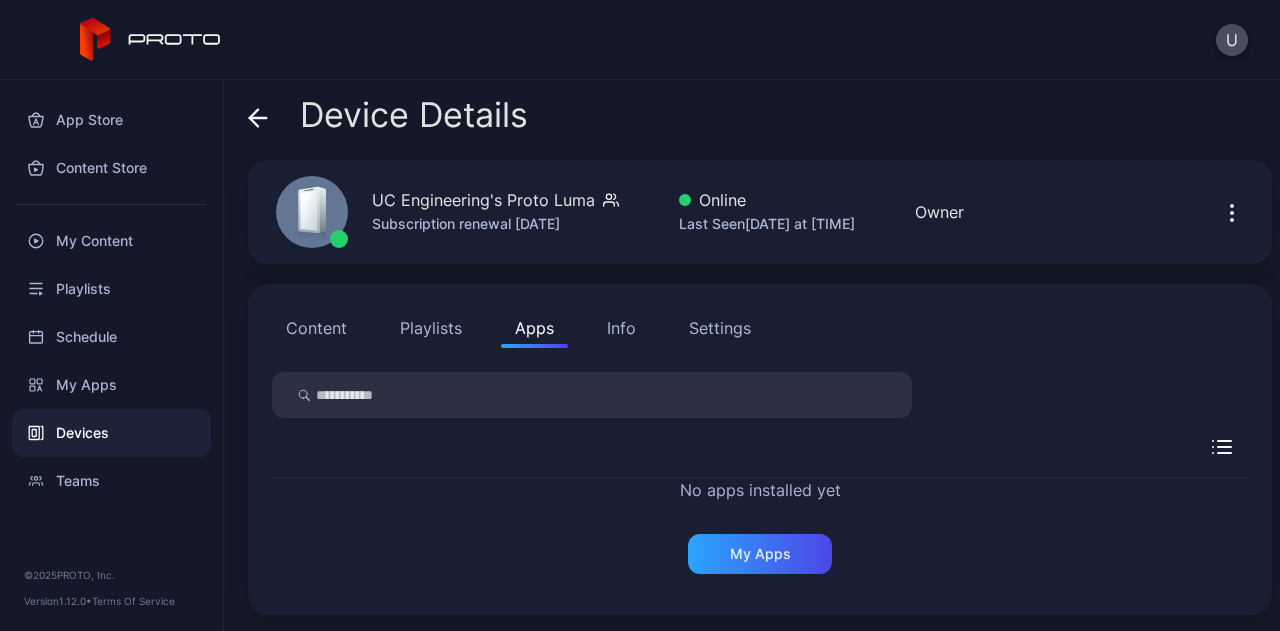 click on "Playlists" at bounding box center [431, 328] 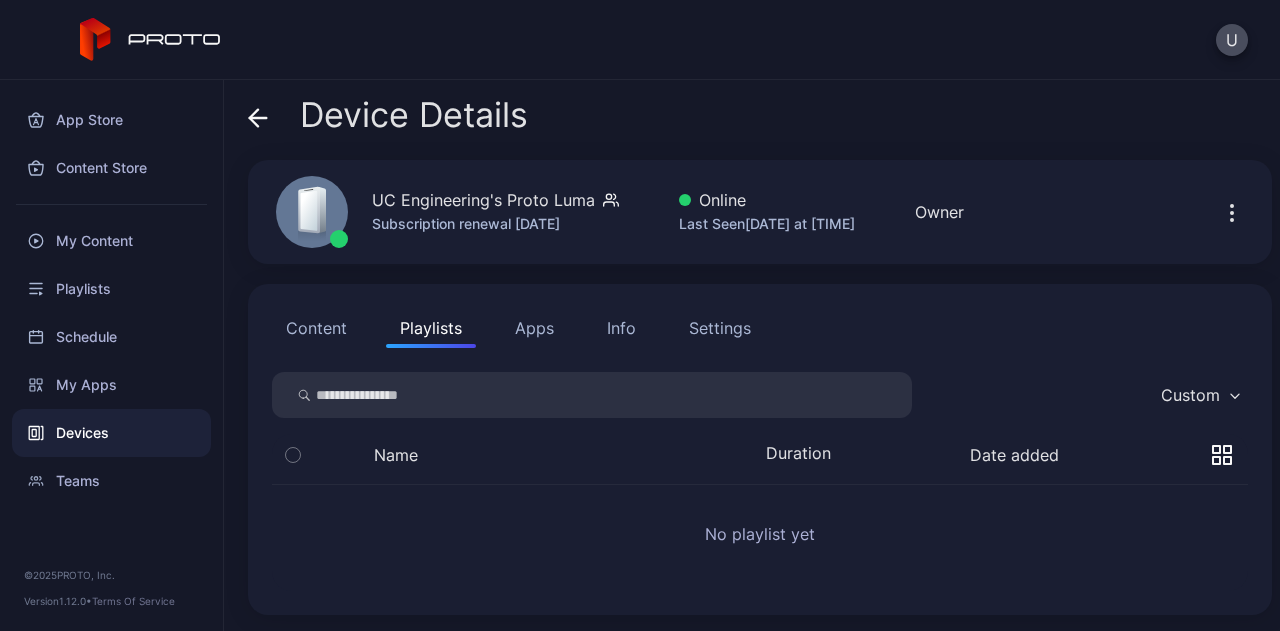 click on "Content" at bounding box center (316, 328) 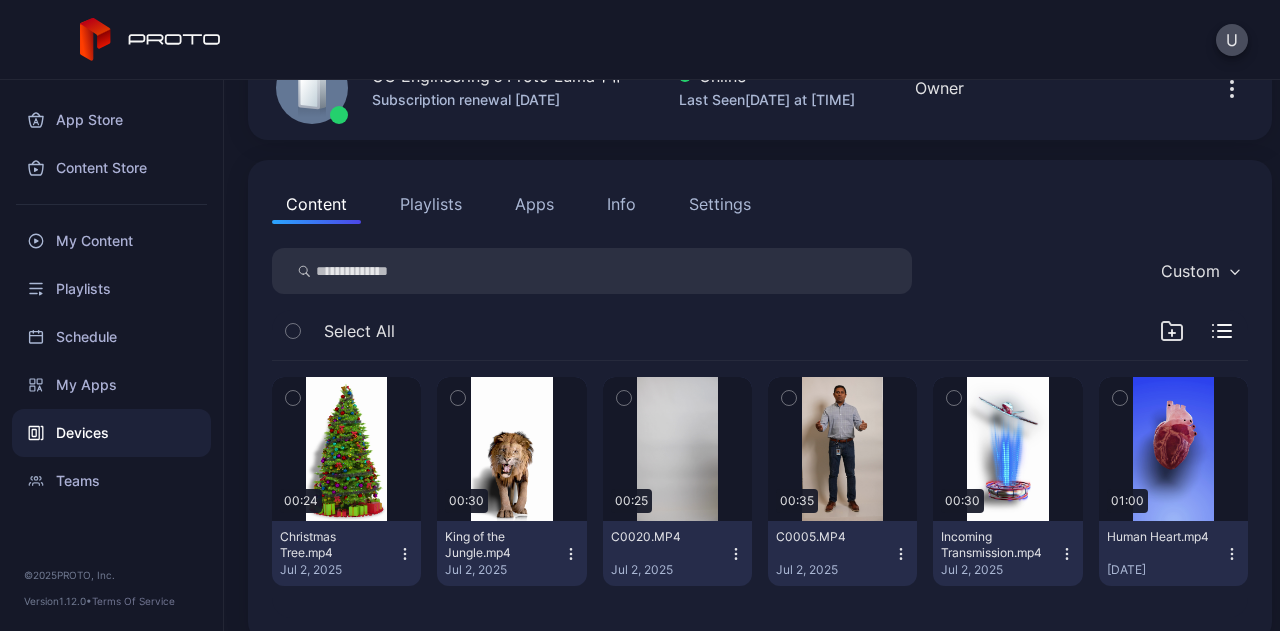 scroll, scrollTop: 150, scrollLeft: 0, axis: vertical 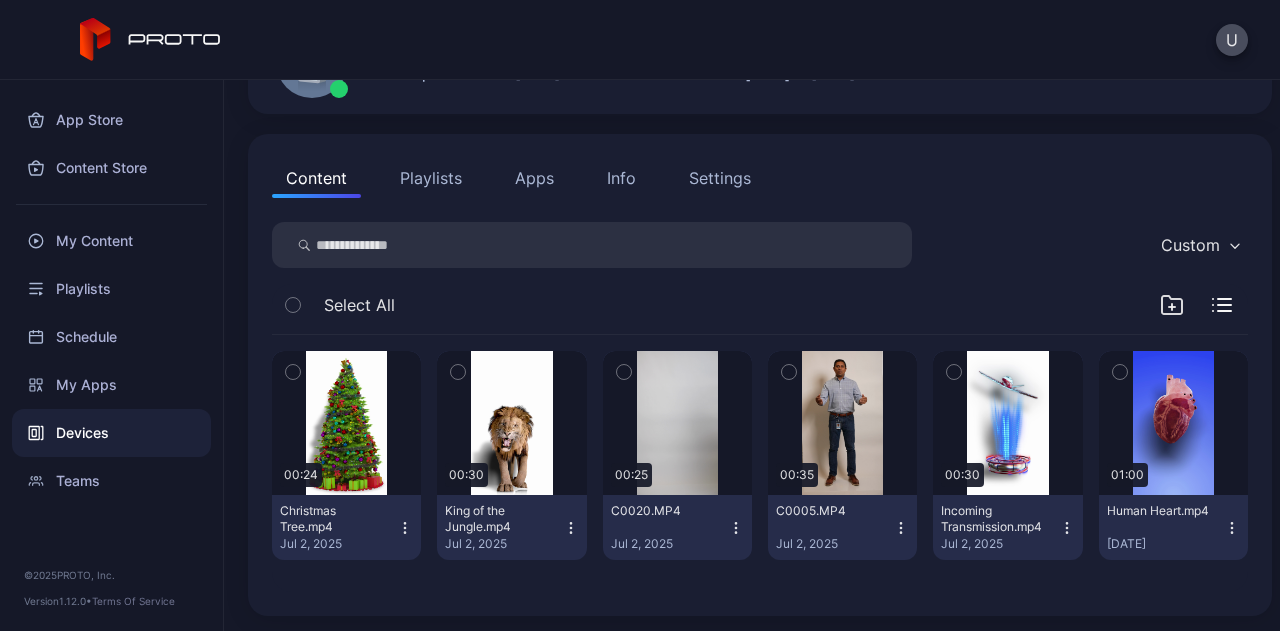 click on "Devices" at bounding box center [111, 433] 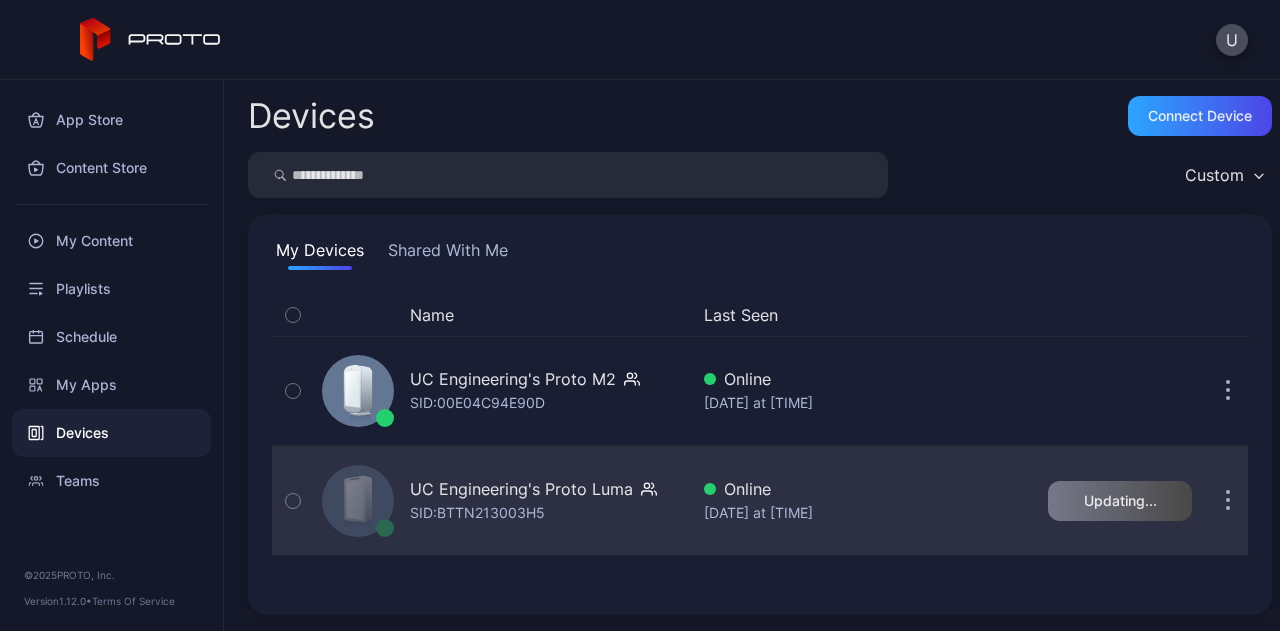 click at bounding box center (1228, 501) 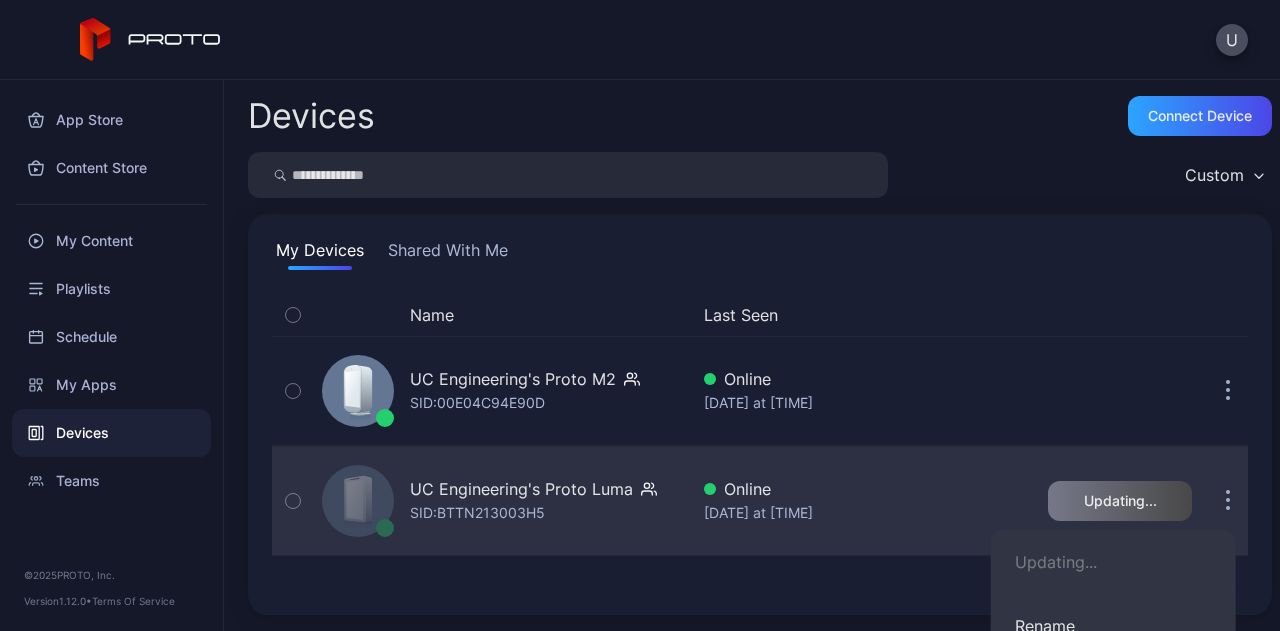 click at bounding box center [1228, 501] 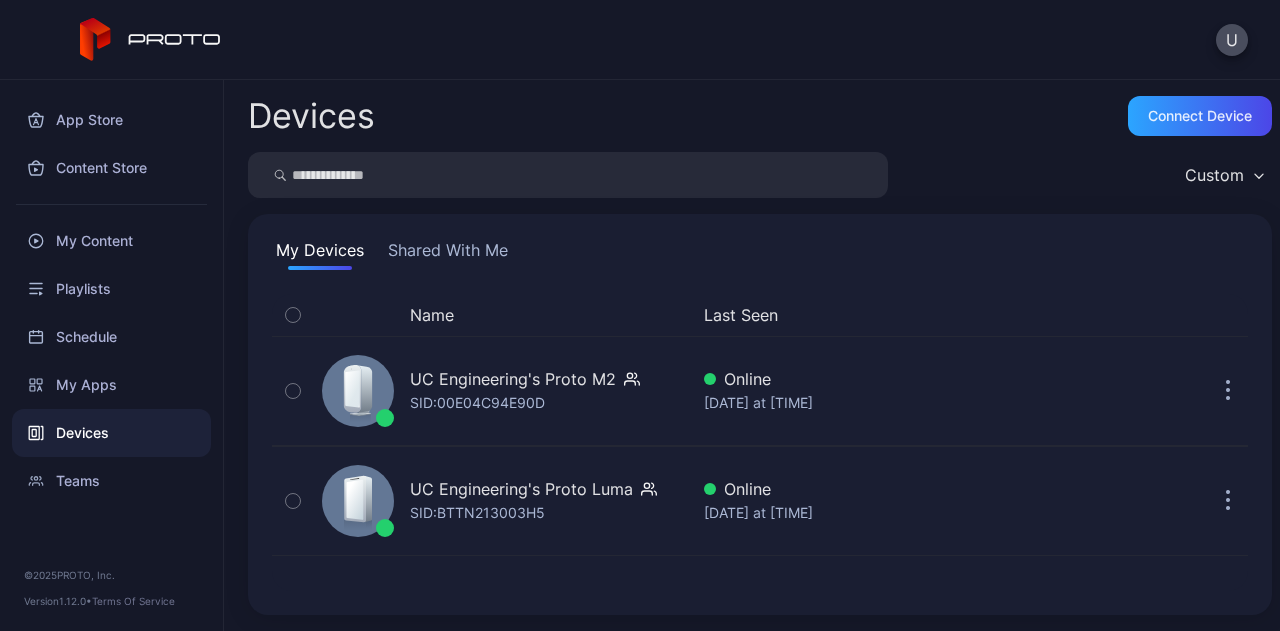 scroll, scrollTop: 0, scrollLeft: 0, axis: both 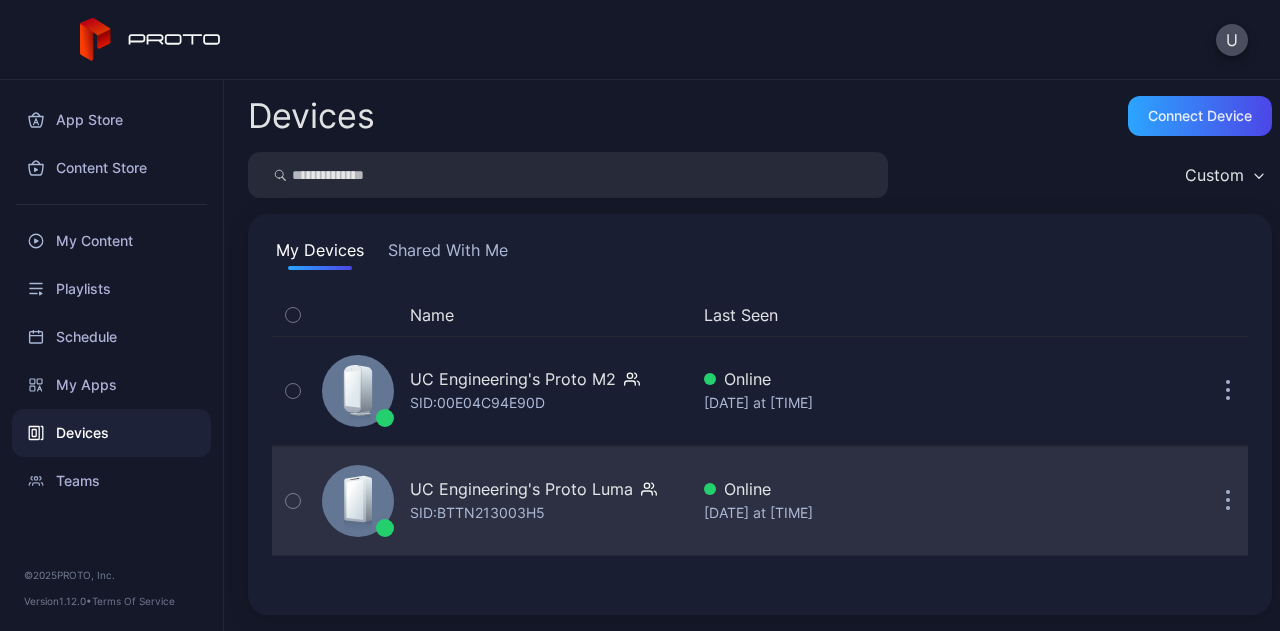 click on "UC Engineering's Proto Luma" at bounding box center (521, 489) 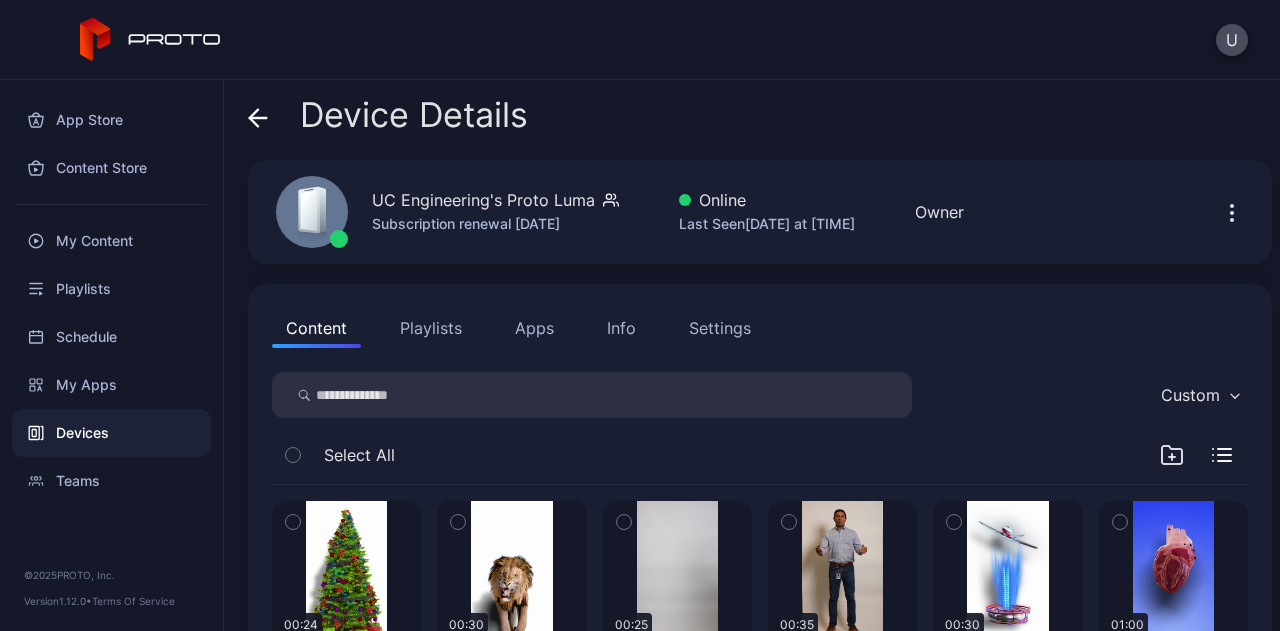 click on "Settings" at bounding box center [720, 328] 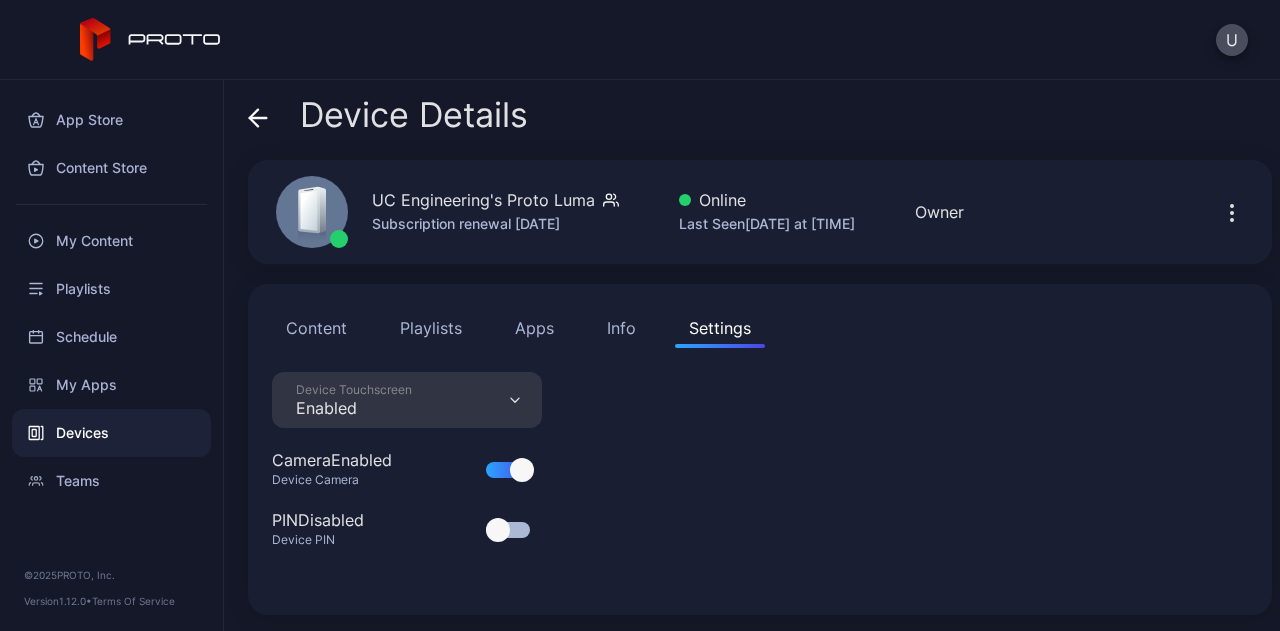 click on "Apps" at bounding box center (534, 328) 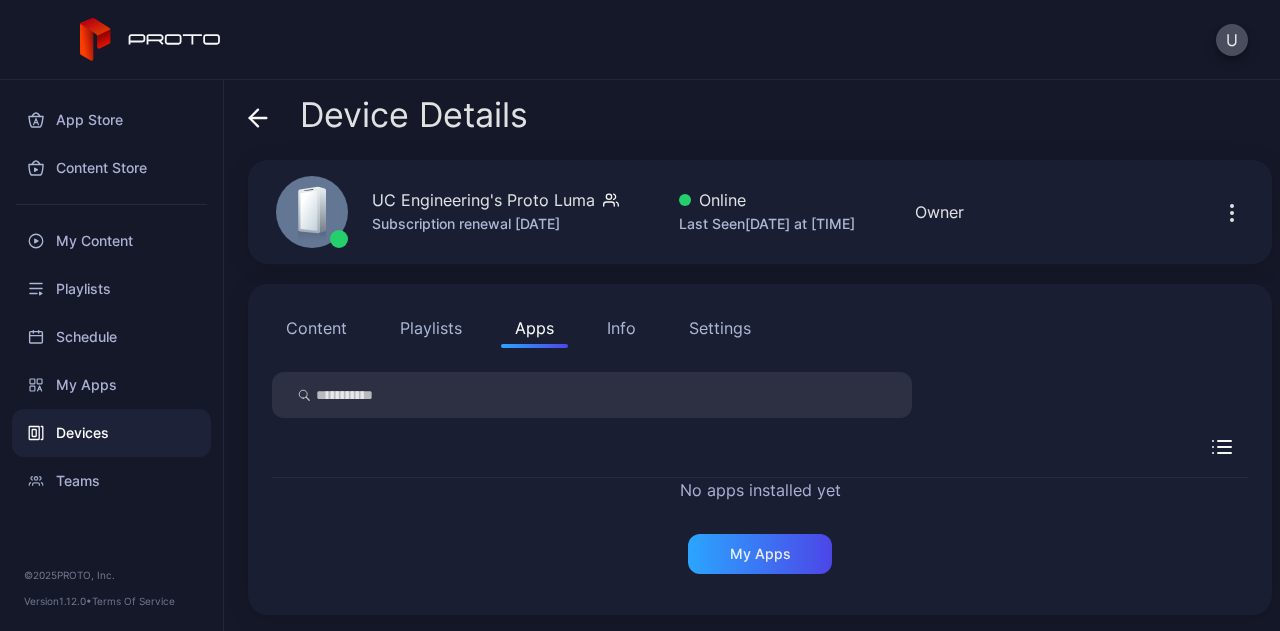 click on "Playlists" at bounding box center (431, 328) 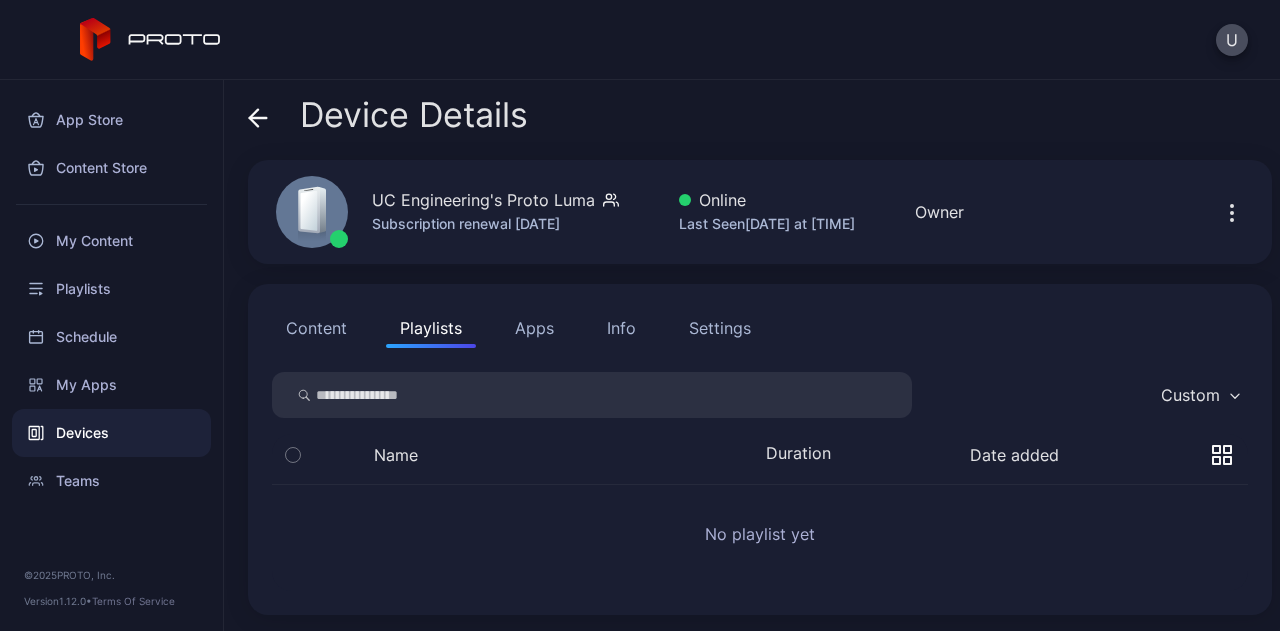 click on "Content" at bounding box center (316, 328) 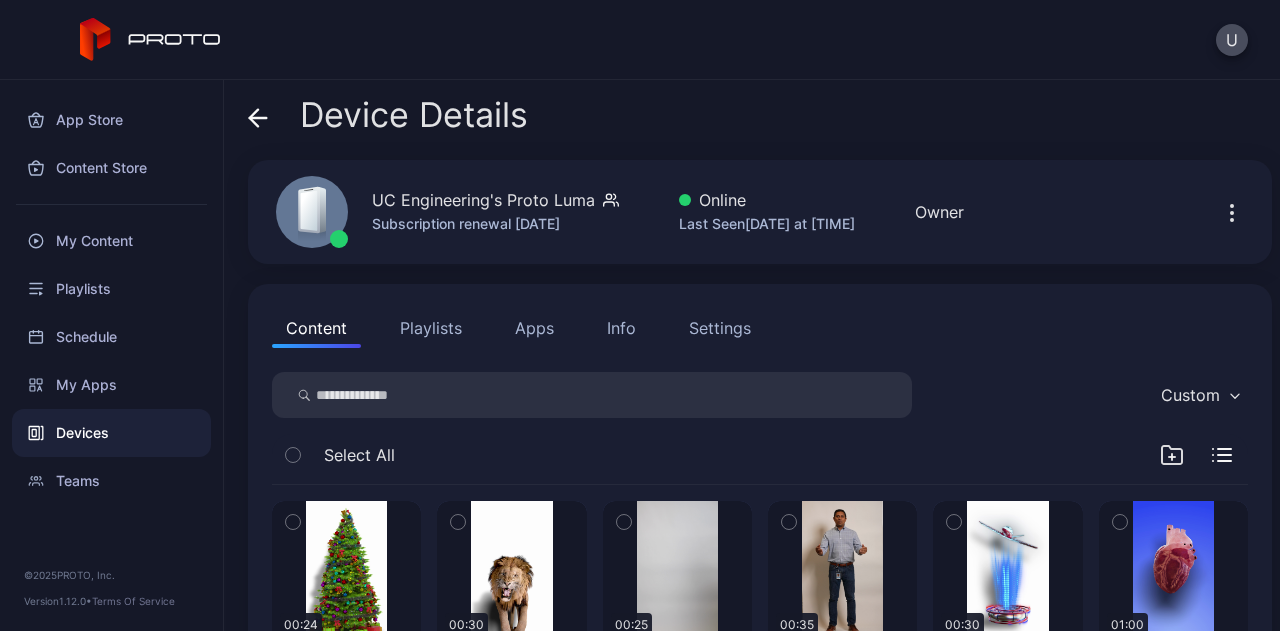 click on "Info" at bounding box center (621, 328) 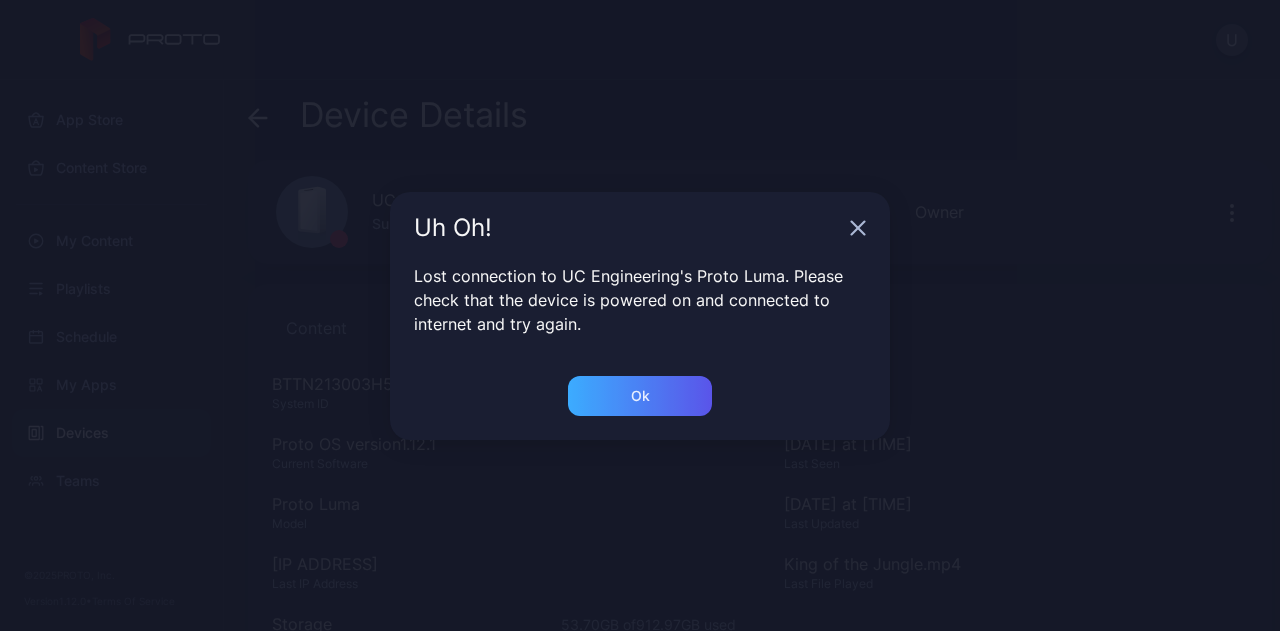 click on "Ok" at bounding box center (640, 396) 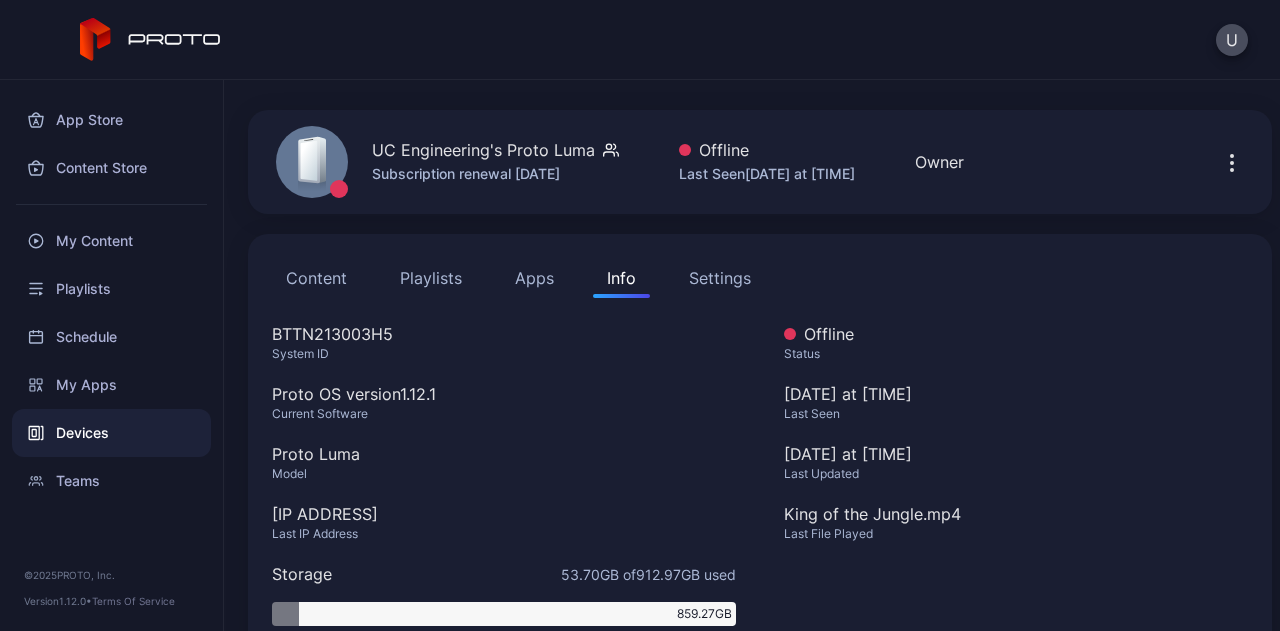 scroll, scrollTop: 0, scrollLeft: 0, axis: both 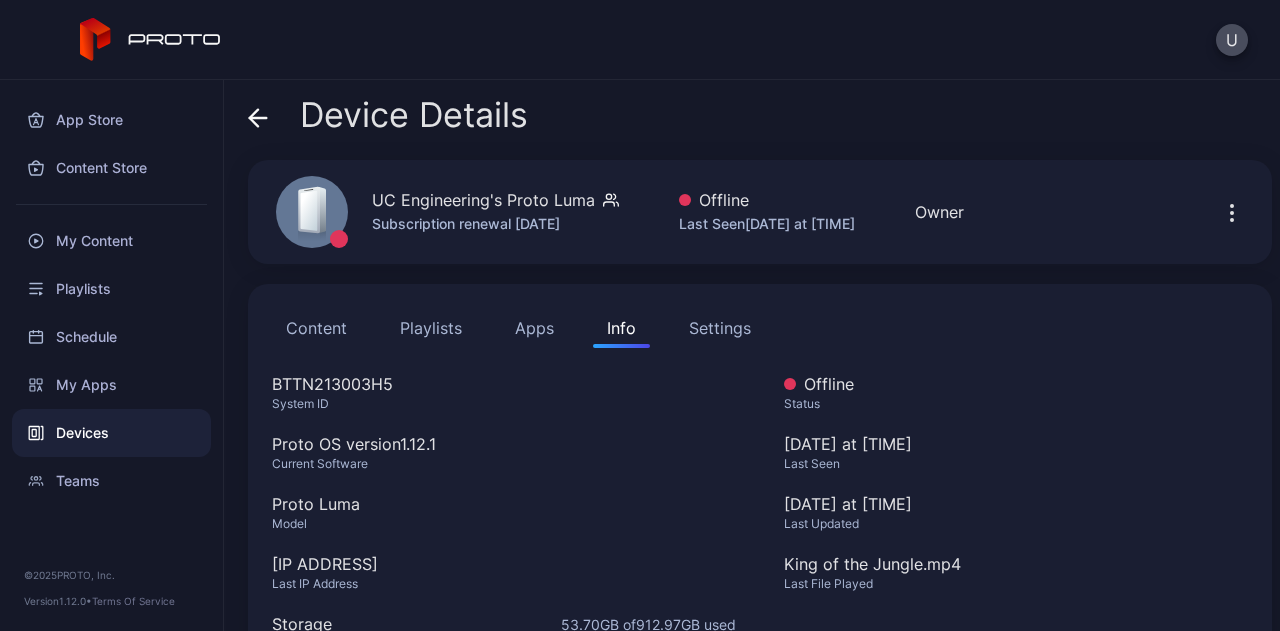 click on "Devices" at bounding box center (111, 433) 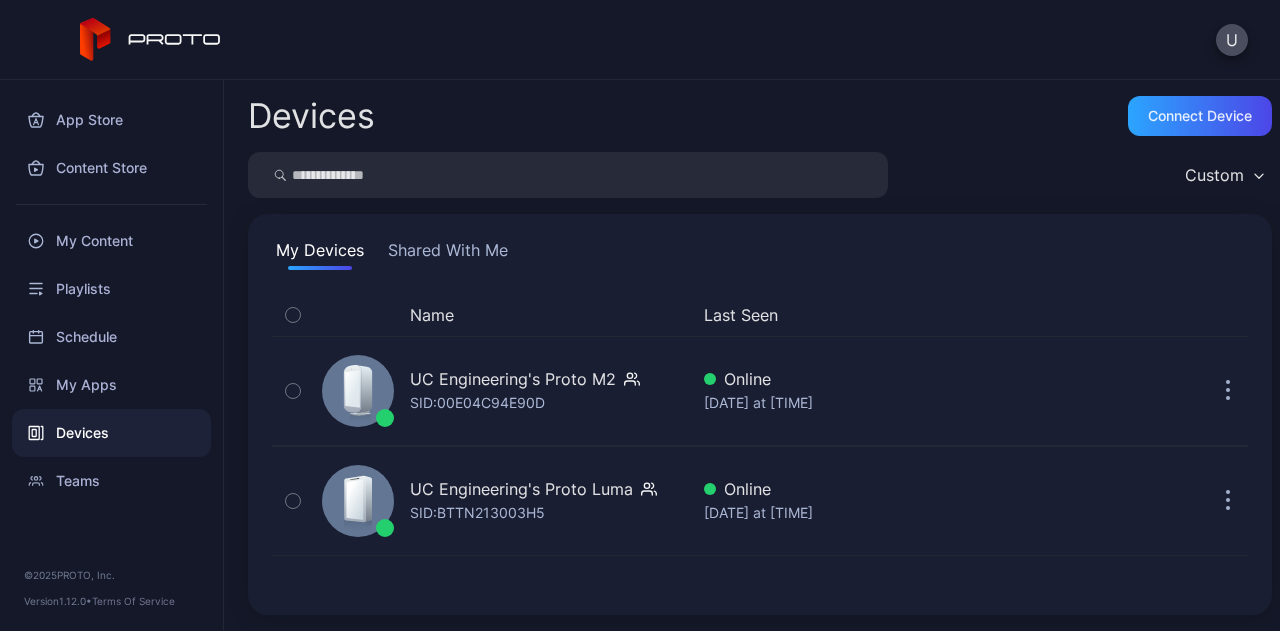 click on "UC Engineering's Proto Luma SID:  BTTN213003H5 Online [DATE] at [TIME]" at bounding box center (760, 501) 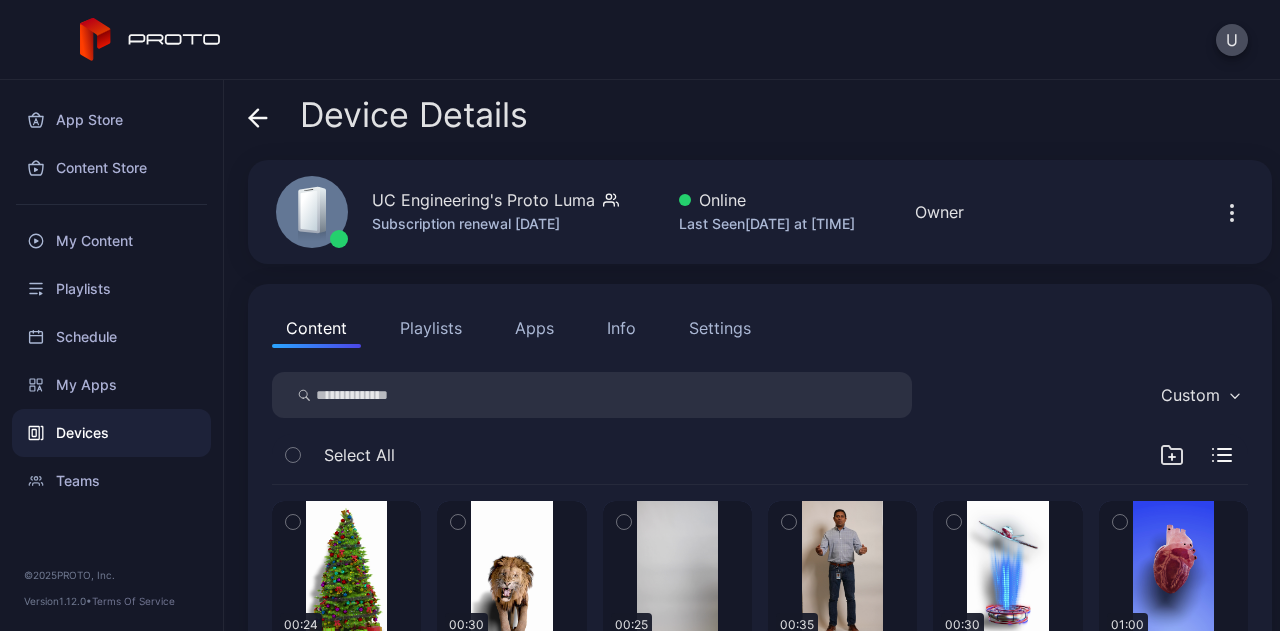 click on "Settings" at bounding box center [720, 328] 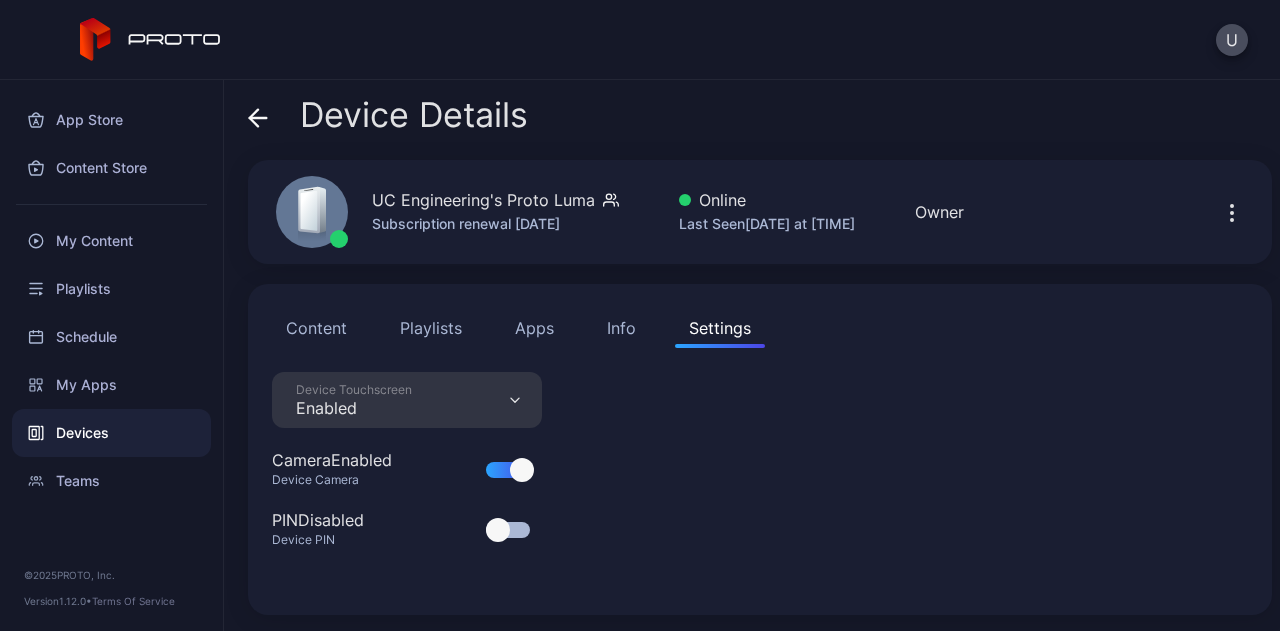 click at bounding box center (1232, 212) 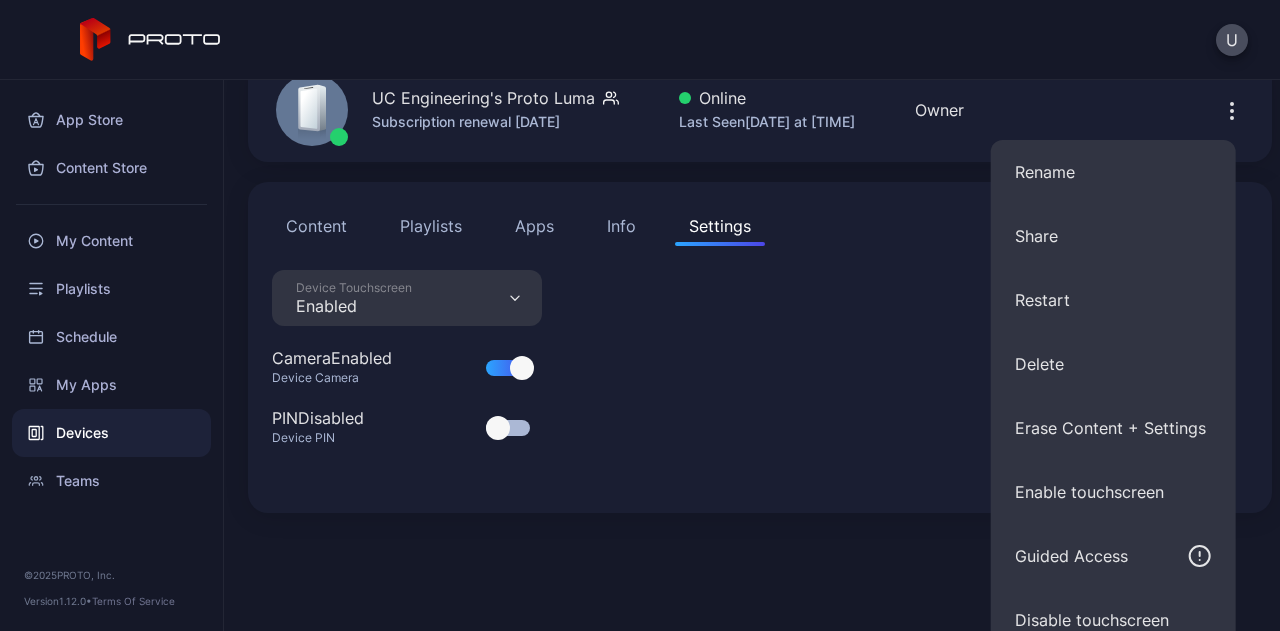scroll, scrollTop: 92, scrollLeft: 0, axis: vertical 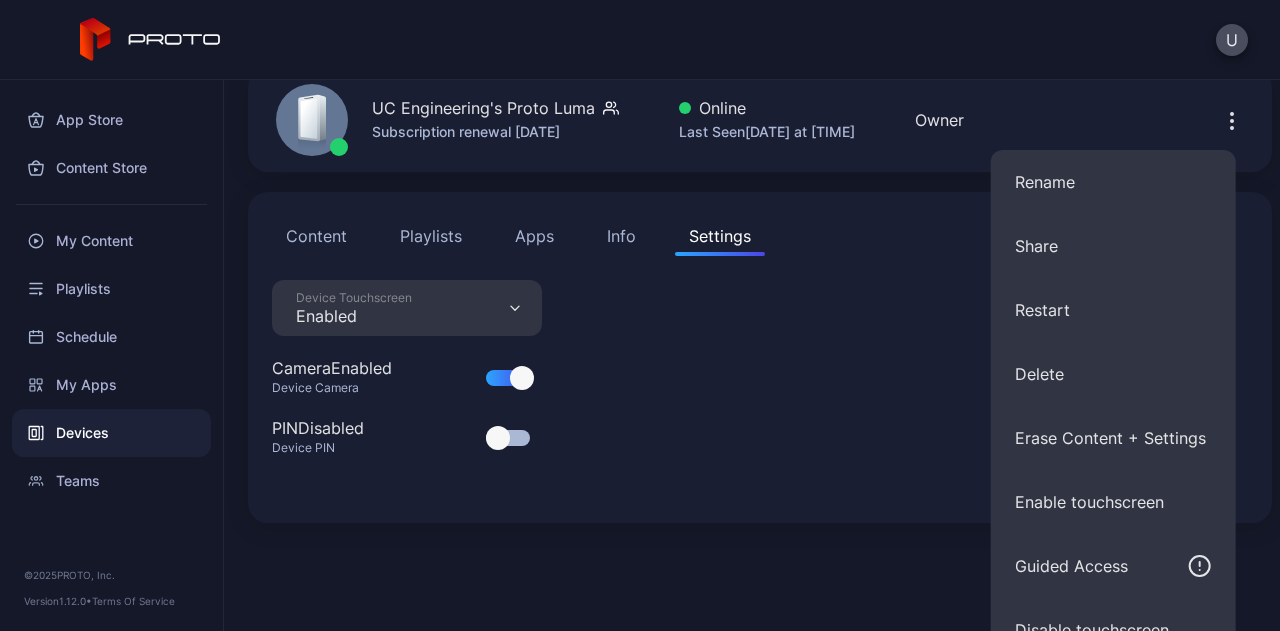 click on "Device Details UC Engineering's Proto Luma Subscription renewal [DATE] Online Last Seen  [DATE] at [TIME] Owner Content Playlists Apps Info Settings Device Touchscreen Enabled Camera  Enabled Device Camera PIN  Disabled Device PIN Rename Share Restart Delete Erase Content + Settings Enable touchscreen Guided Access Disable touchscreen Disable  camera Rollback Software" at bounding box center [752, 355] 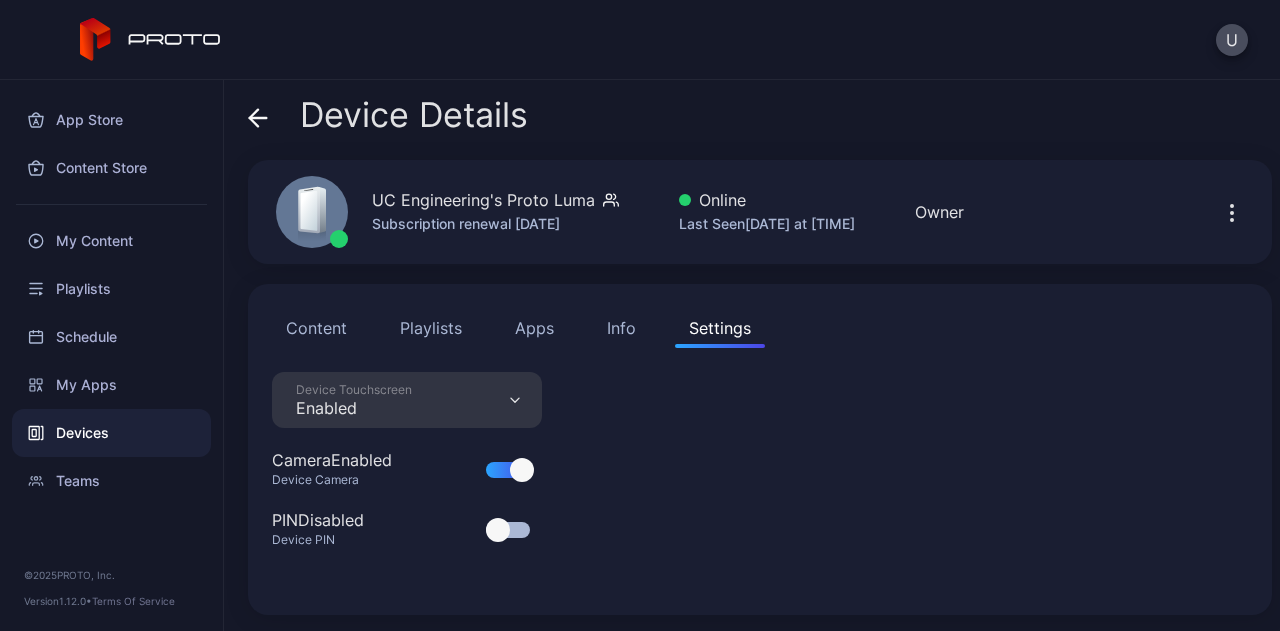 click on "Content" at bounding box center (316, 328) 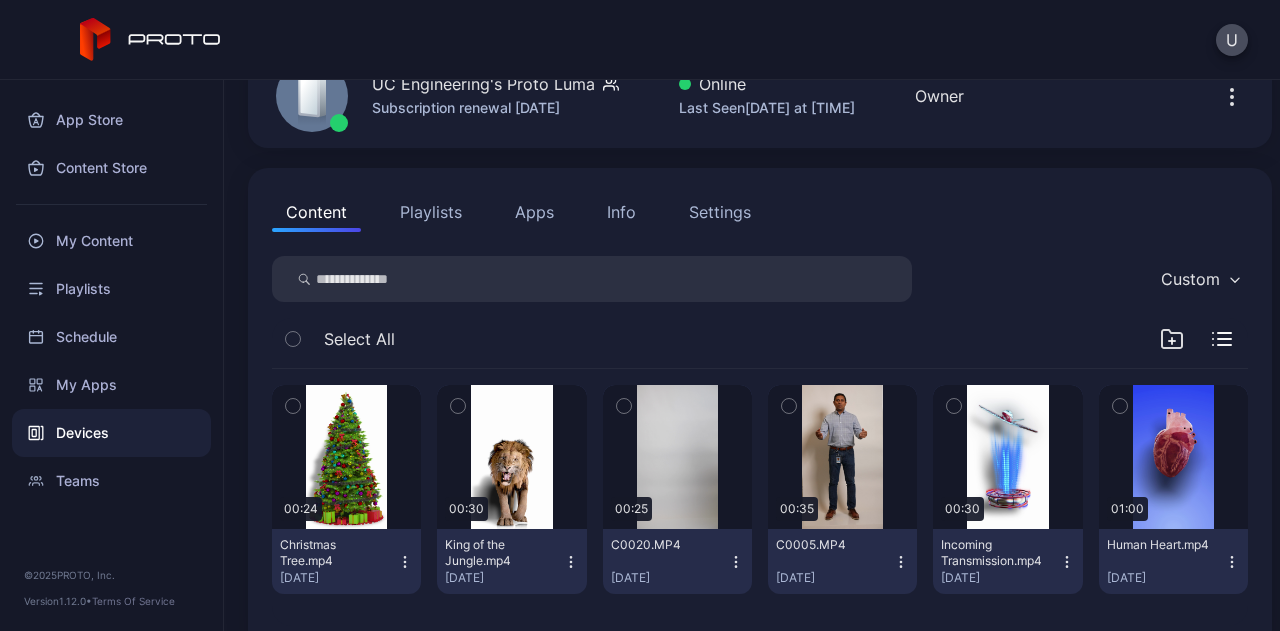 scroll, scrollTop: 123, scrollLeft: 0, axis: vertical 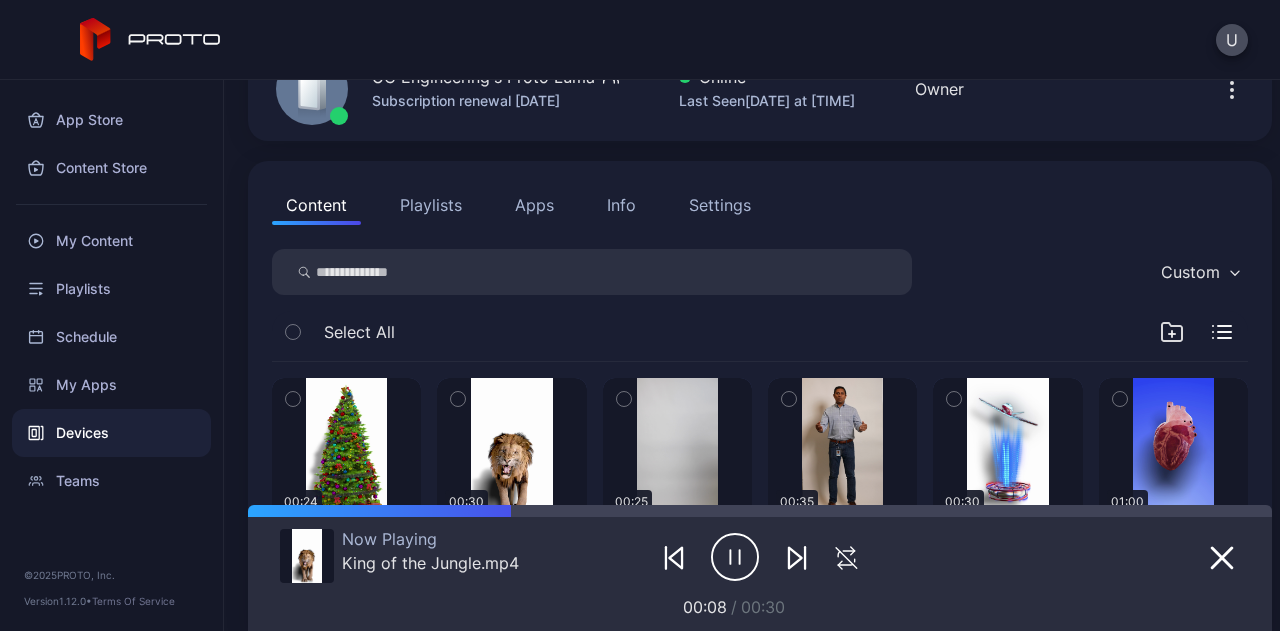 click on "Devices" at bounding box center (111, 433) 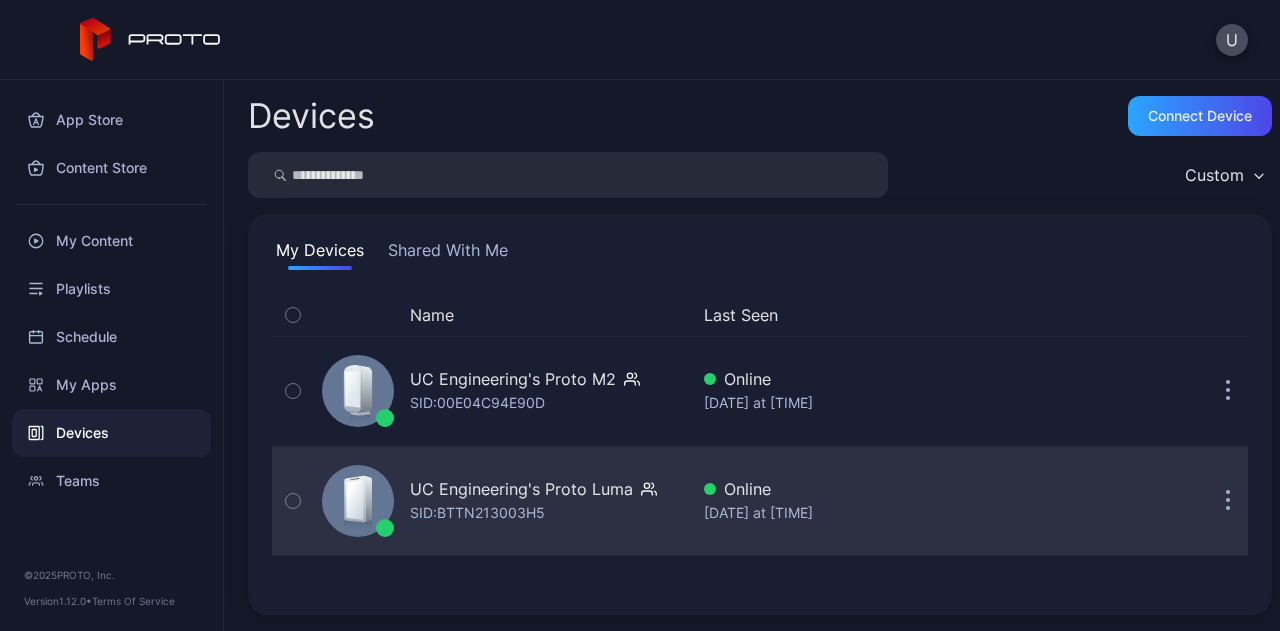 click at bounding box center (1228, 501) 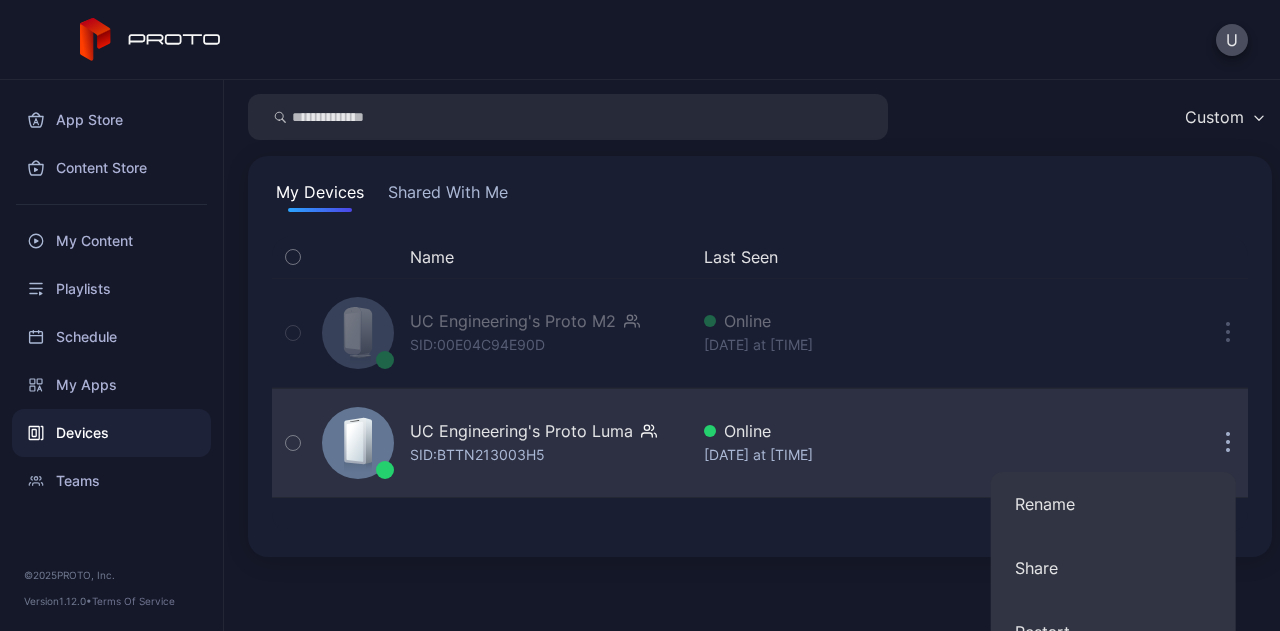 scroll, scrollTop: 75, scrollLeft: 0, axis: vertical 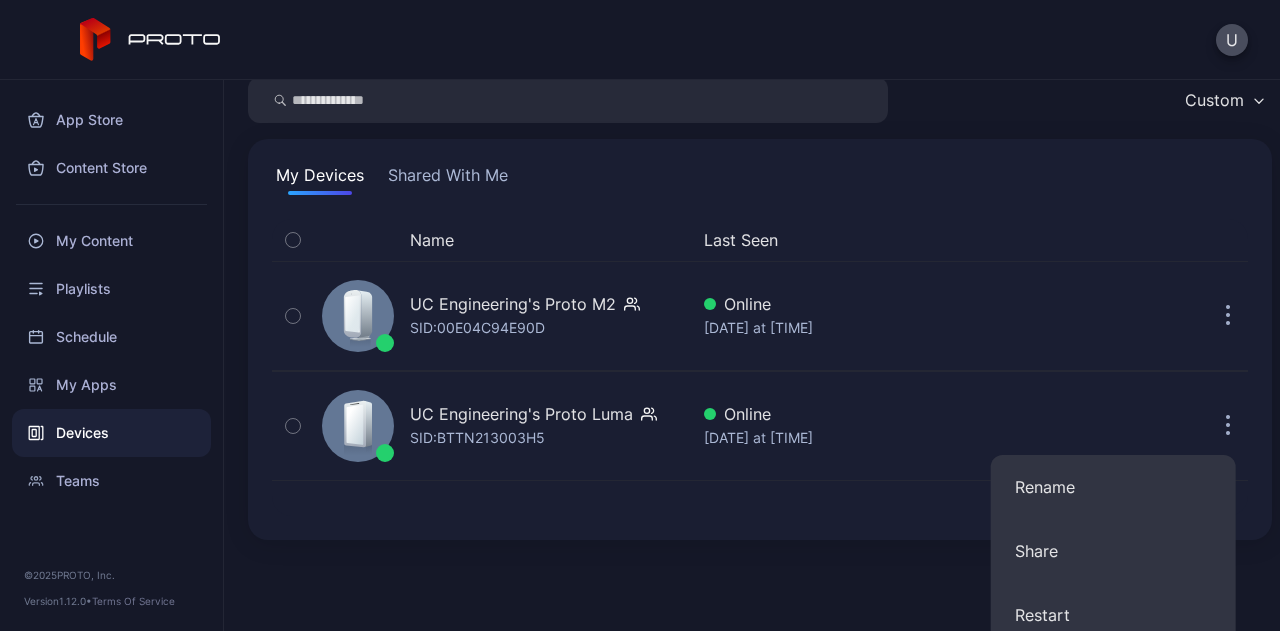 click on "Devices Connect device Custom My Devices Shared With Me Name Last Seen UC Engineering's Proto M2 SID:  00E04C94E90D Online [DATE] at [TIME] UC Engineering's Proto Luma SID:  BTTN213003H5 Online [DATE] at [TIME] Rename Share Restart Delete Erase Content + Settings Enable touchscreen Guided Access Disable touchscreen Disable  camera Rollback Software" at bounding box center (752, 355) 